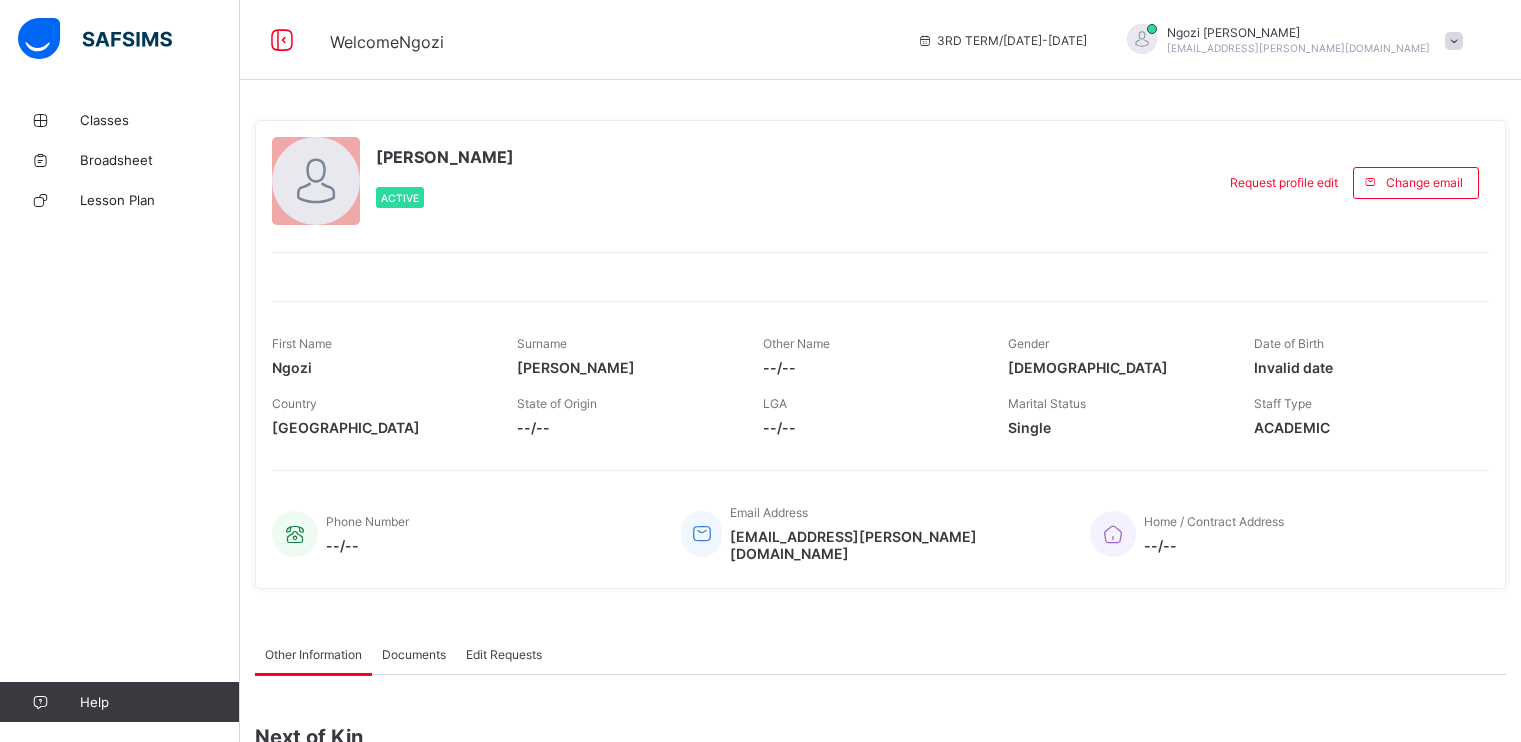 scroll, scrollTop: 0, scrollLeft: 0, axis: both 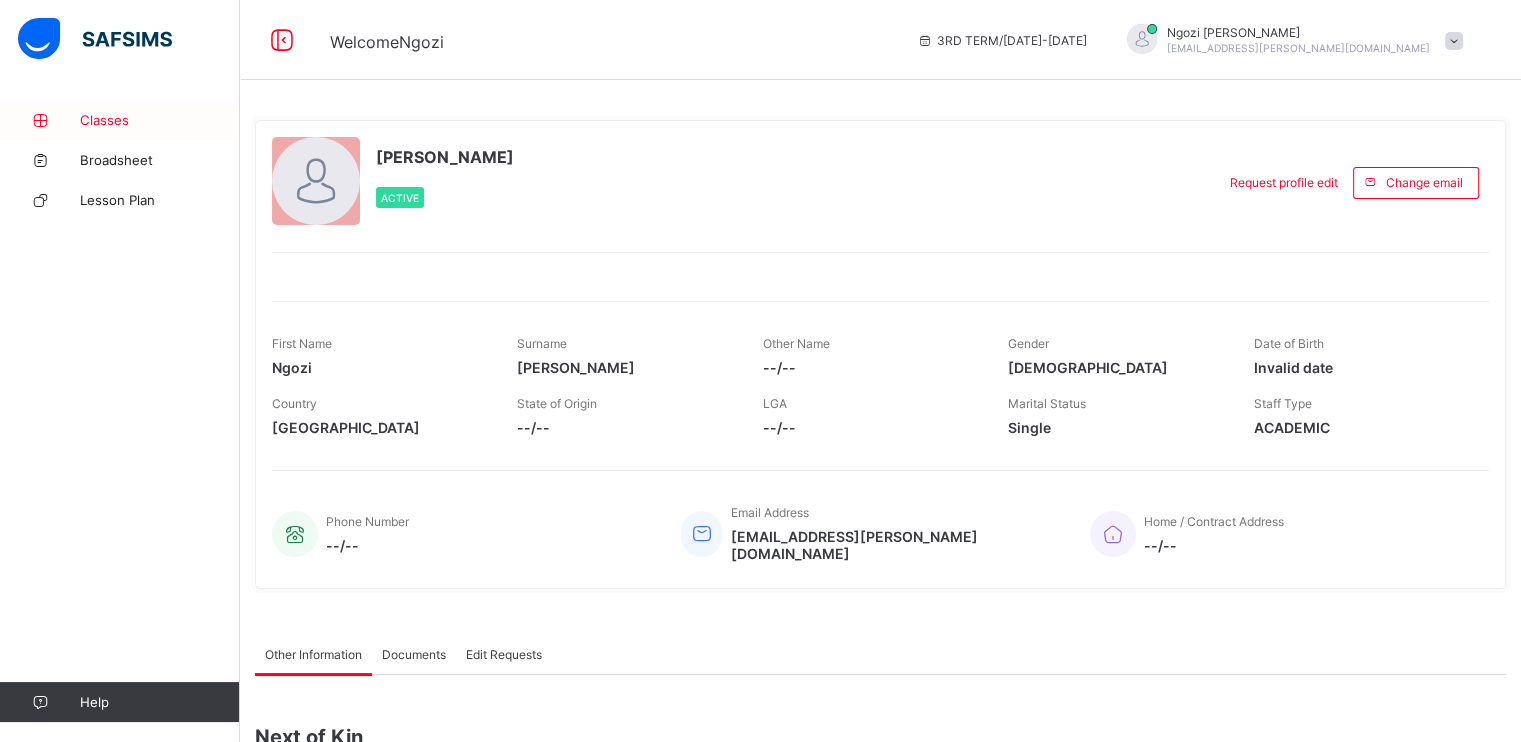 click on "Classes" at bounding box center [160, 120] 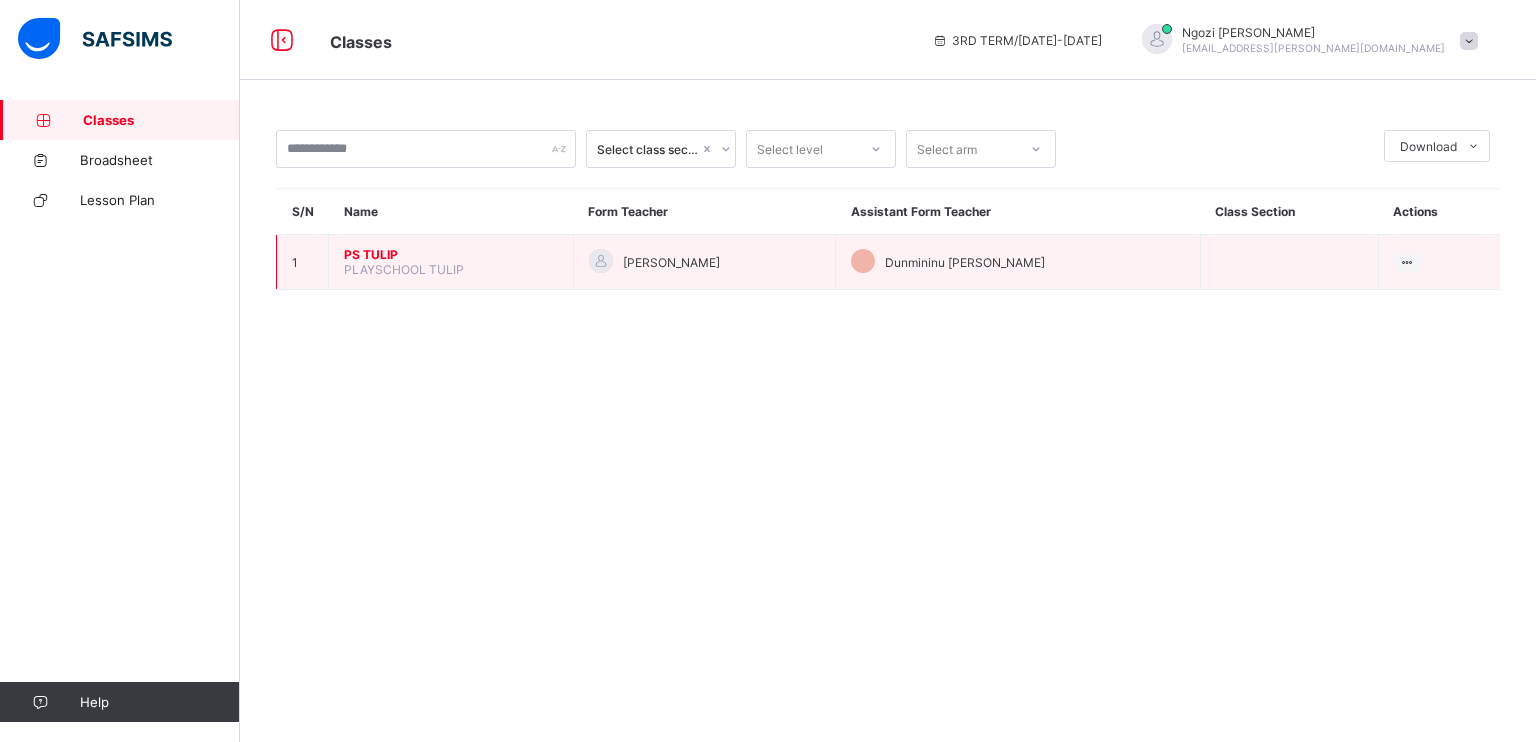 click on "PS TULIP" at bounding box center (451, 254) 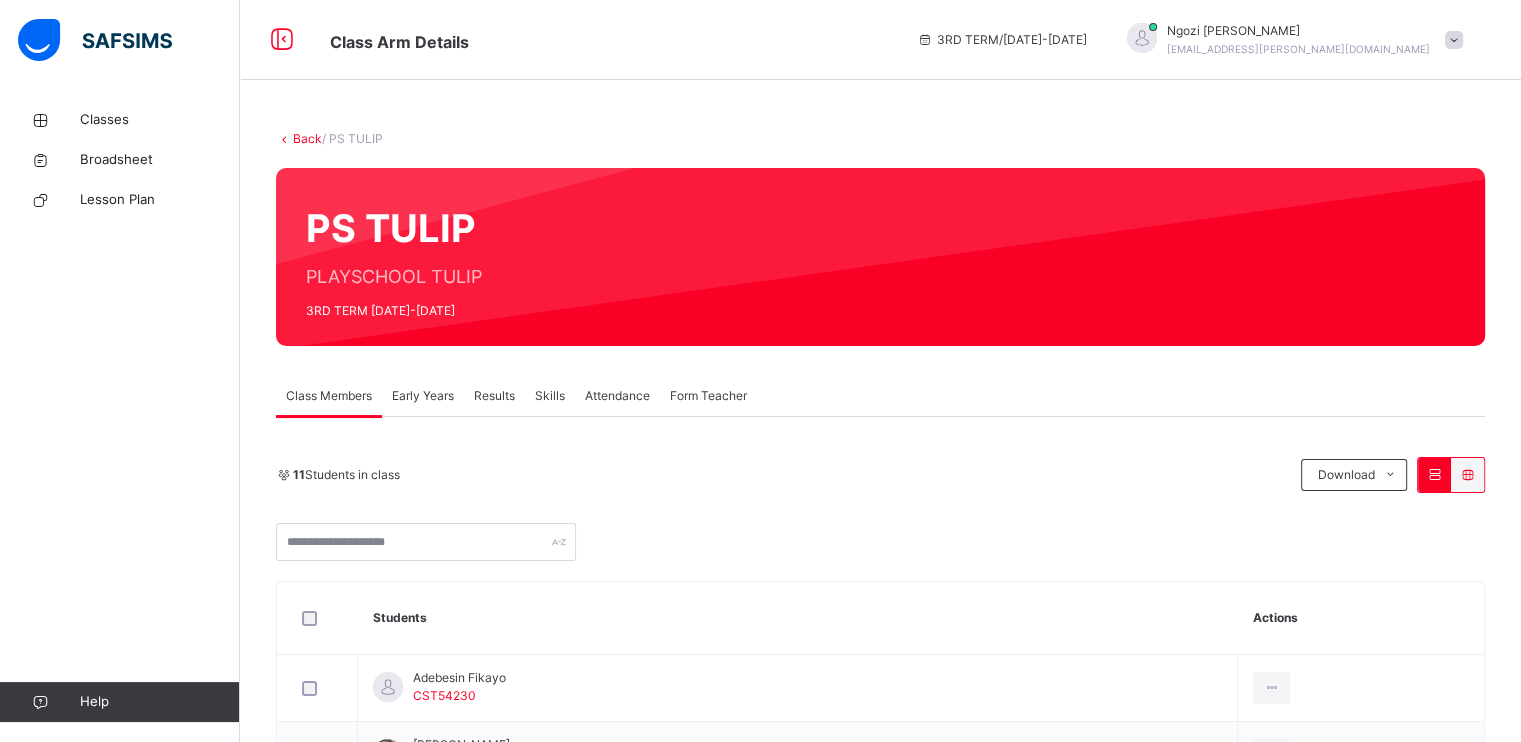 click on "Results" at bounding box center (494, 396) 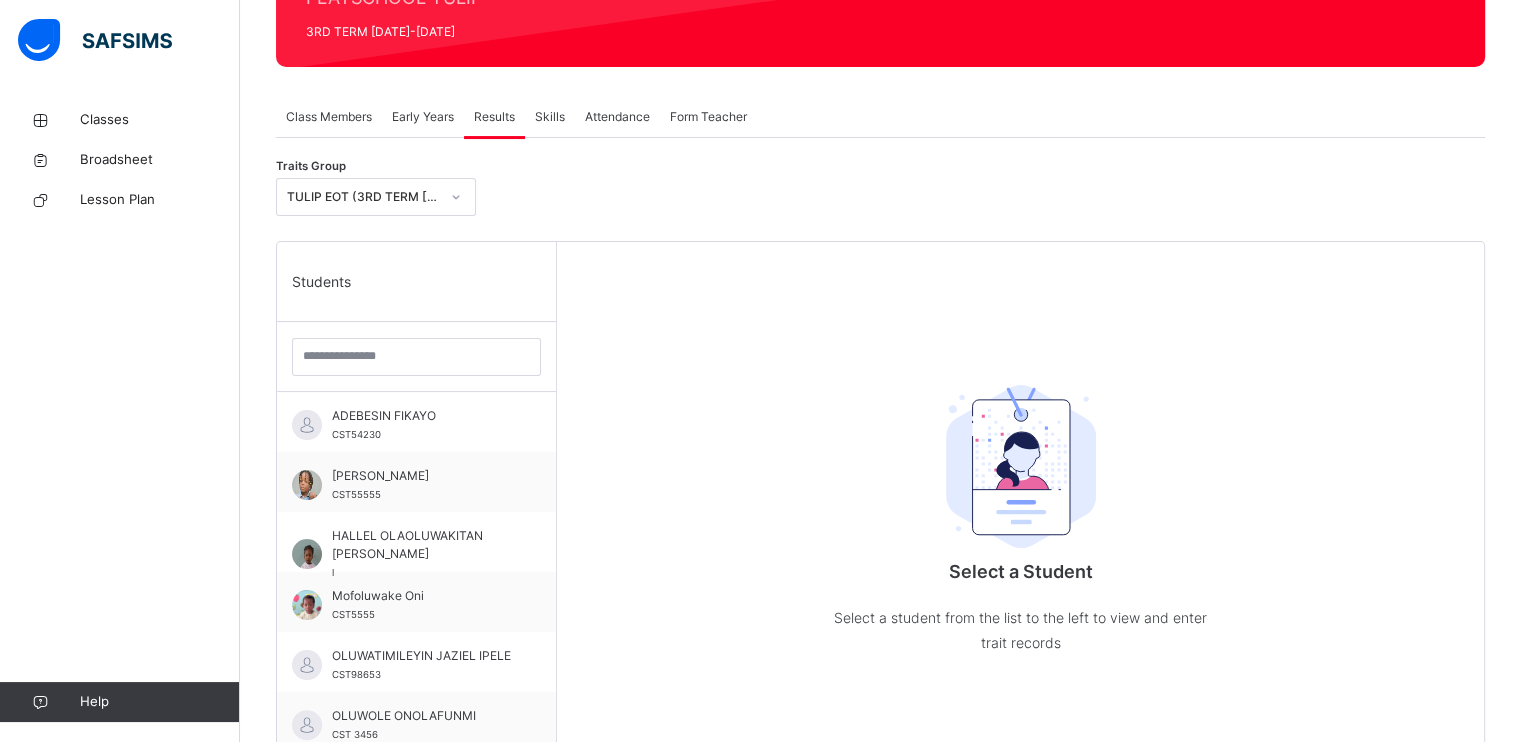 scroll, scrollTop: 275, scrollLeft: 0, axis: vertical 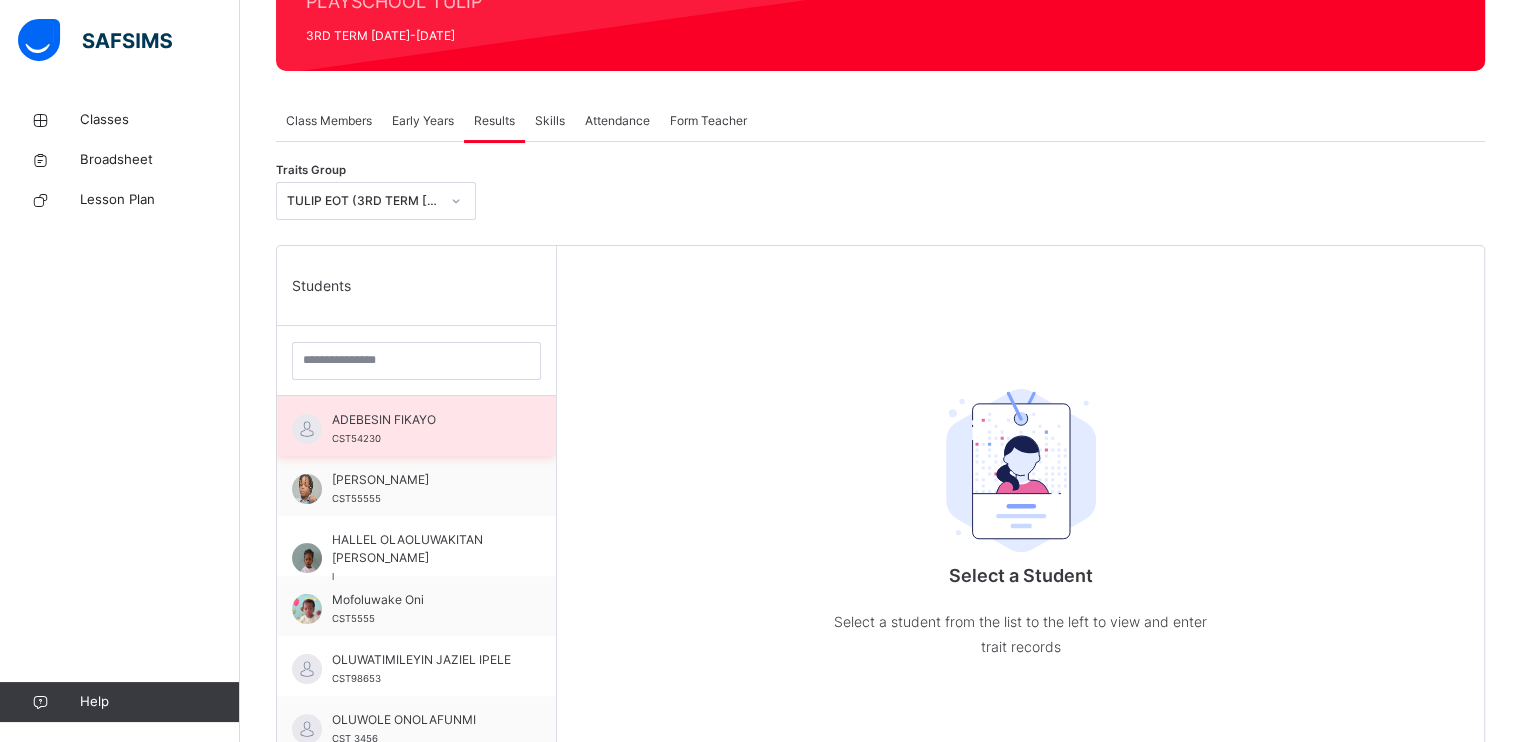 click on "ADEBESIN  FIKAYO" at bounding box center (421, 420) 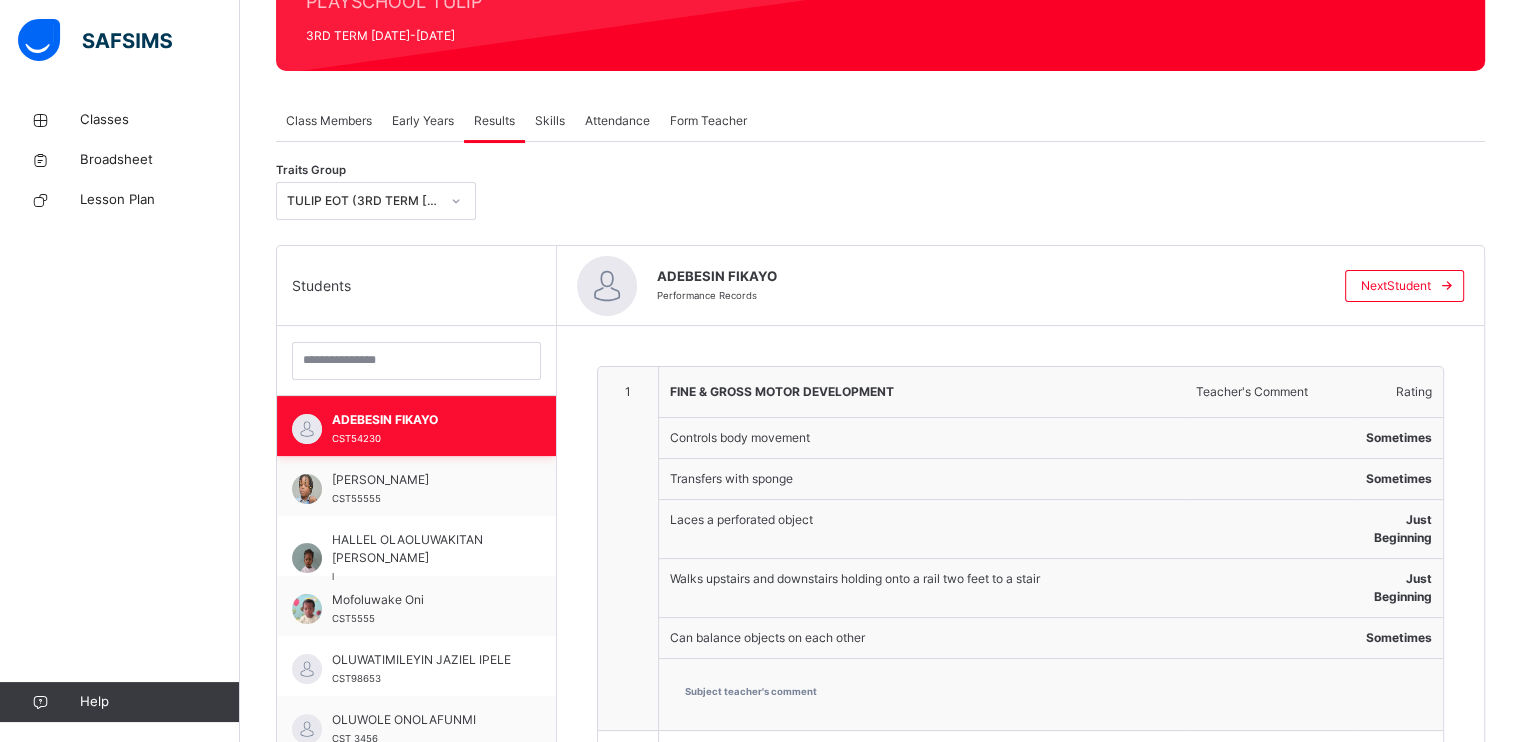 type on "**********" 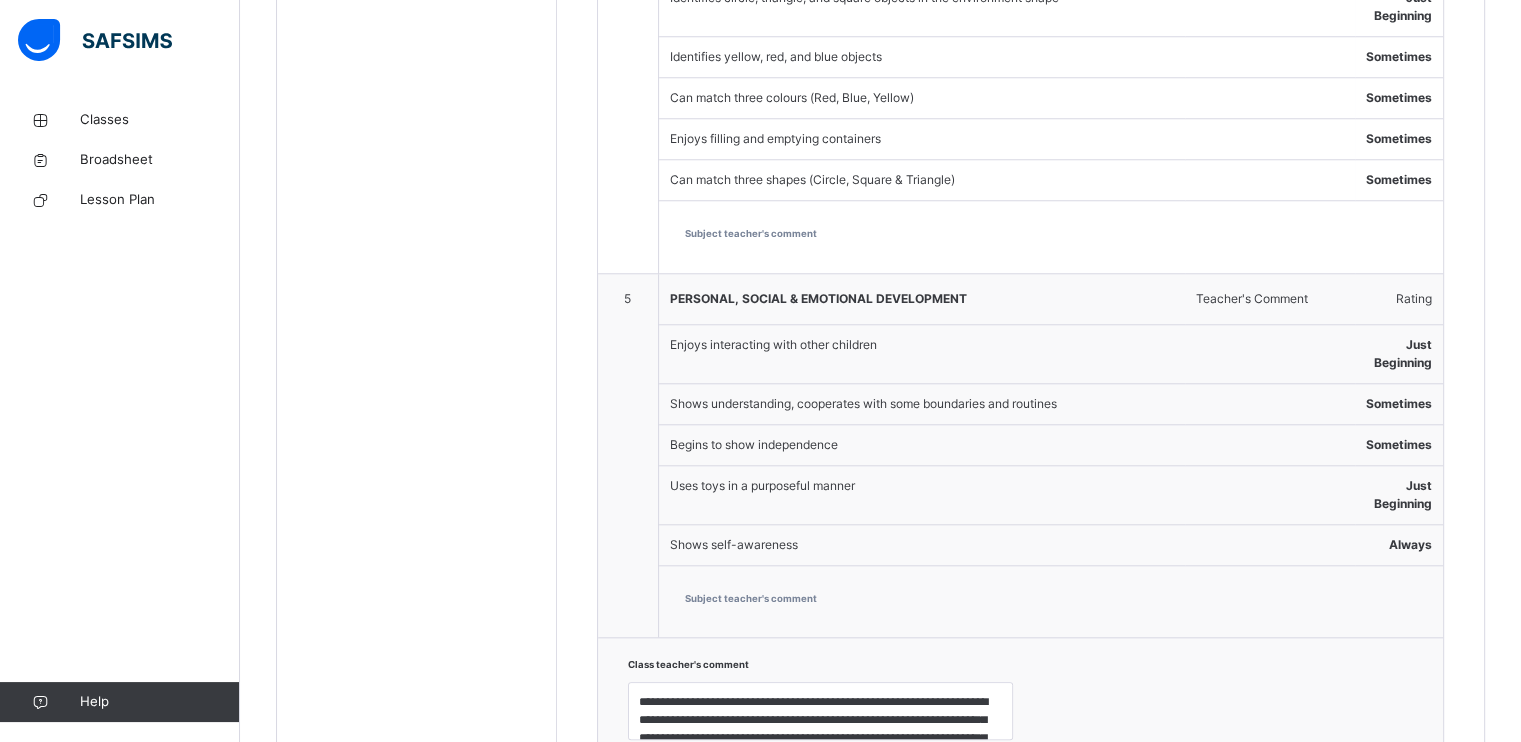 scroll, scrollTop: 2041, scrollLeft: 0, axis: vertical 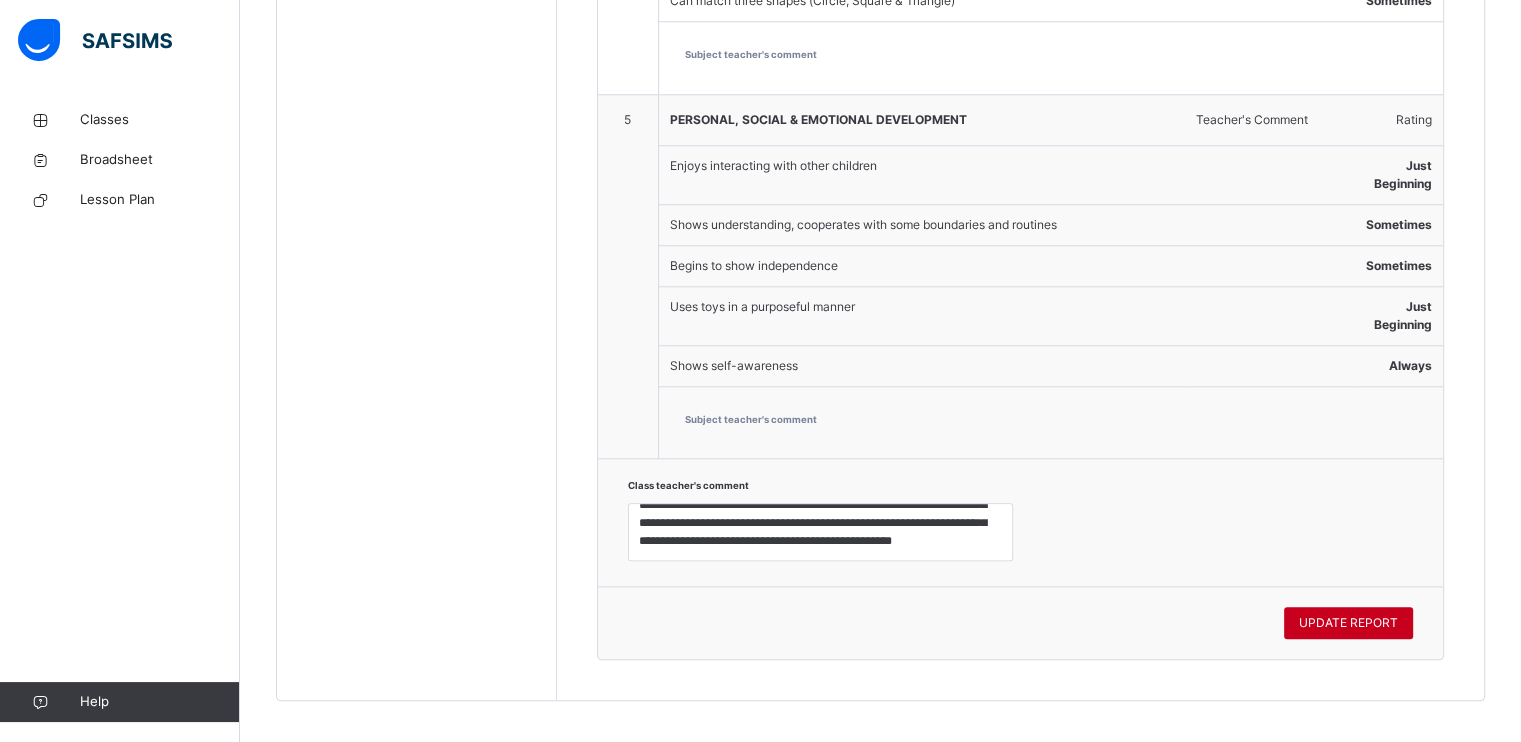 click on "UPDATE REPORT" at bounding box center [1348, 623] 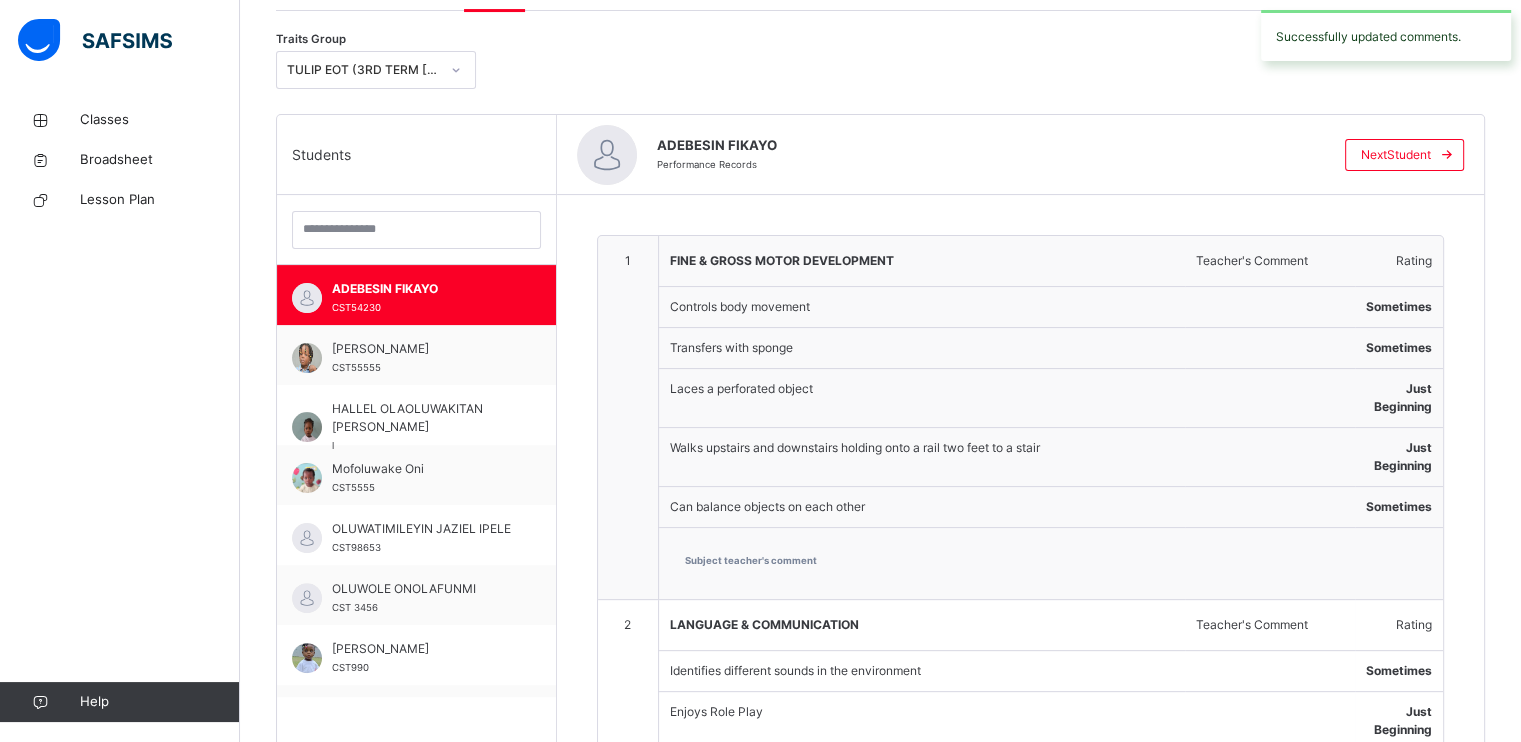 scroll, scrollTop: 354, scrollLeft: 0, axis: vertical 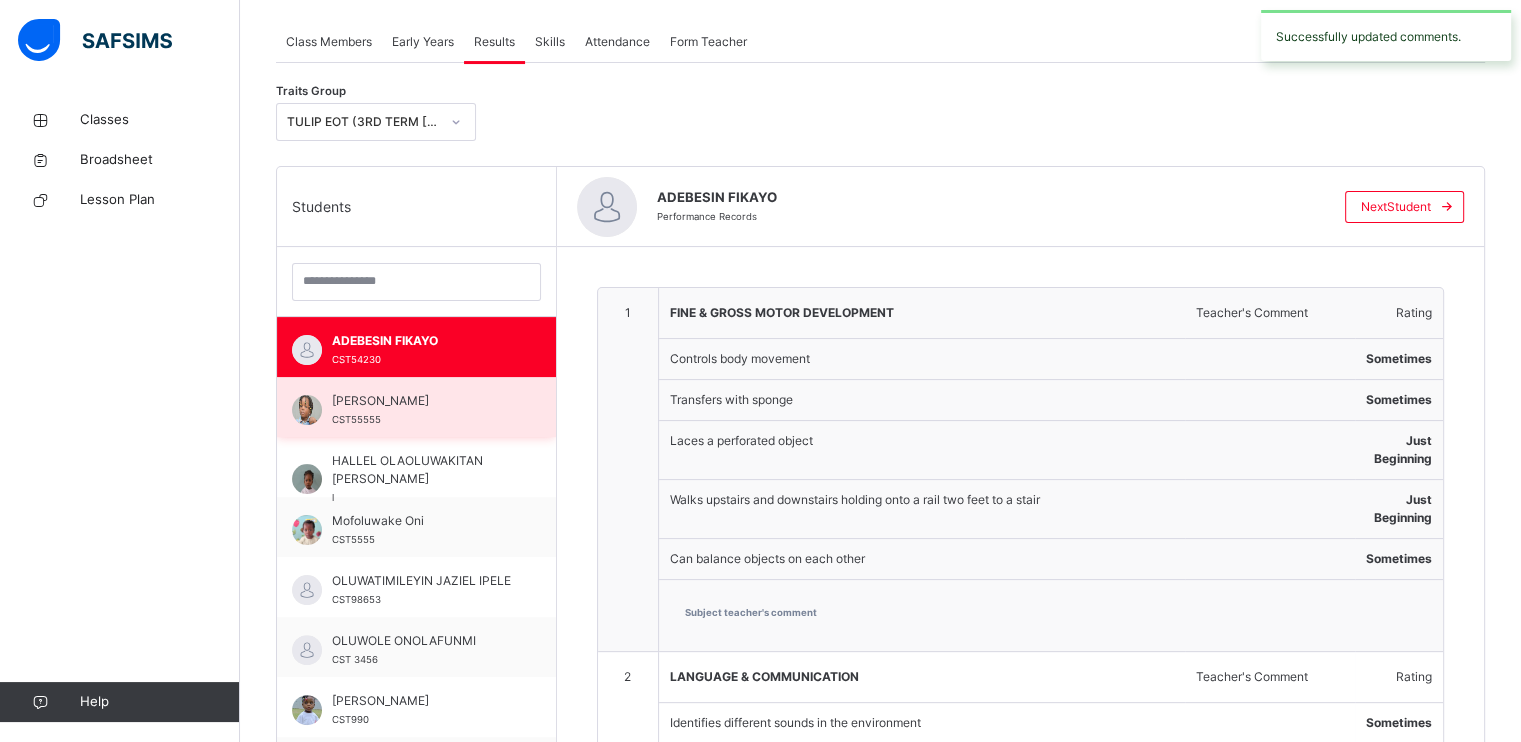 click on "[PERSON_NAME]" at bounding box center [421, 401] 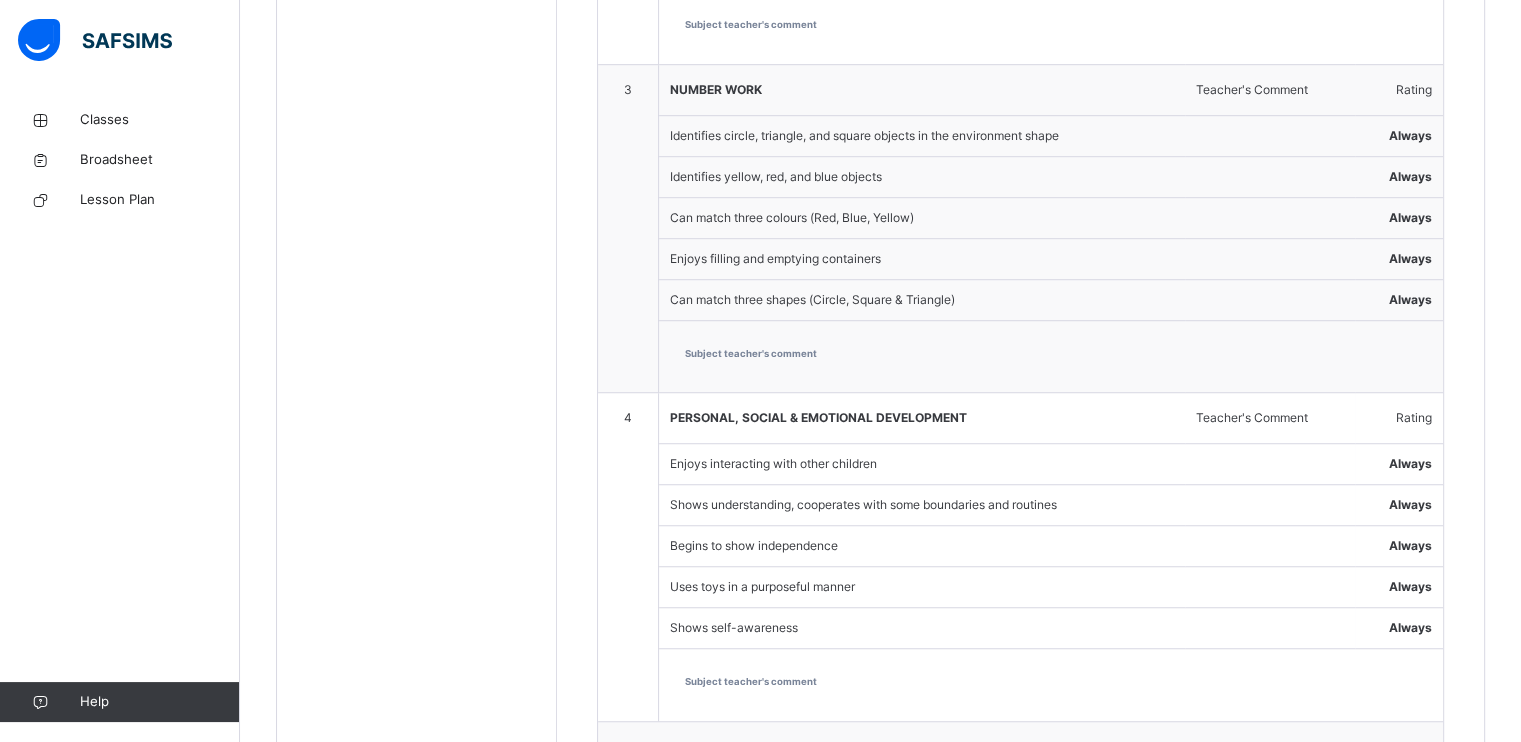 scroll, scrollTop: 1498, scrollLeft: 0, axis: vertical 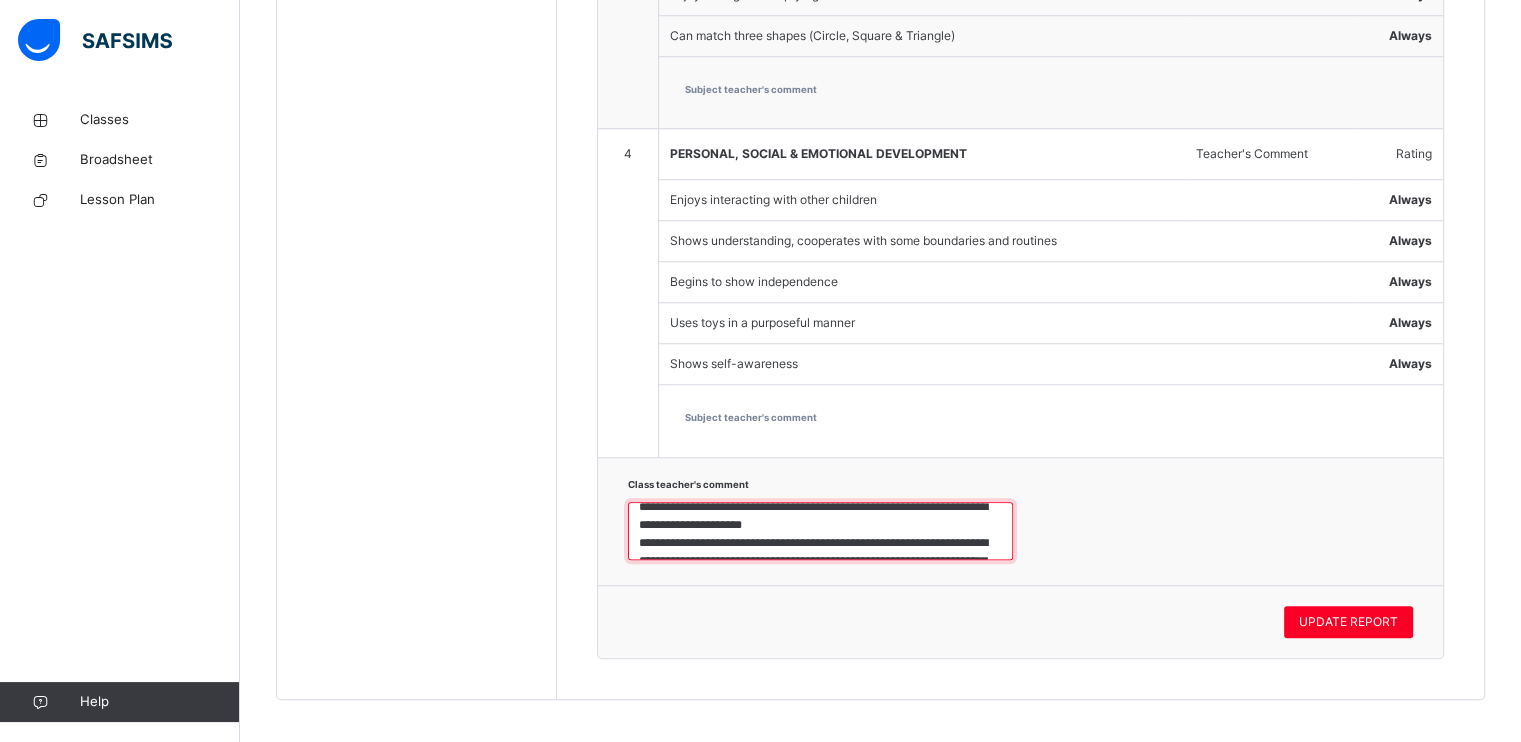 click on "**********" at bounding box center [820, 531] 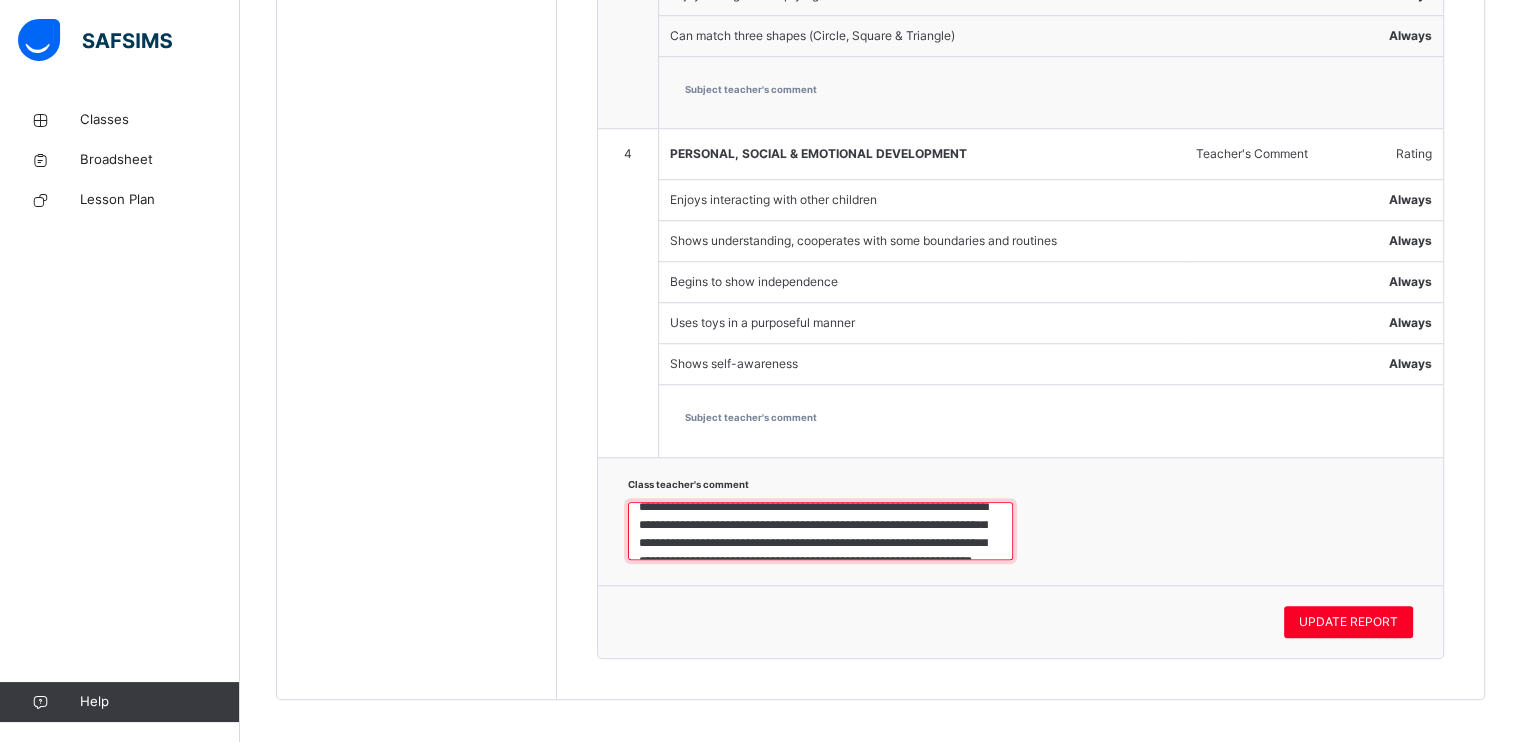 scroll, scrollTop: 0, scrollLeft: 0, axis: both 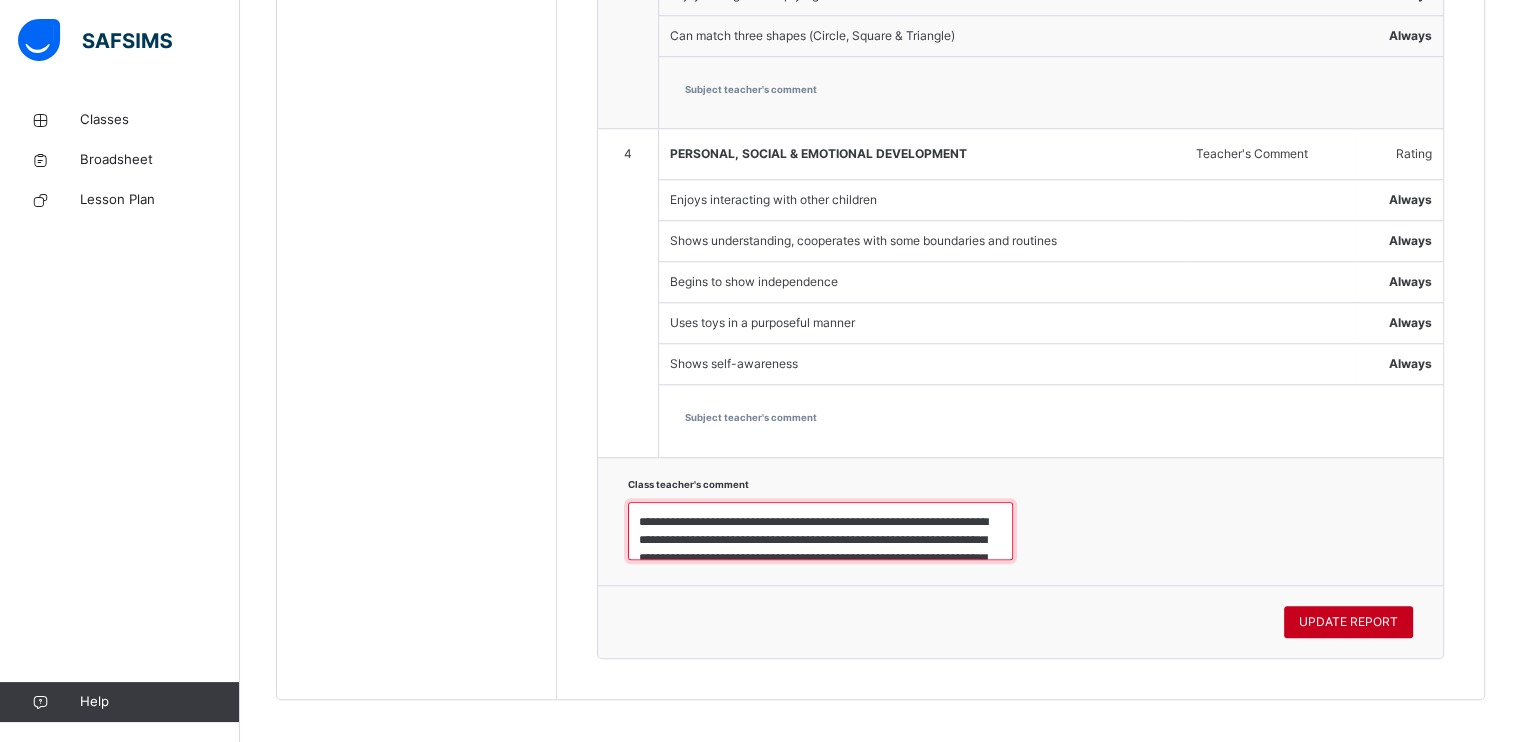 type on "**********" 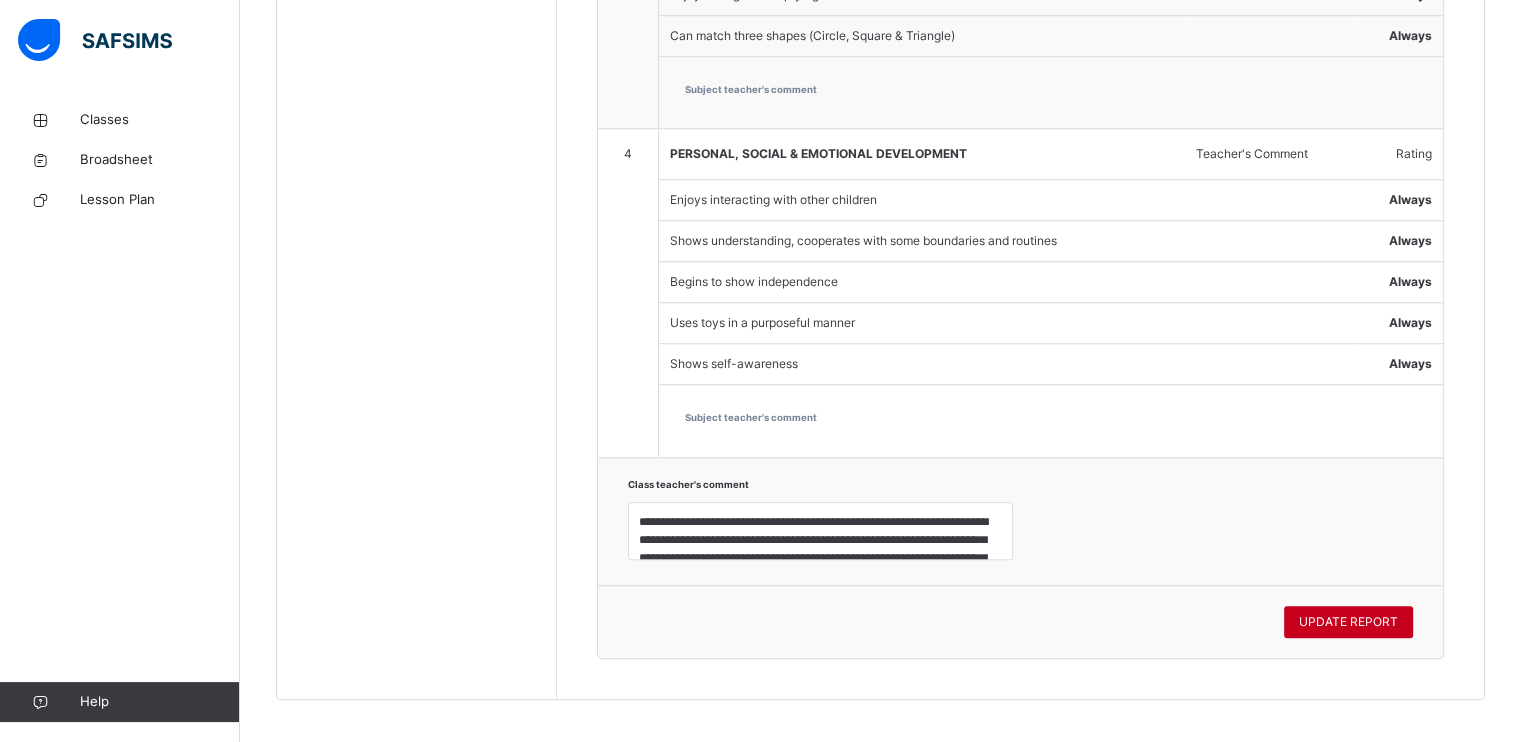click on "UPDATE REPORT" at bounding box center (1348, 622) 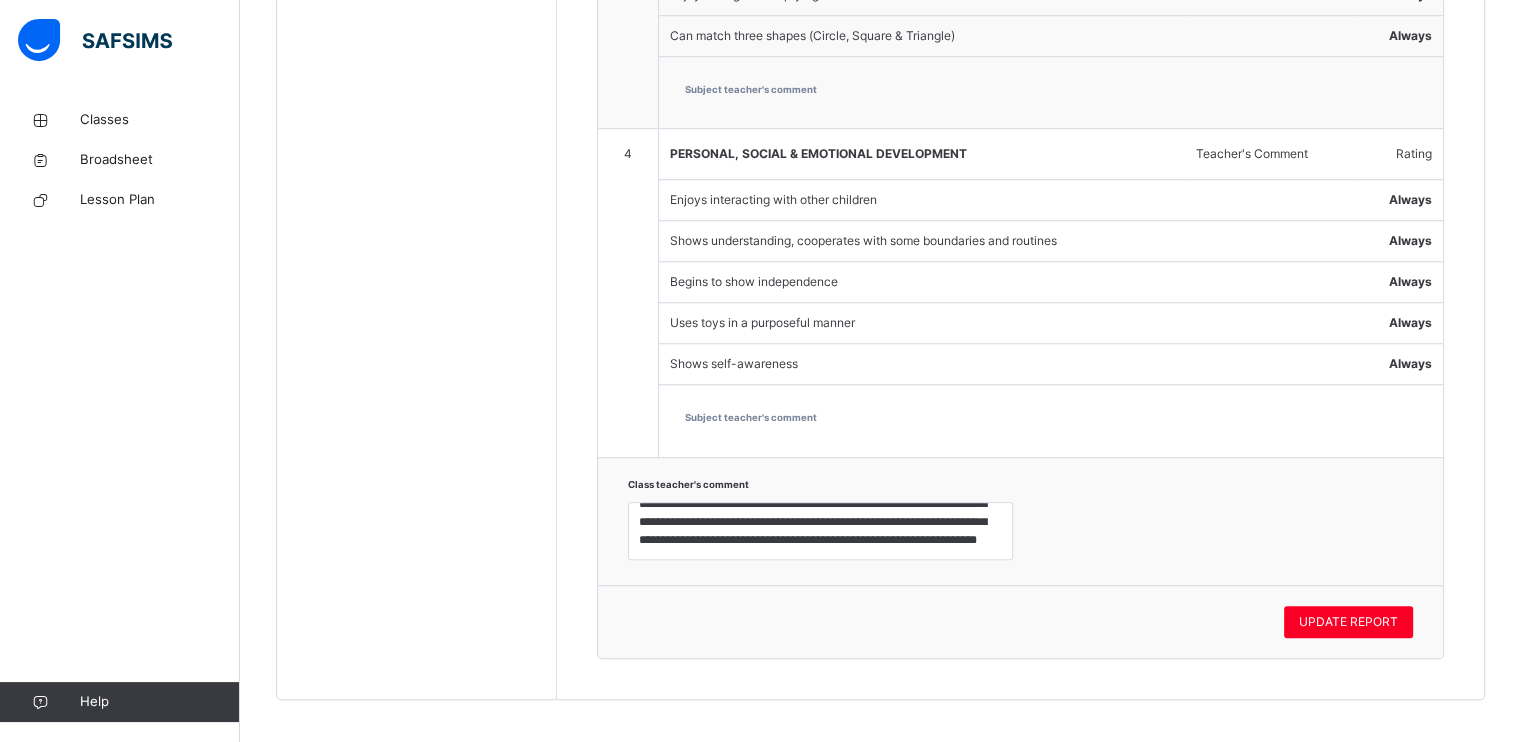 scroll, scrollTop: 40, scrollLeft: 0, axis: vertical 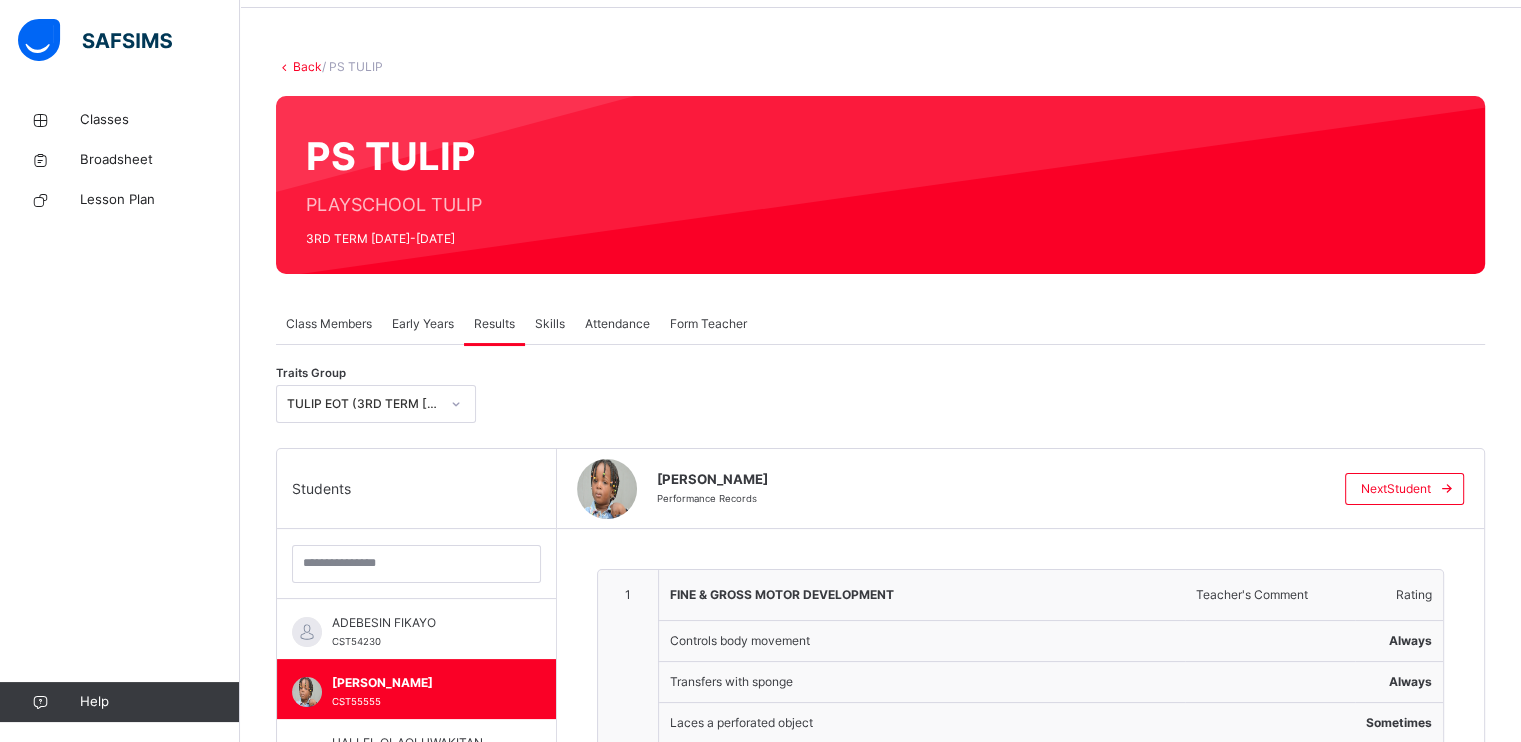 click on "Early Years" at bounding box center [423, 324] 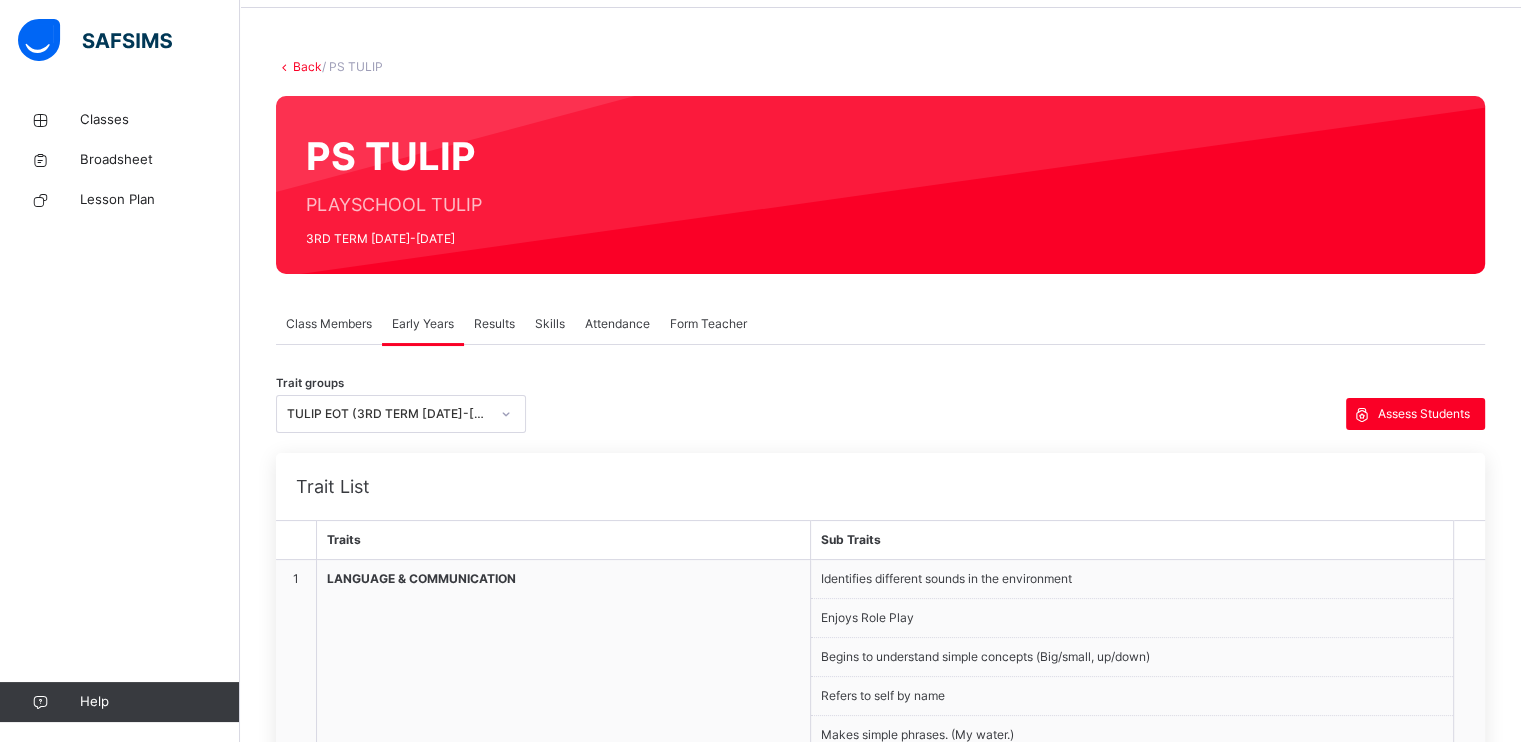 click on "Results" at bounding box center (494, 324) 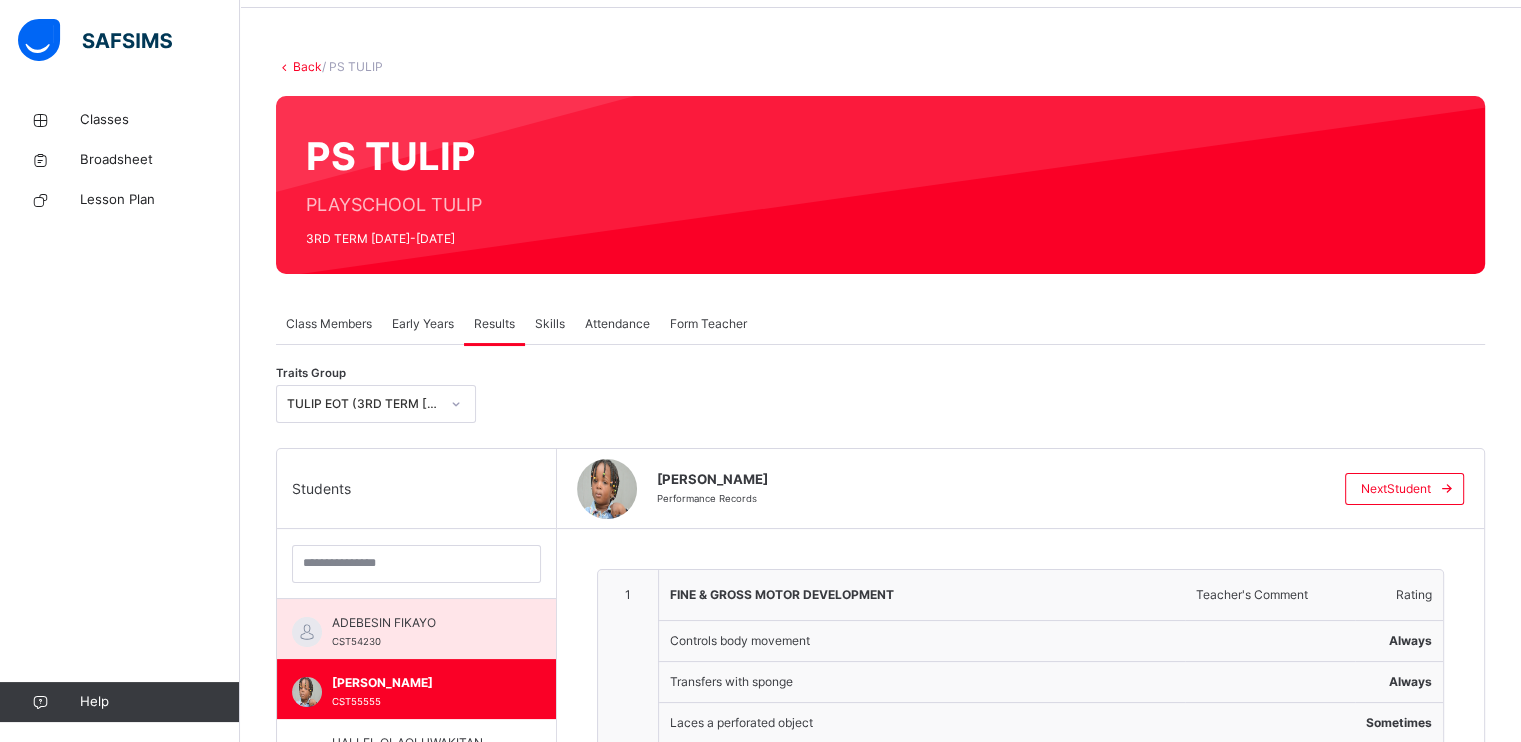 scroll, scrollTop: 227, scrollLeft: 0, axis: vertical 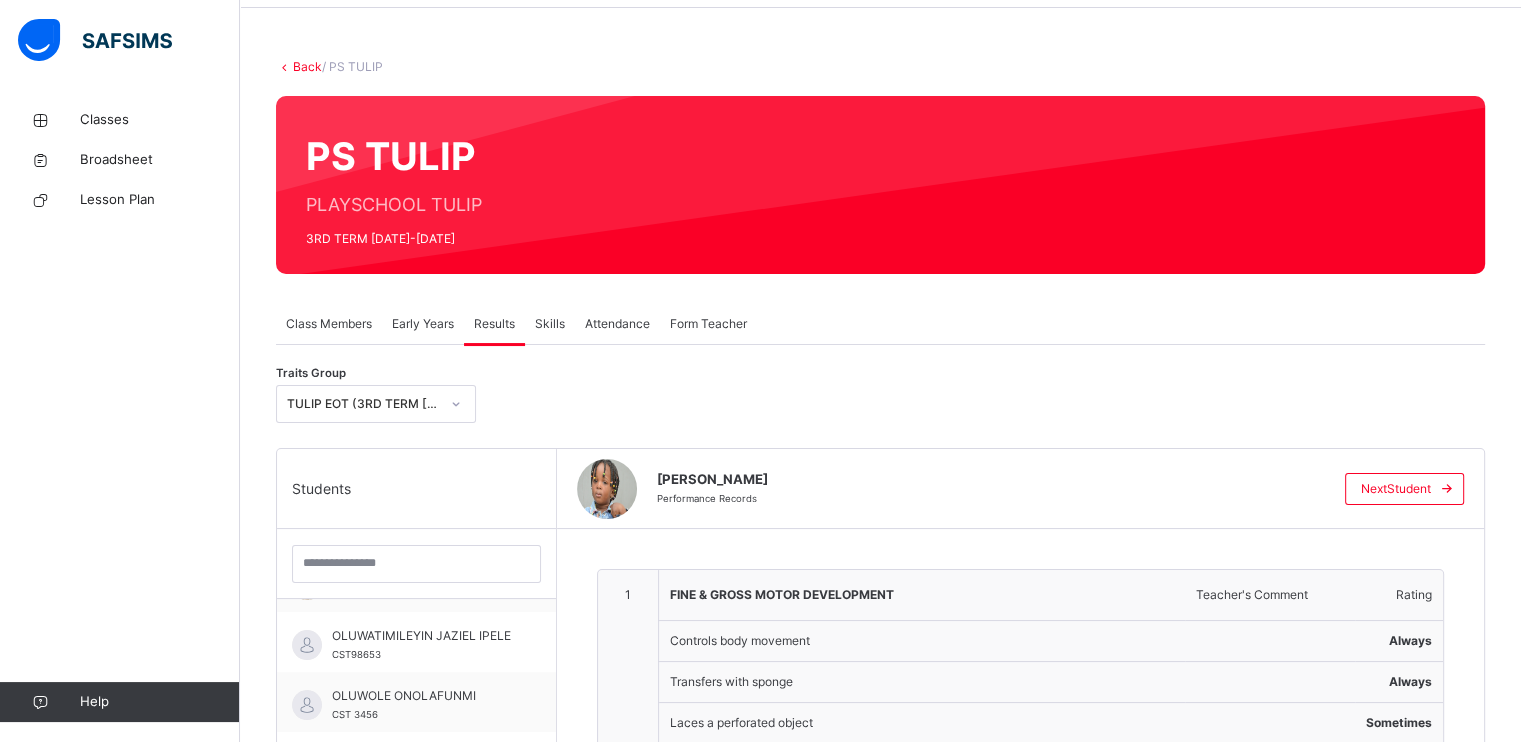 click on "OLUWATIMILEYIN JAZIEL IPELE CST98653" at bounding box center (416, 642) 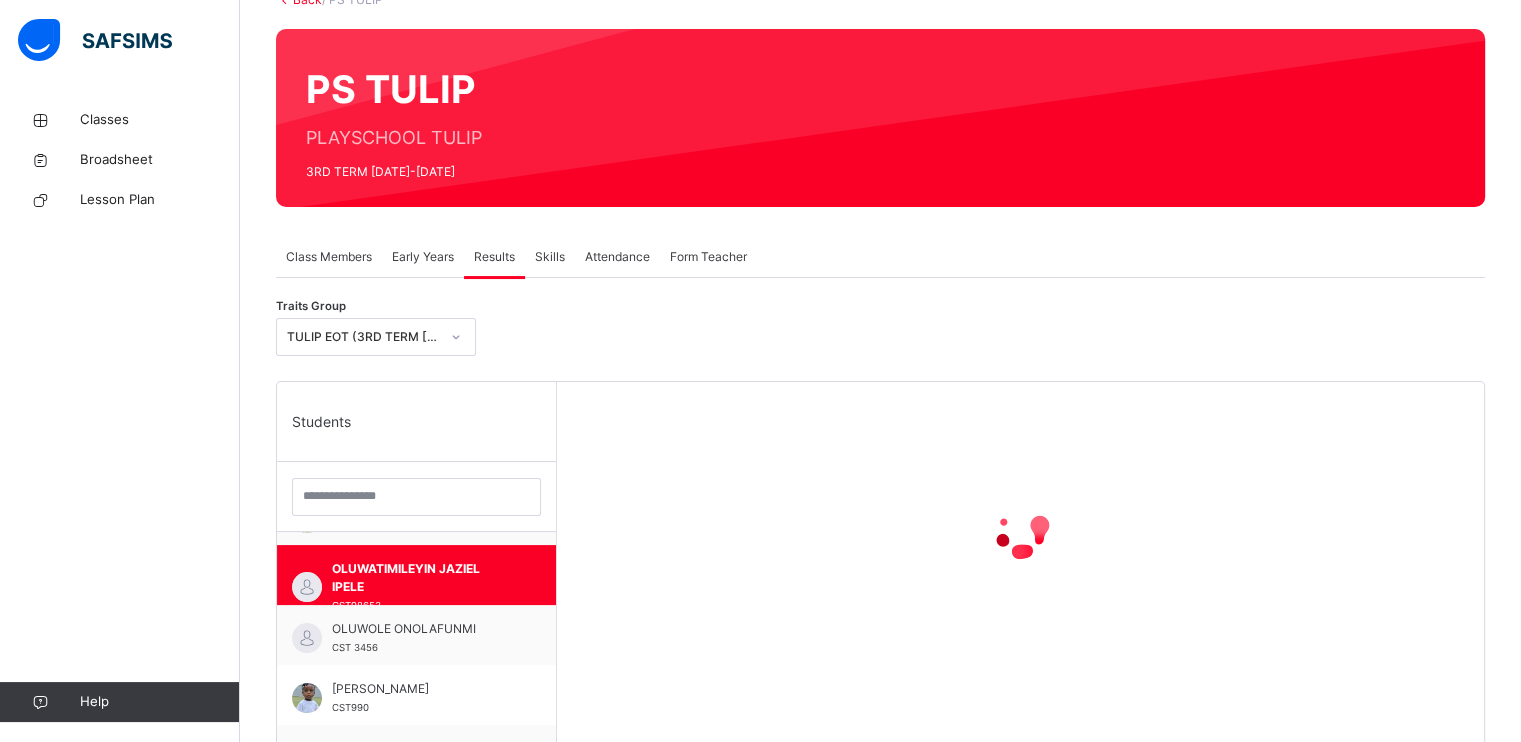 scroll, scrollTop: 163, scrollLeft: 0, axis: vertical 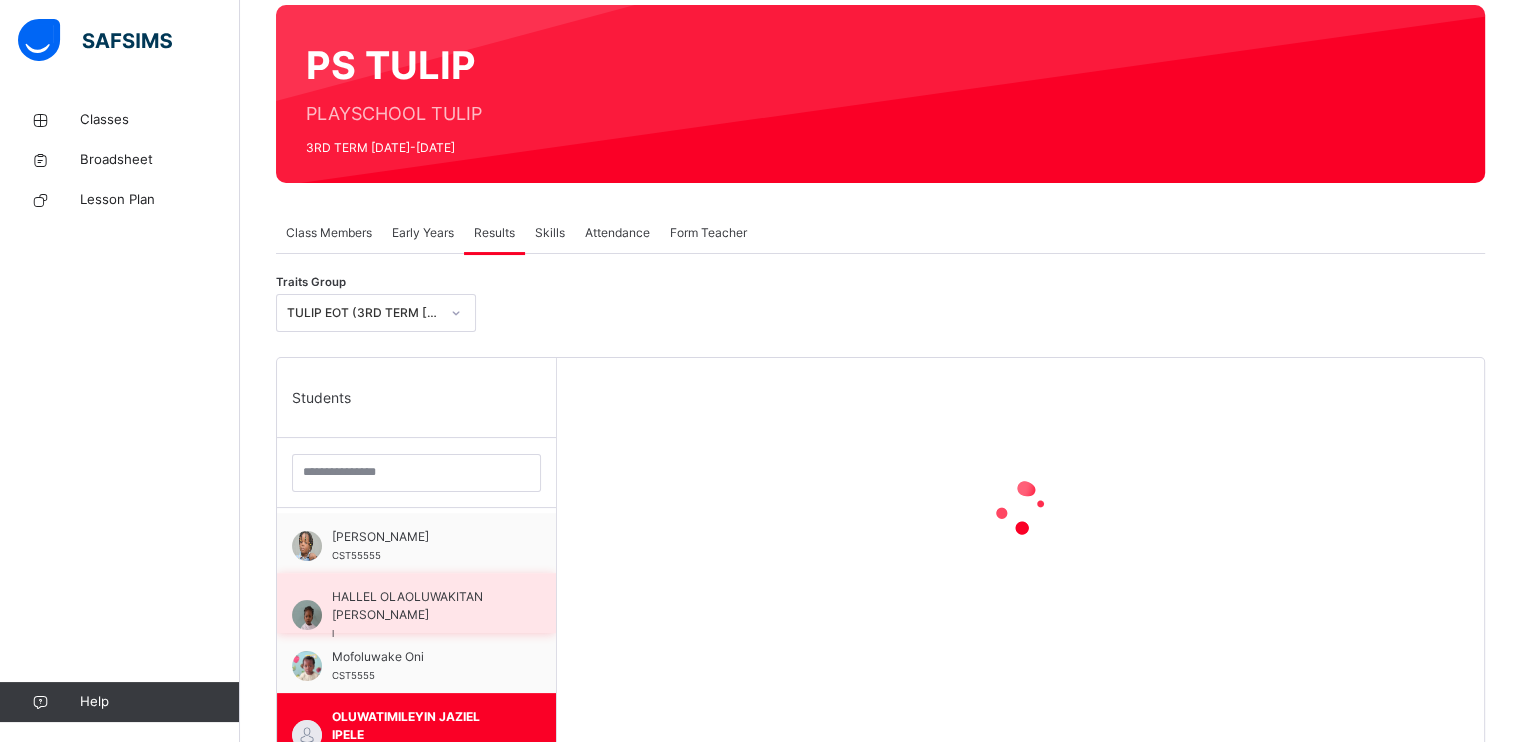 click on "HALLEL  OLAOLUWAKITAN [PERSON_NAME]" at bounding box center (421, 606) 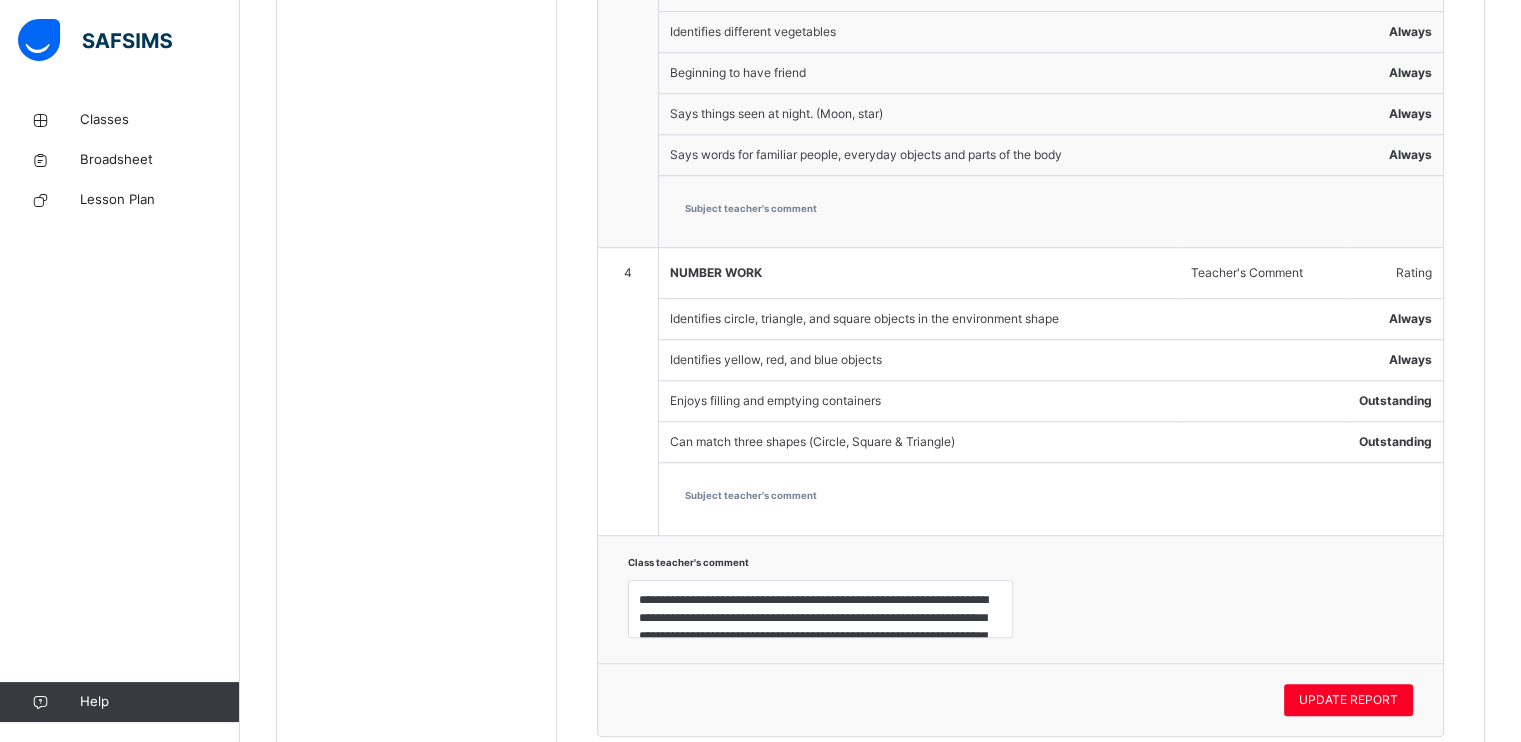 scroll, scrollTop: 1457, scrollLeft: 0, axis: vertical 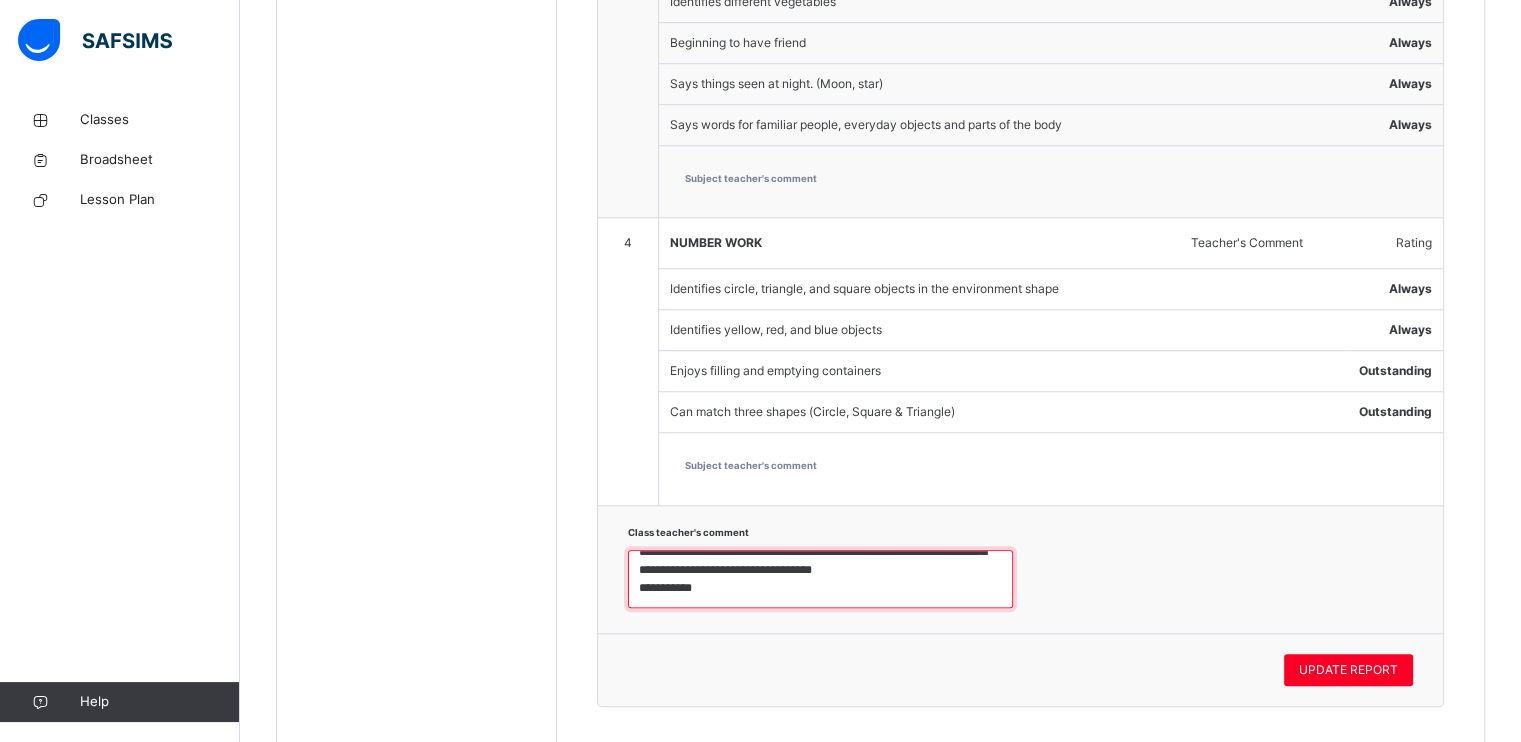 click on "**********" at bounding box center [820, 579] 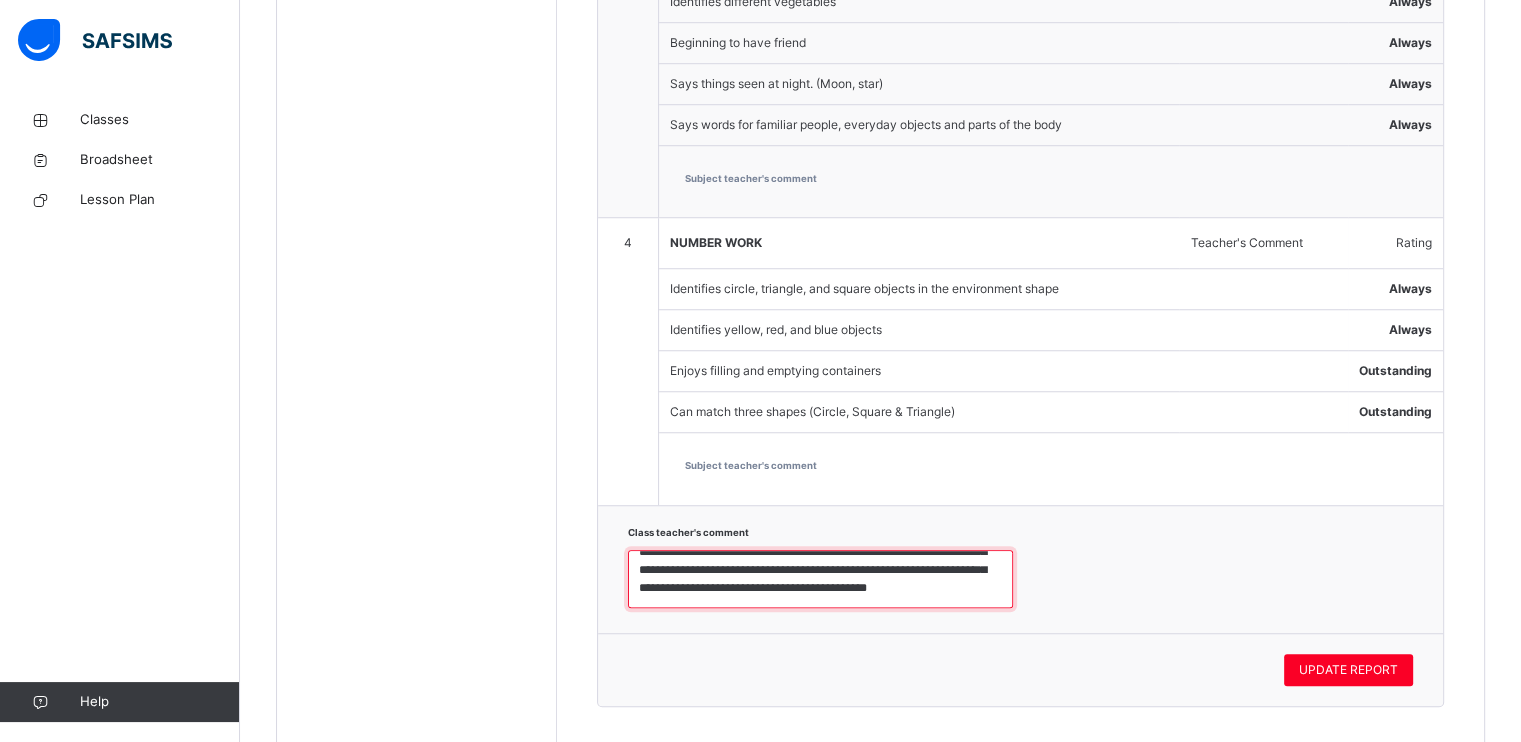 scroll, scrollTop: 53, scrollLeft: 0, axis: vertical 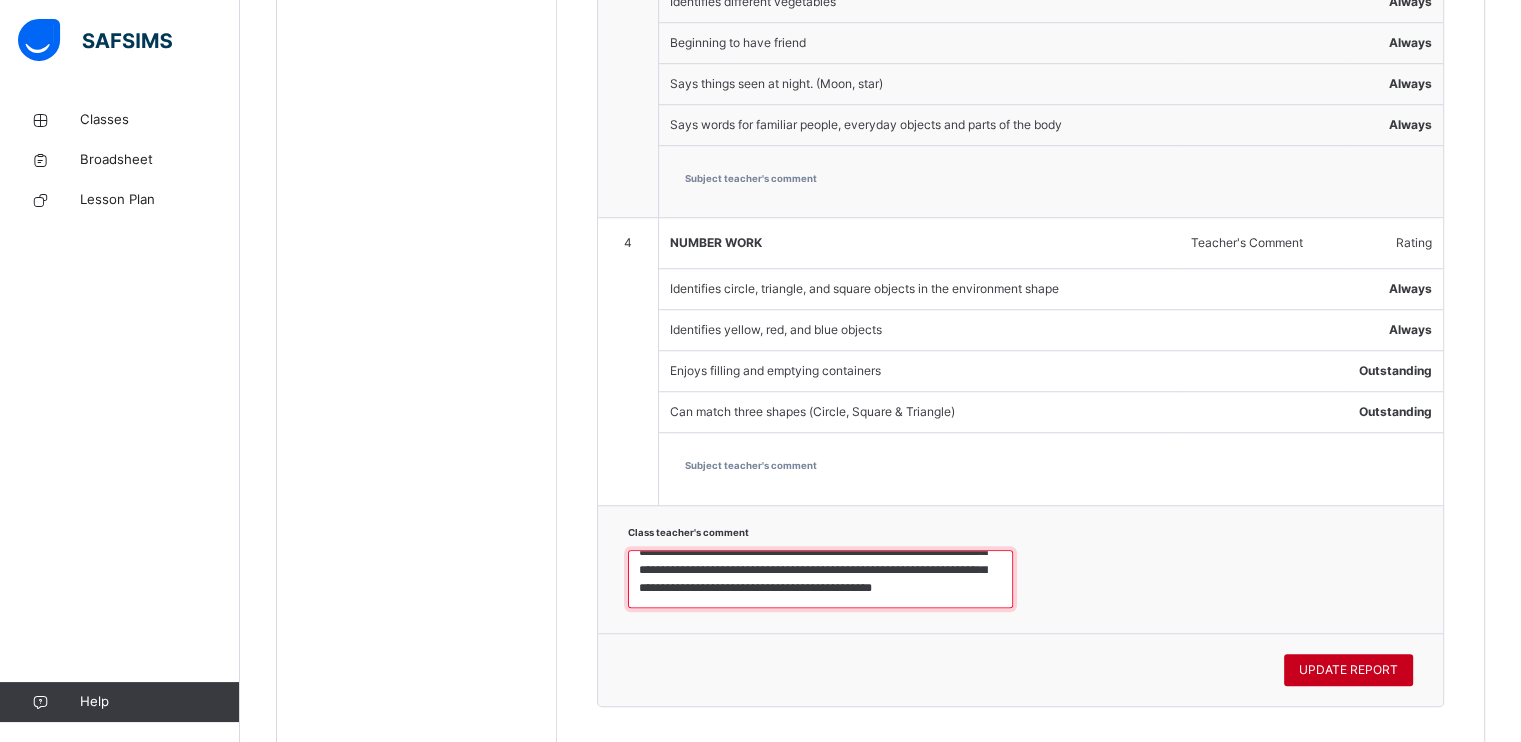 type on "**********" 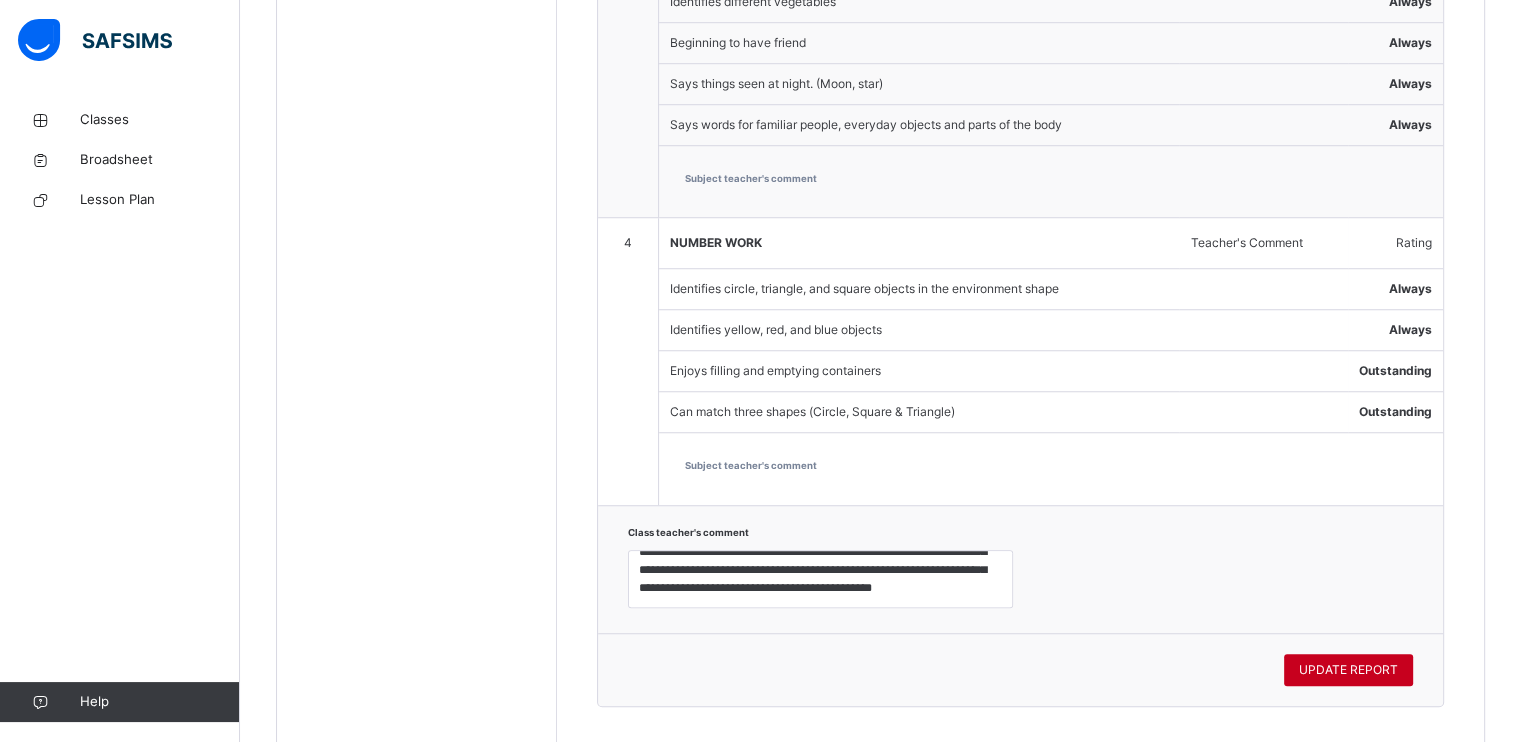 click on "UPDATE REPORT" at bounding box center [1348, 670] 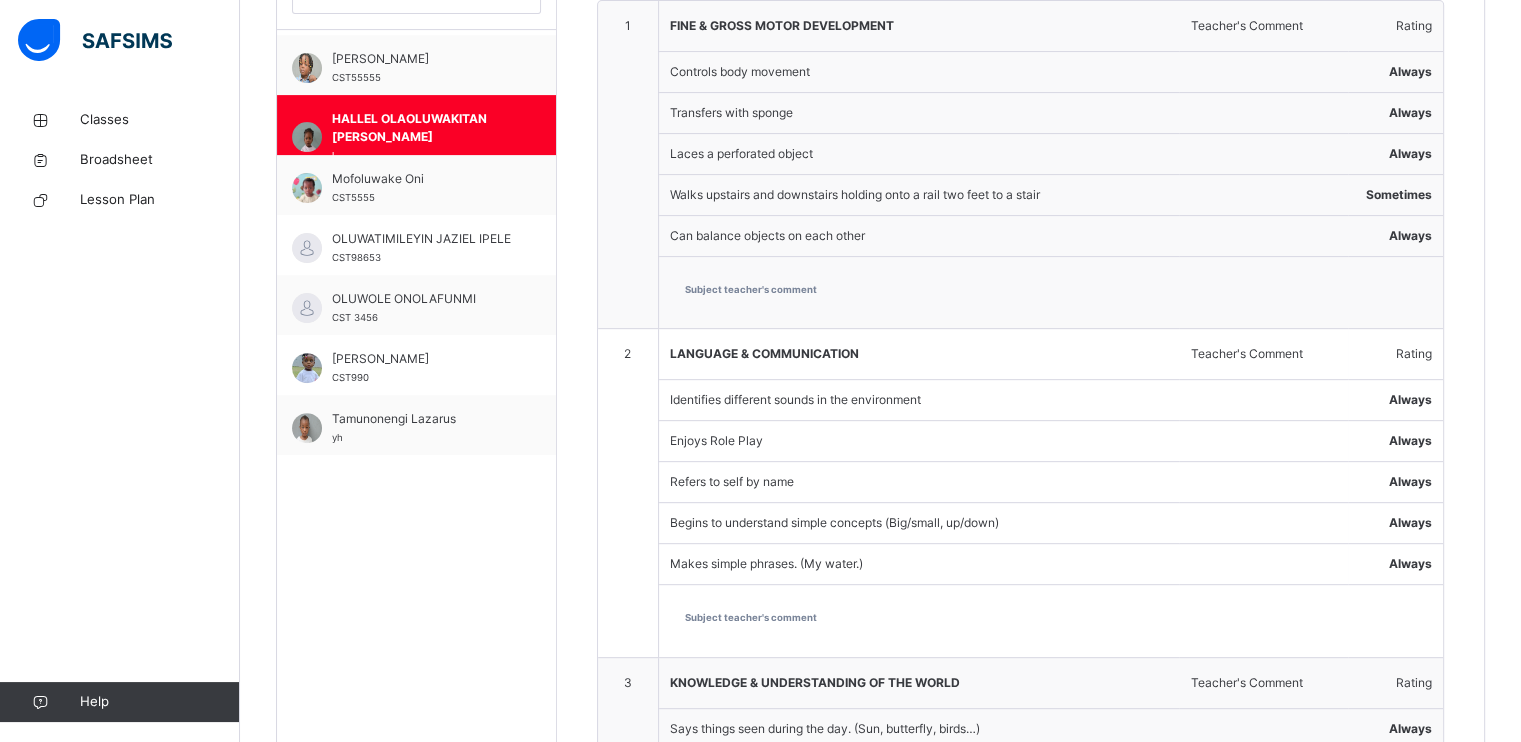 scroll, scrollTop: 638, scrollLeft: 0, axis: vertical 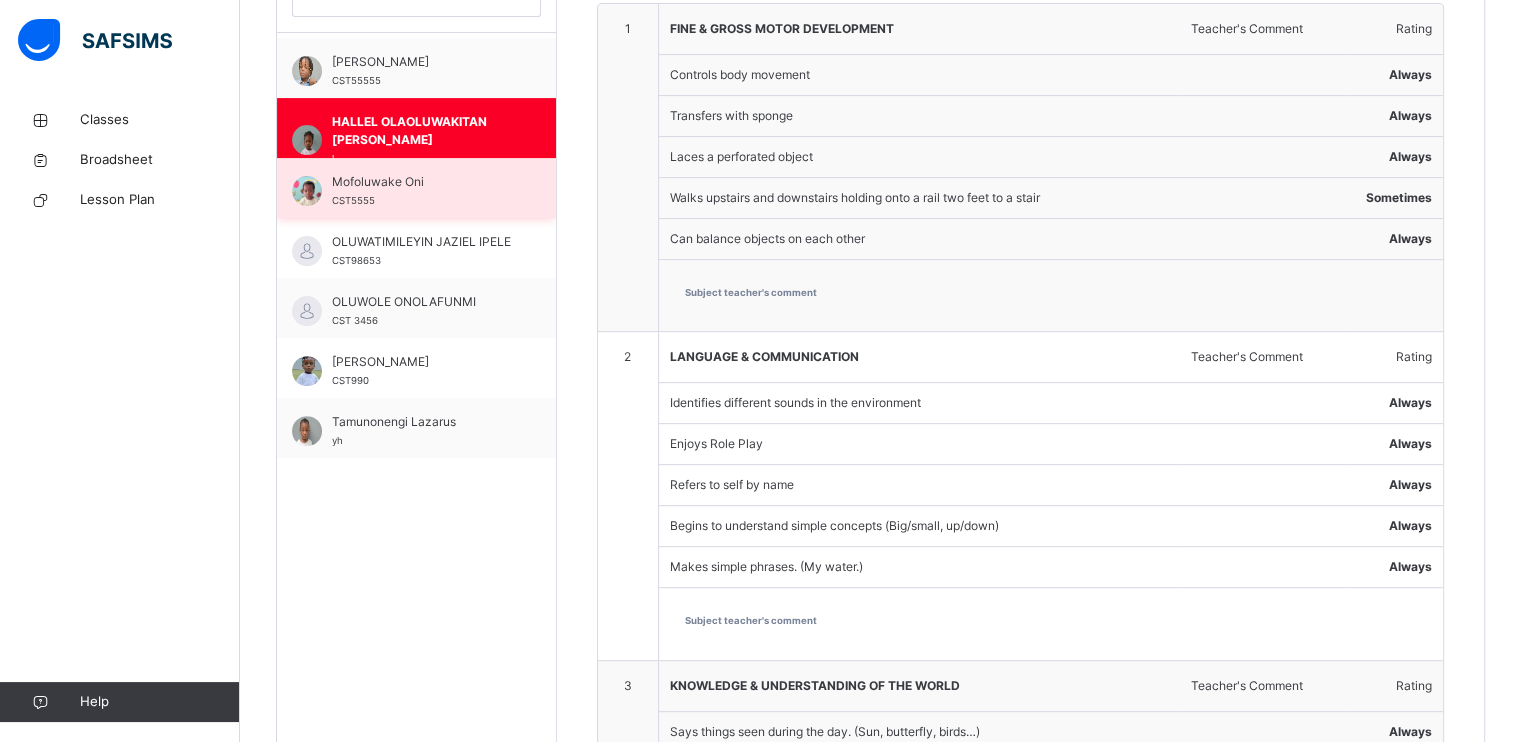 click on "Mofoluwake  Oni" at bounding box center (421, 182) 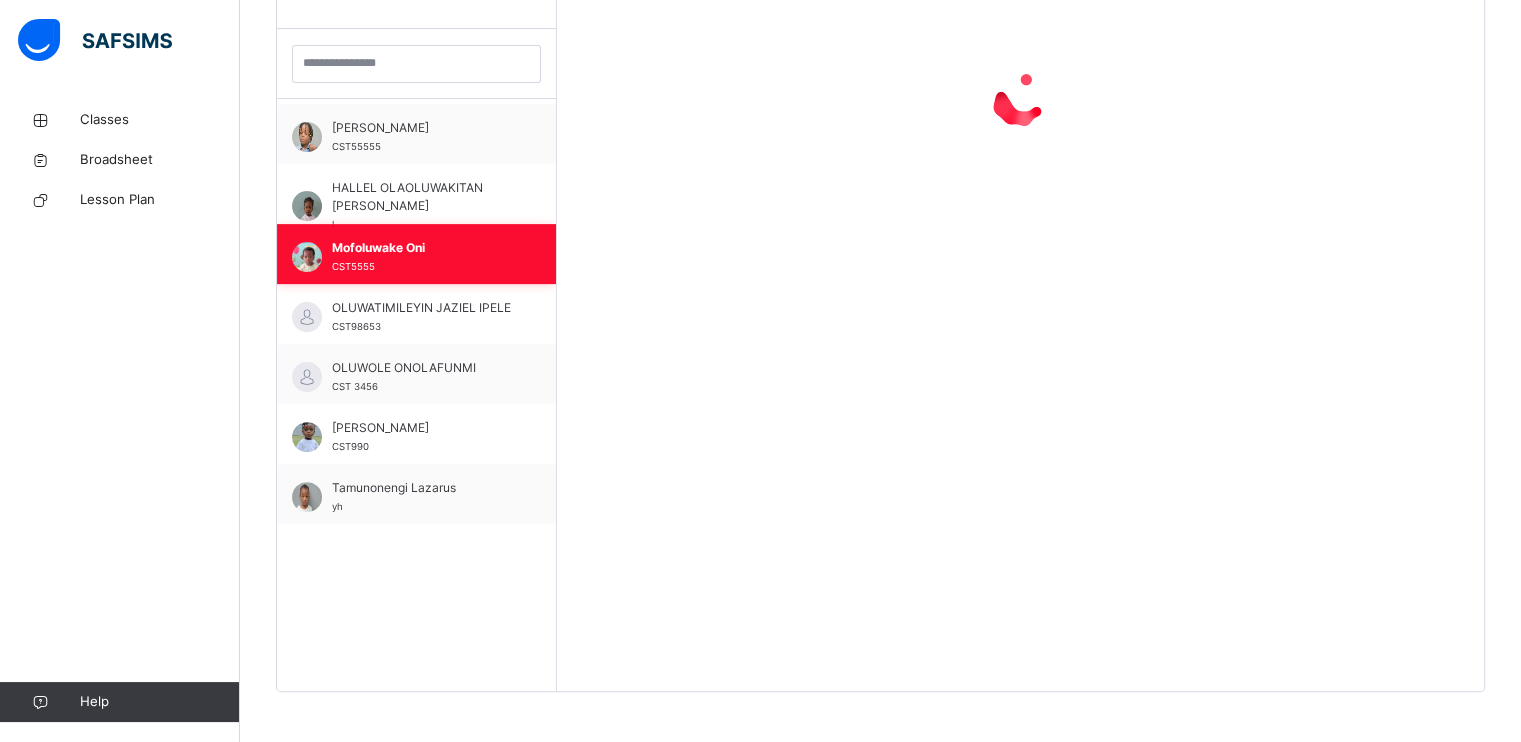 scroll, scrollTop: 571, scrollLeft: 0, axis: vertical 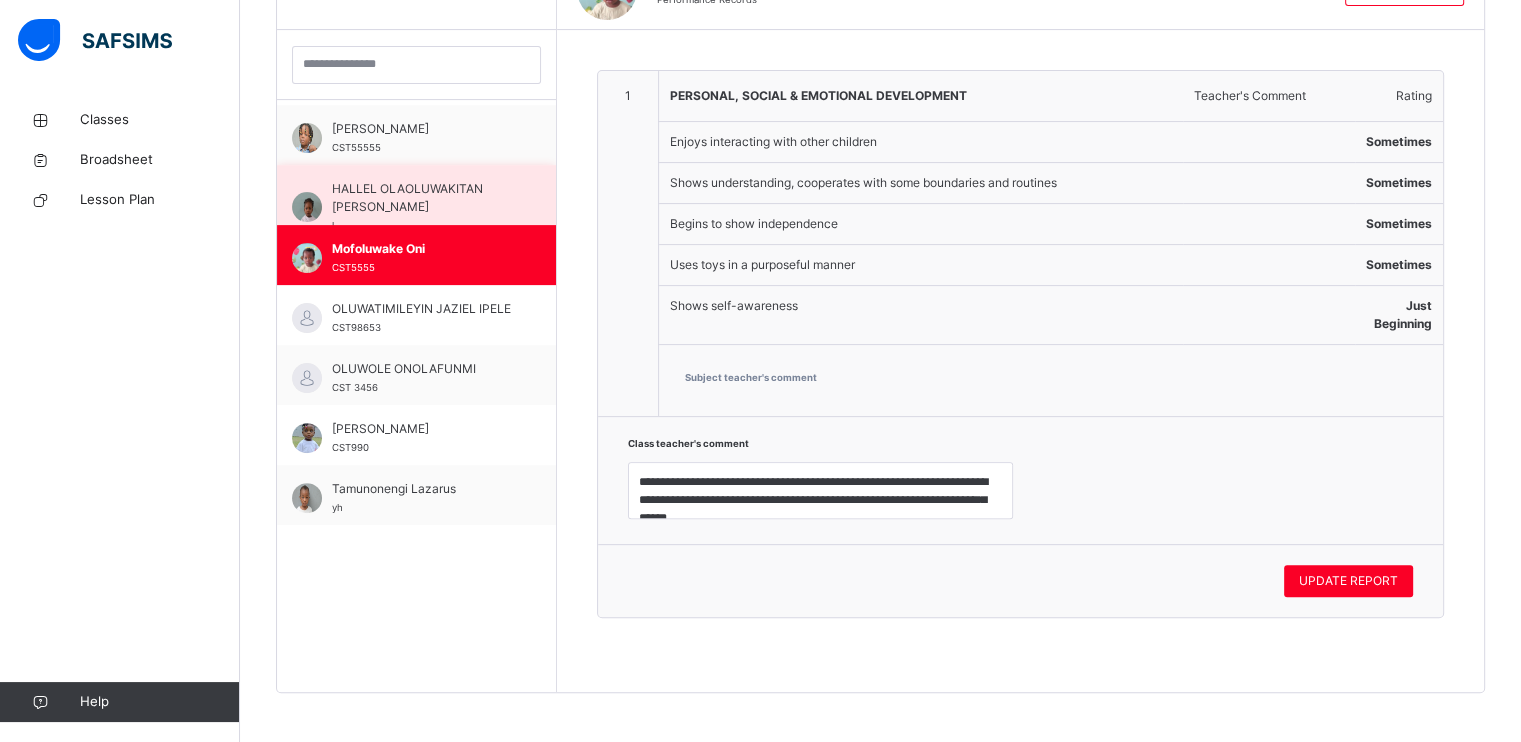 click on "HALLEL  OLAOLUWAKITAN [PERSON_NAME]" at bounding box center (421, 198) 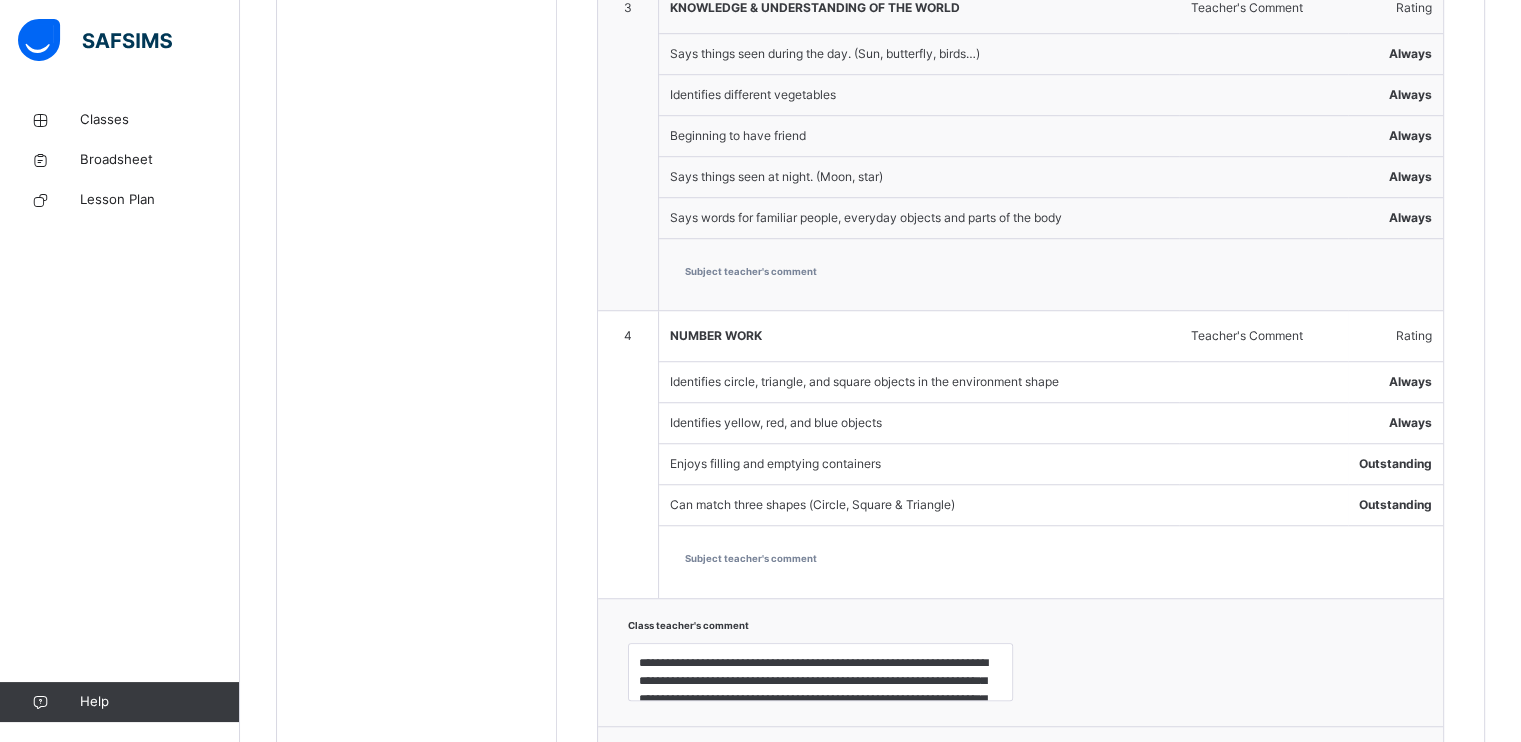 scroll, scrollTop: 1457, scrollLeft: 0, axis: vertical 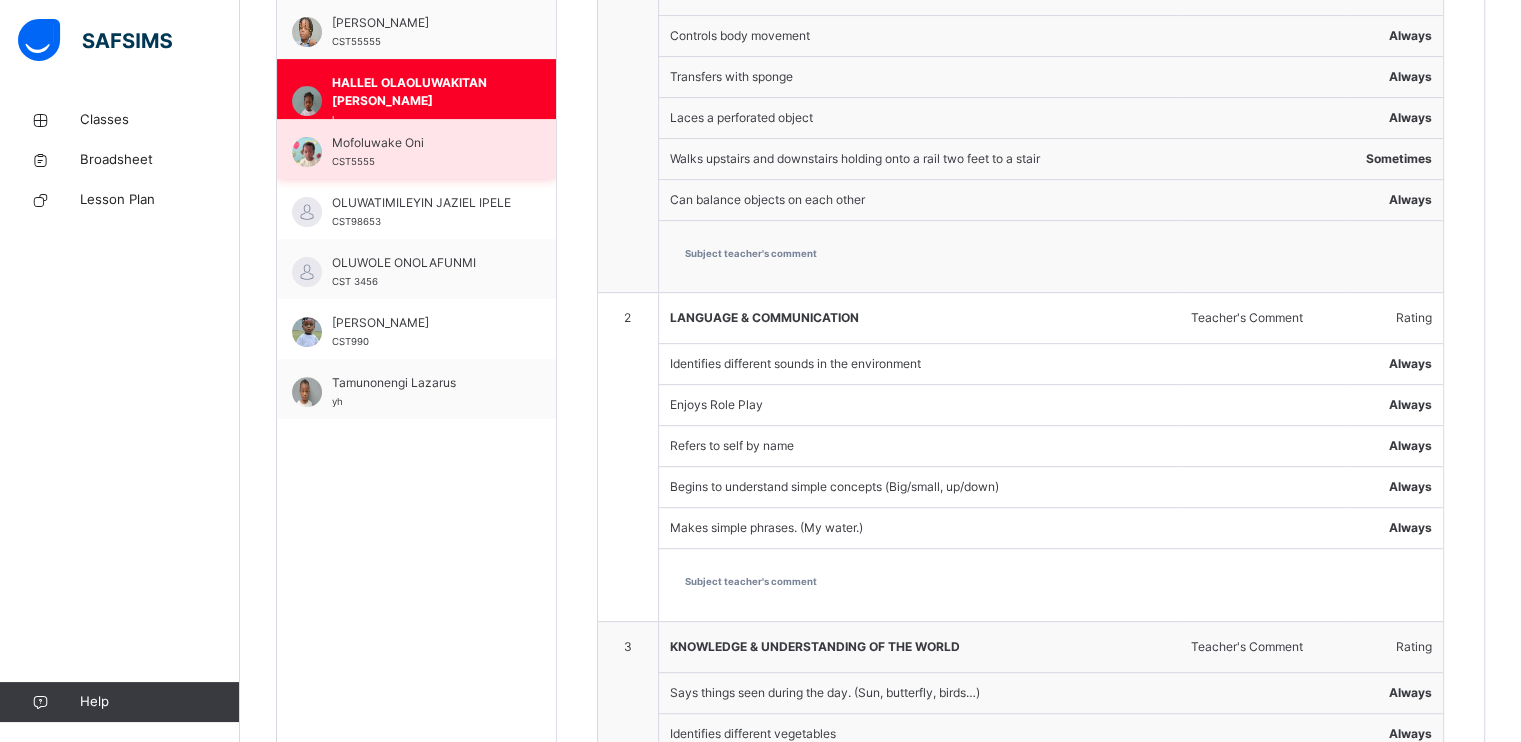 click on "Mofoluwake  Oni" at bounding box center (421, 143) 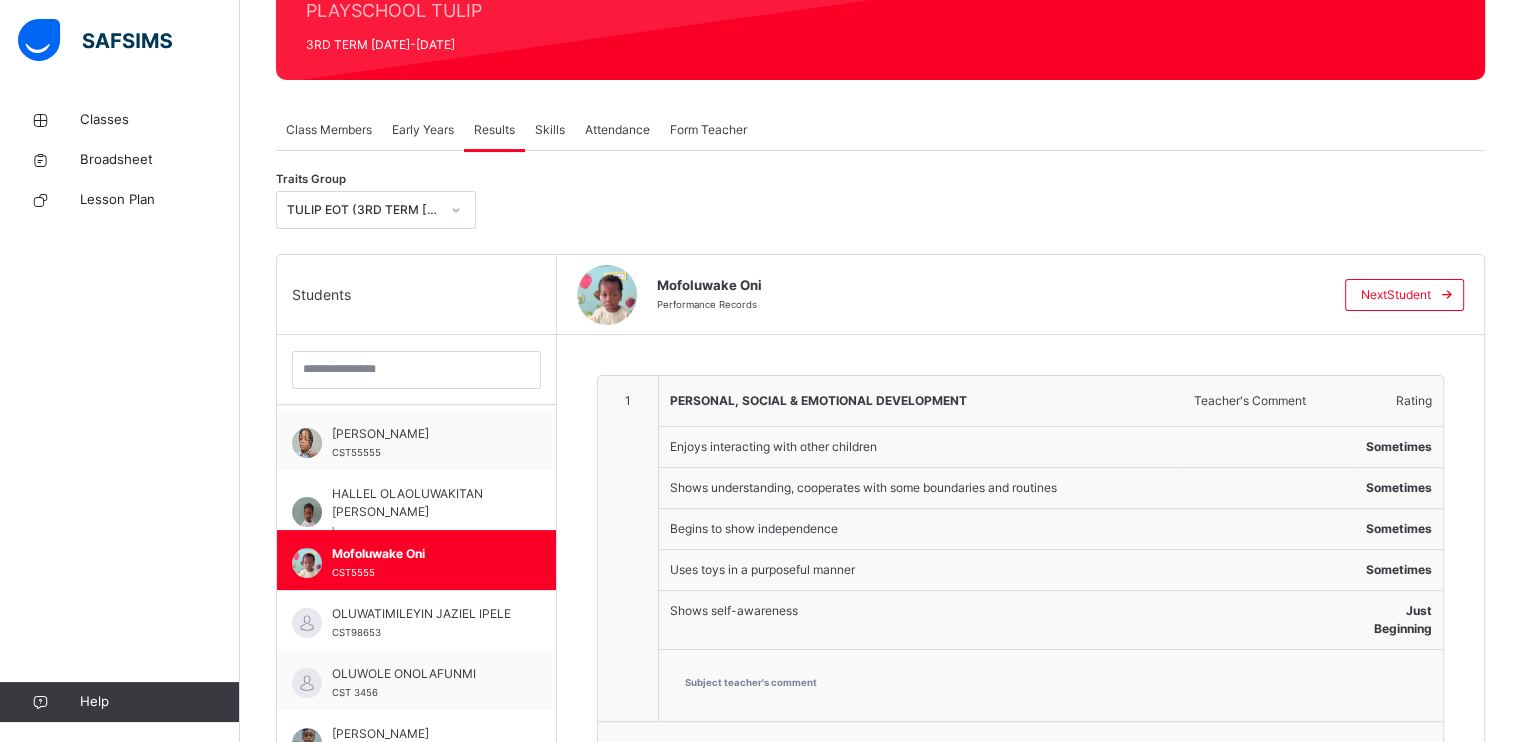 scroll, scrollTop: 255, scrollLeft: 0, axis: vertical 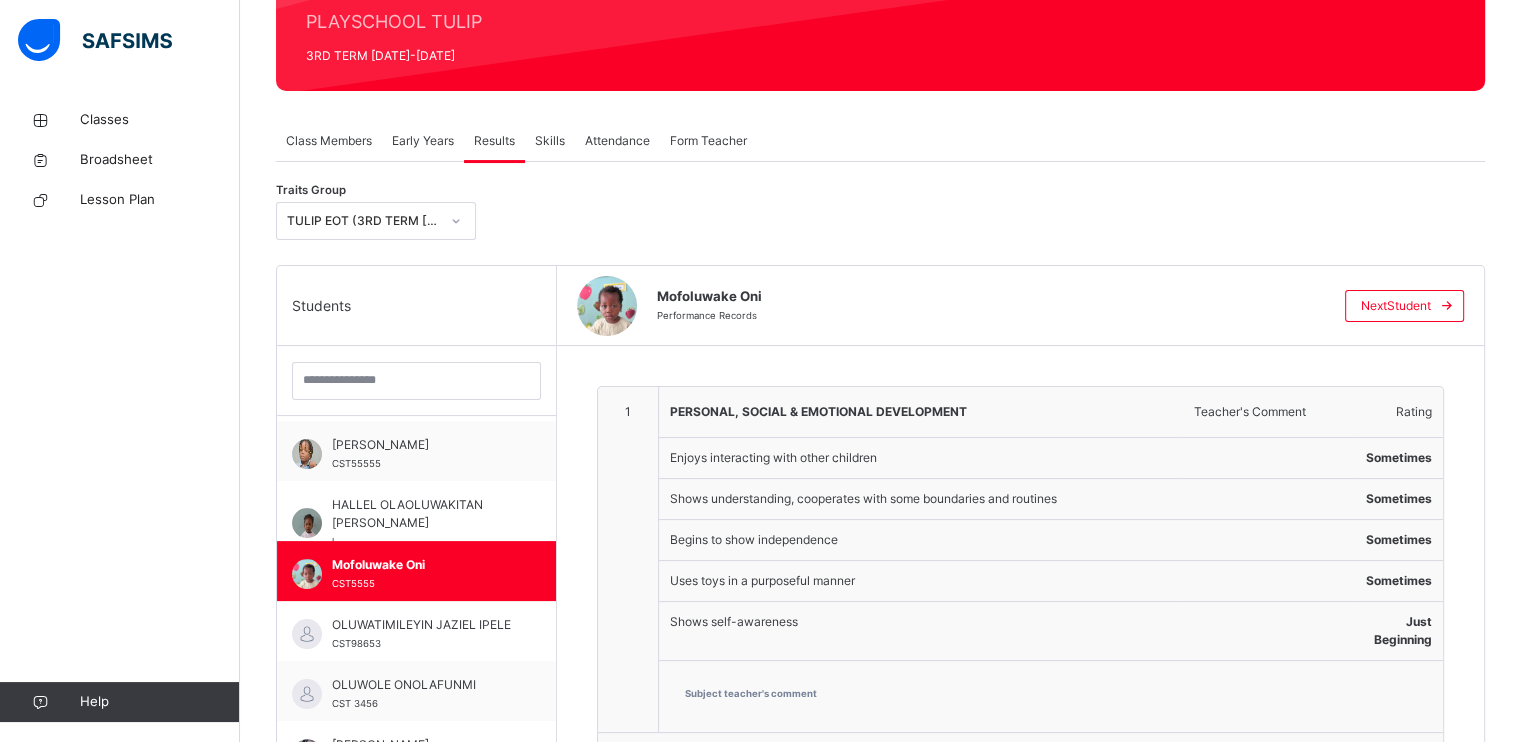 click on "Early Years" at bounding box center [423, 141] 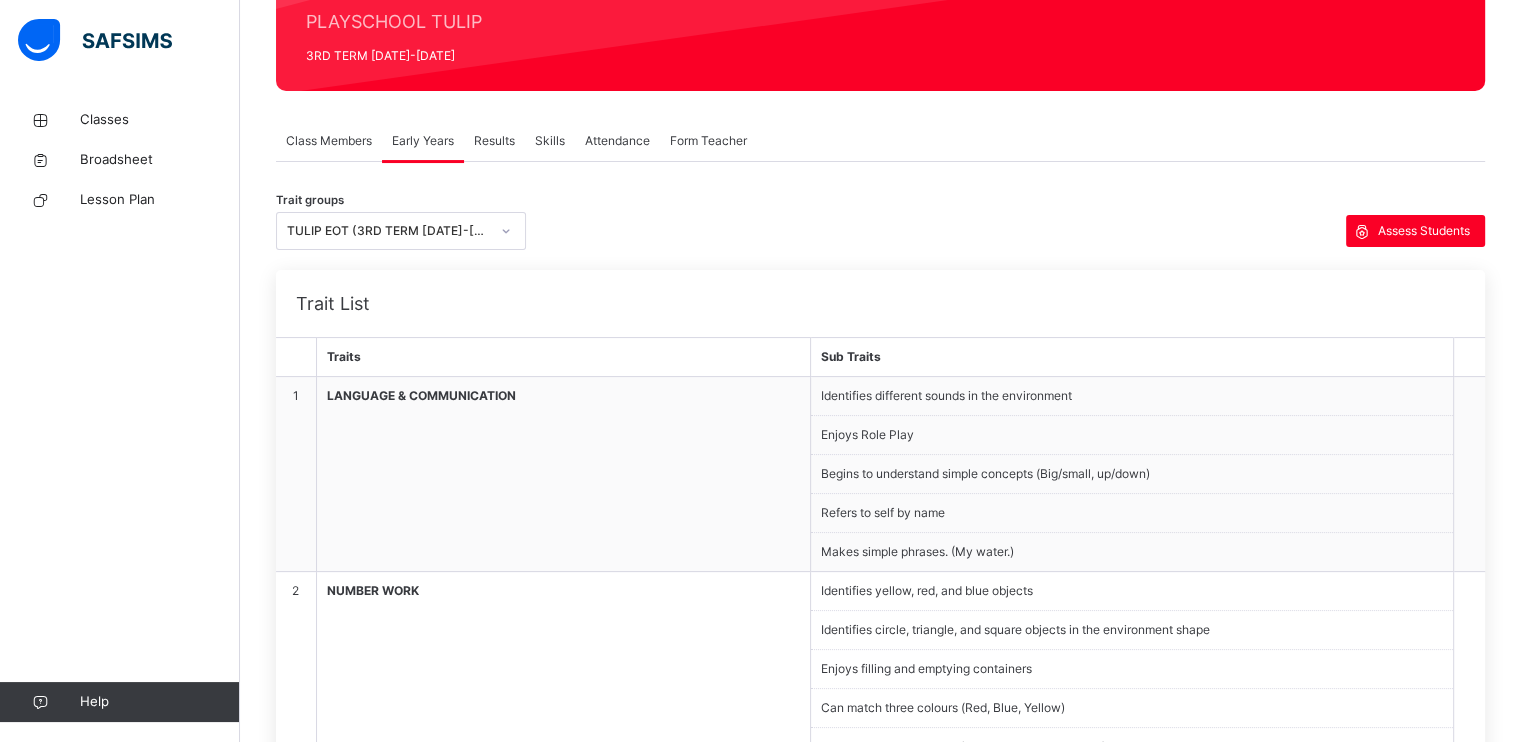 click on "Results" at bounding box center [494, 141] 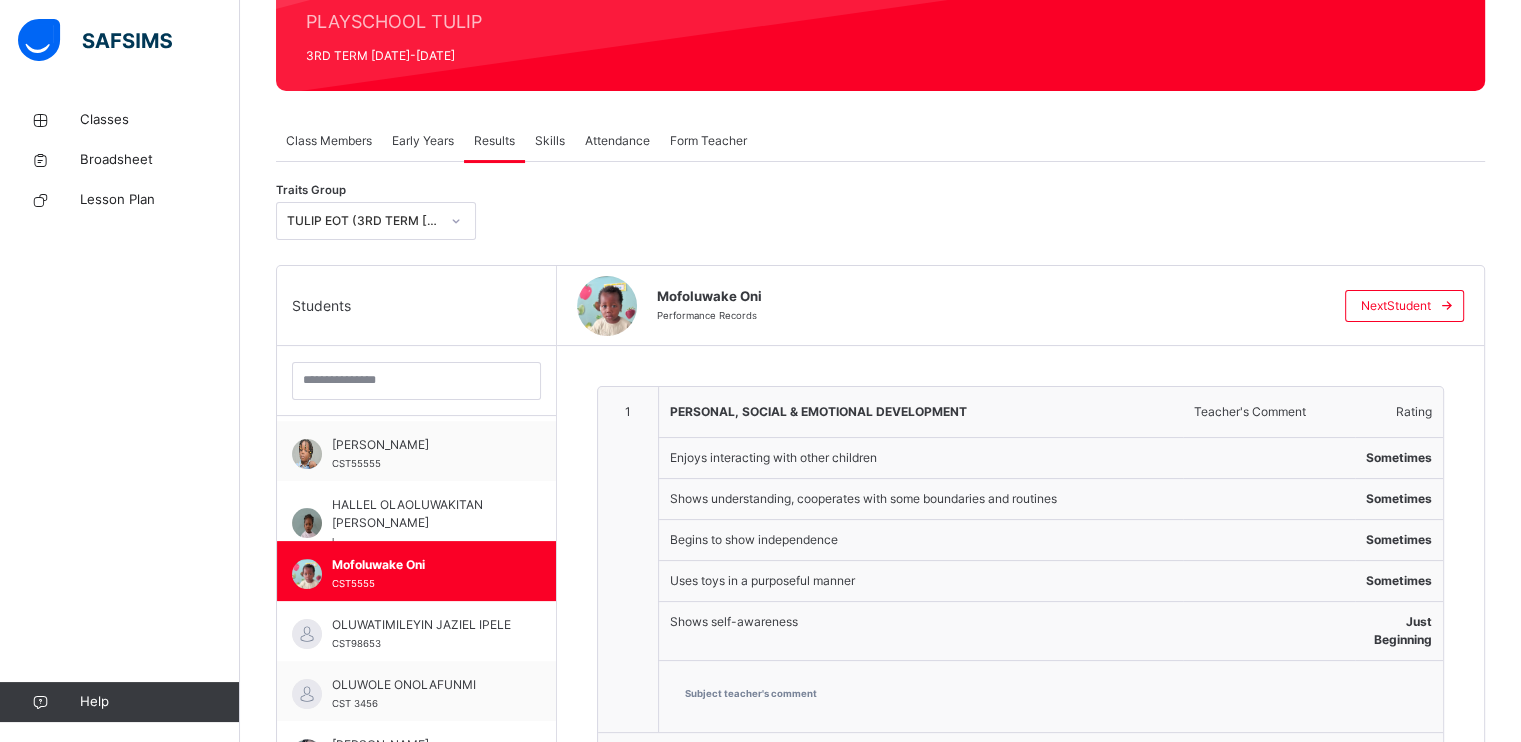 scroll, scrollTop: 571, scrollLeft: 0, axis: vertical 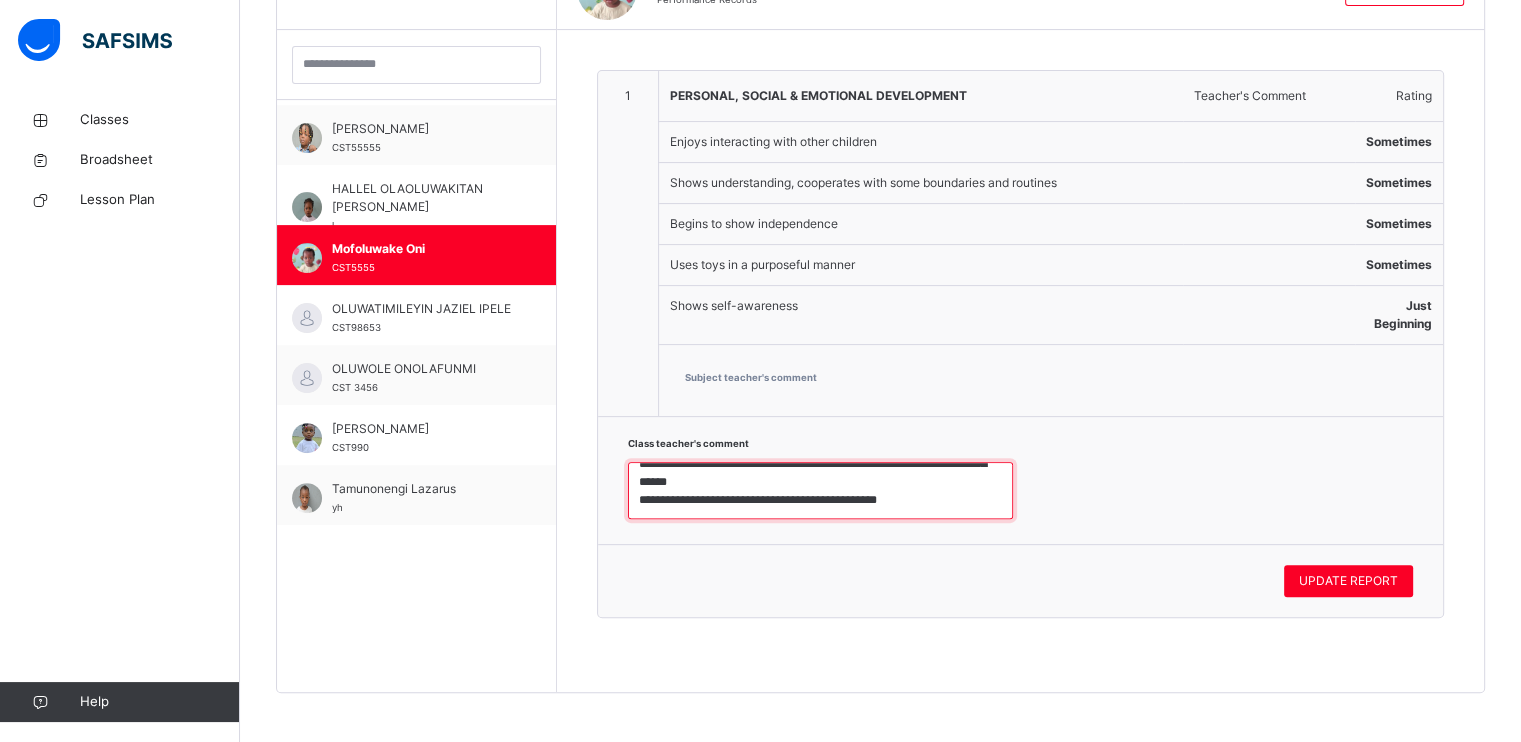 click on "**********" at bounding box center (820, 491) 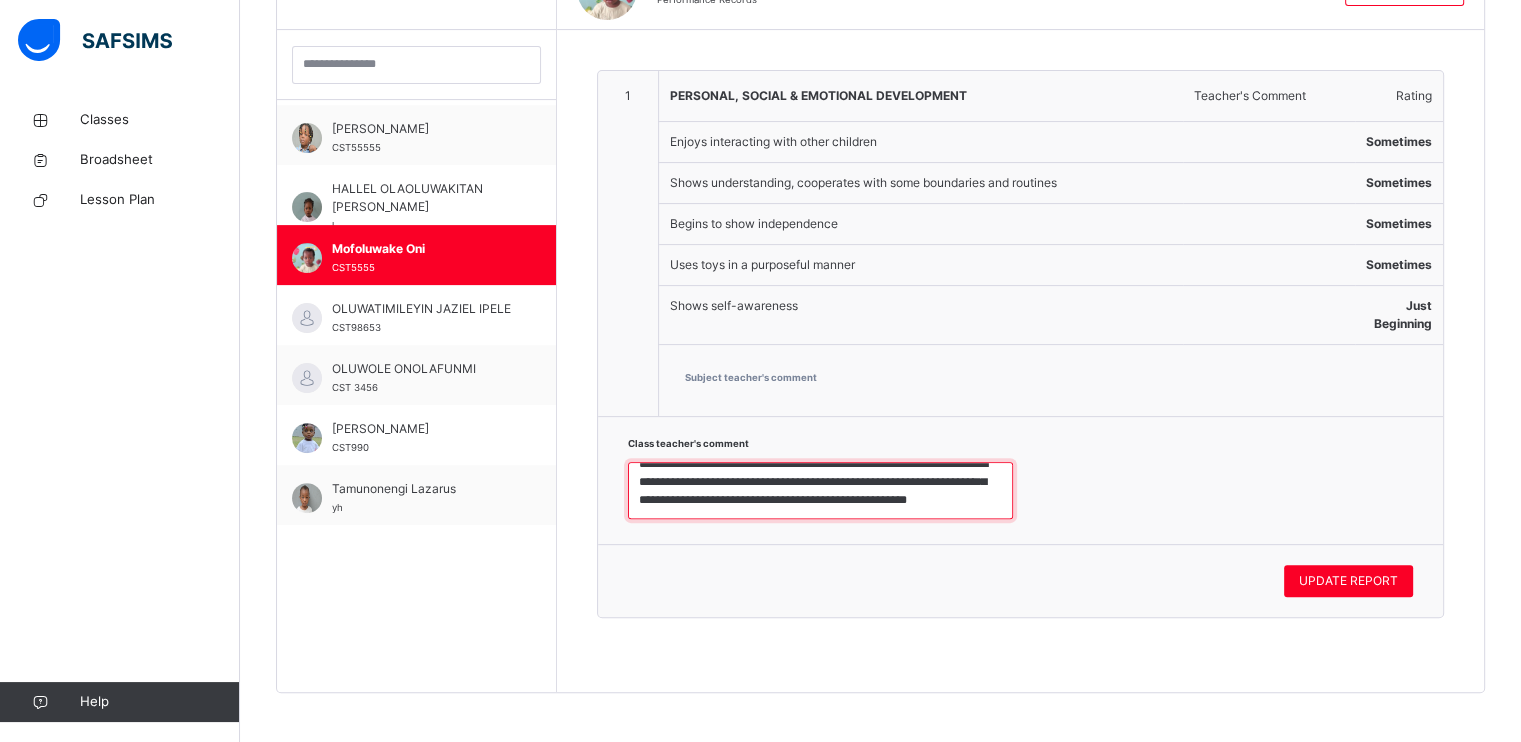 scroll, scrollTop: 36, scrollLeft: 0, axis: vertical 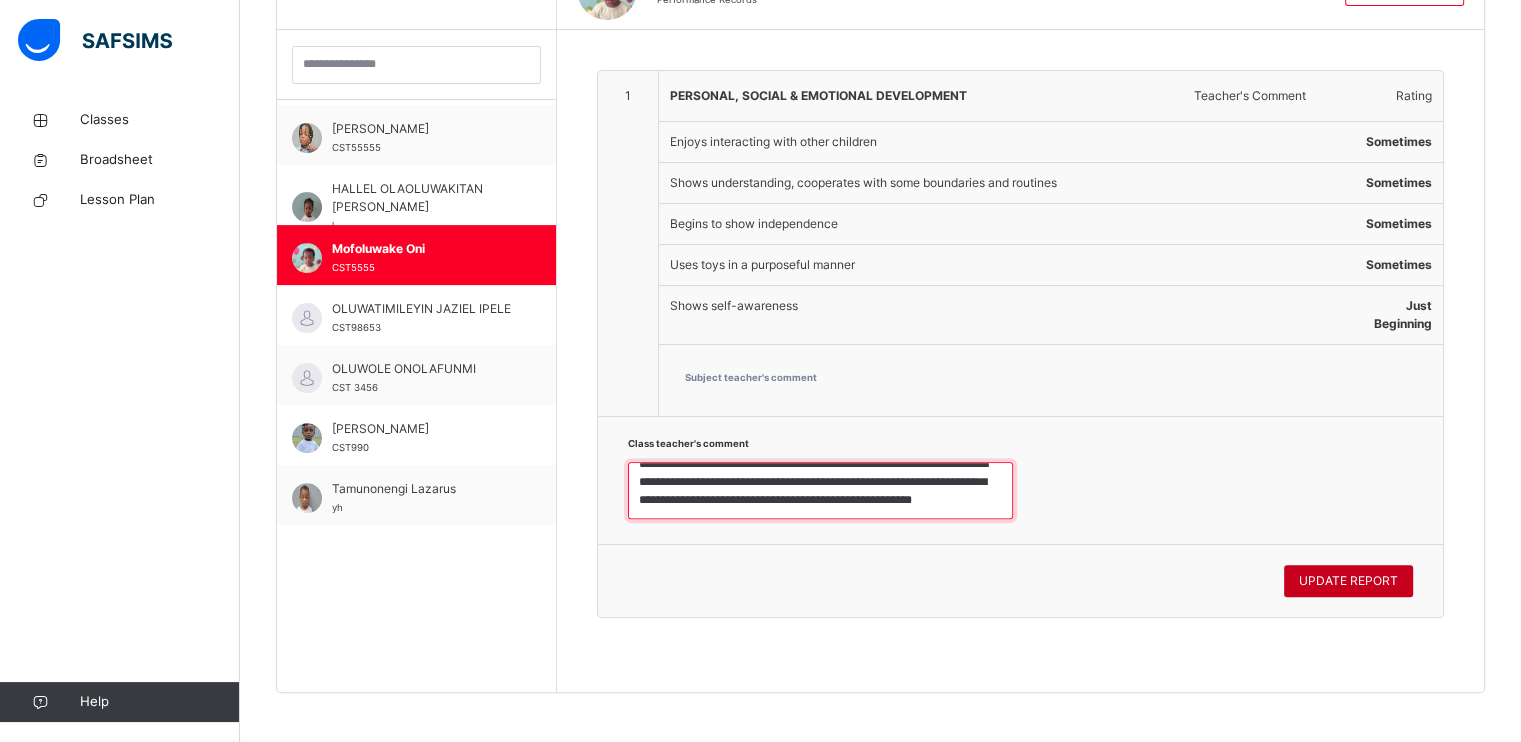 type on "**********" 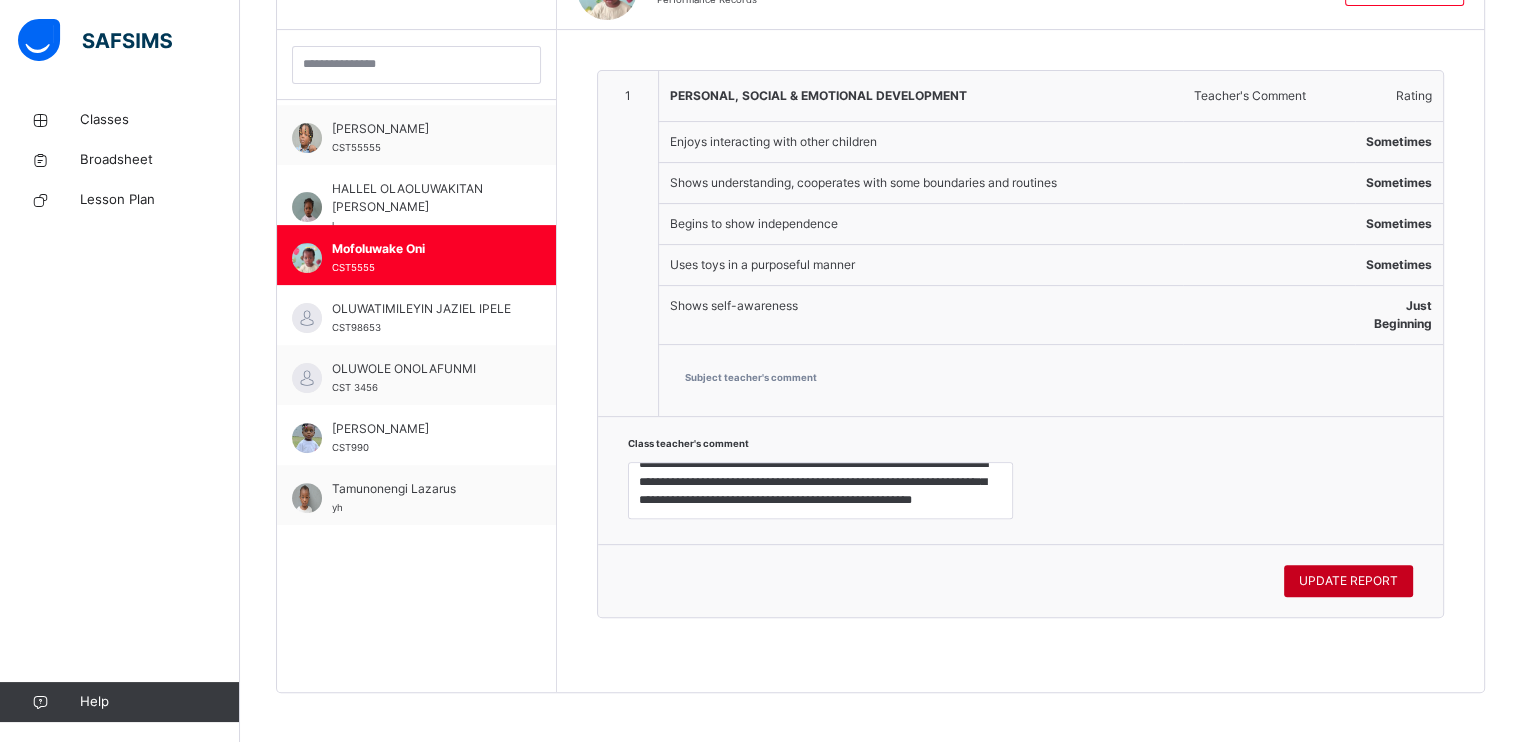 click on "UPDATE REPORT" at bounding box center (1348, 581) 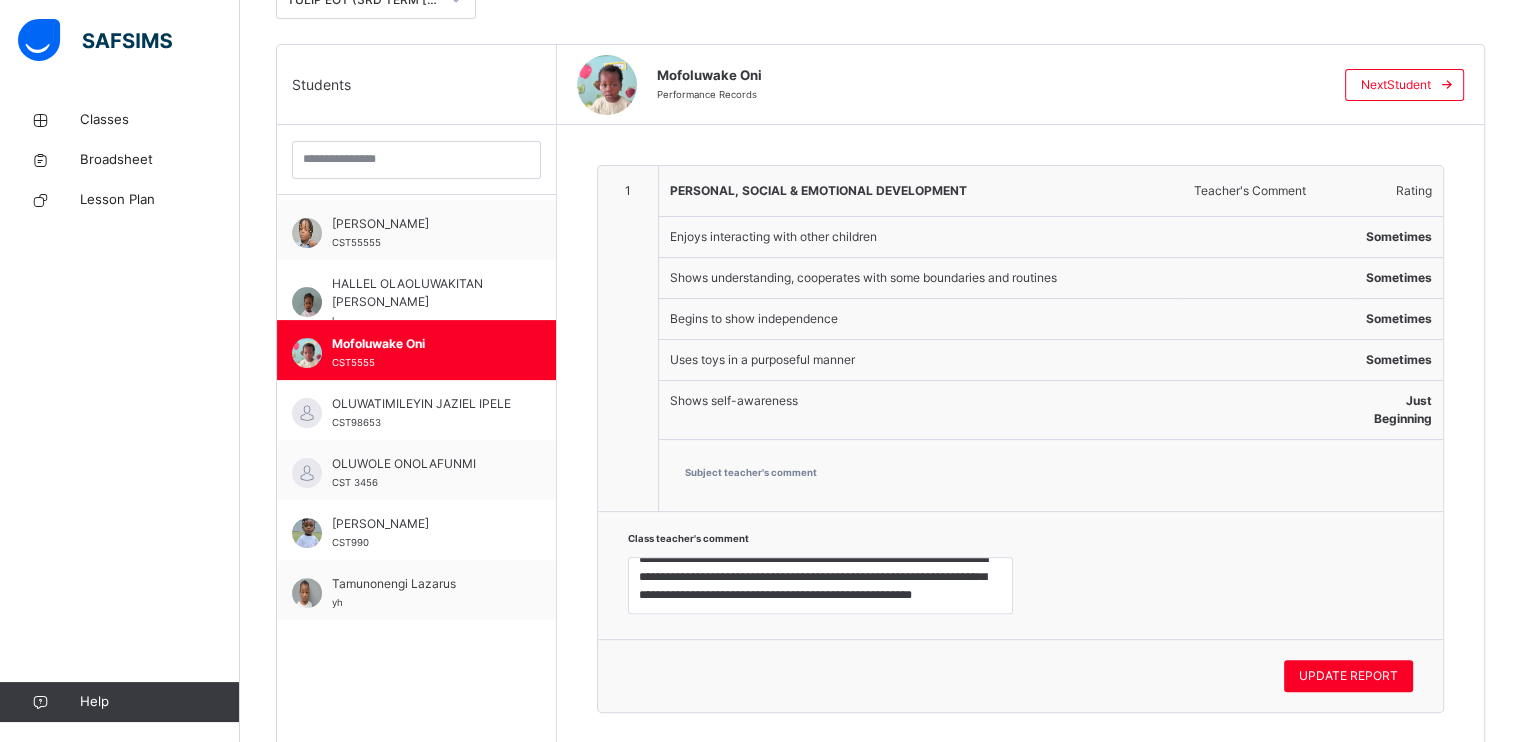 scroll, scrollTop: 481, scrollLeft: 0, axis: vertical 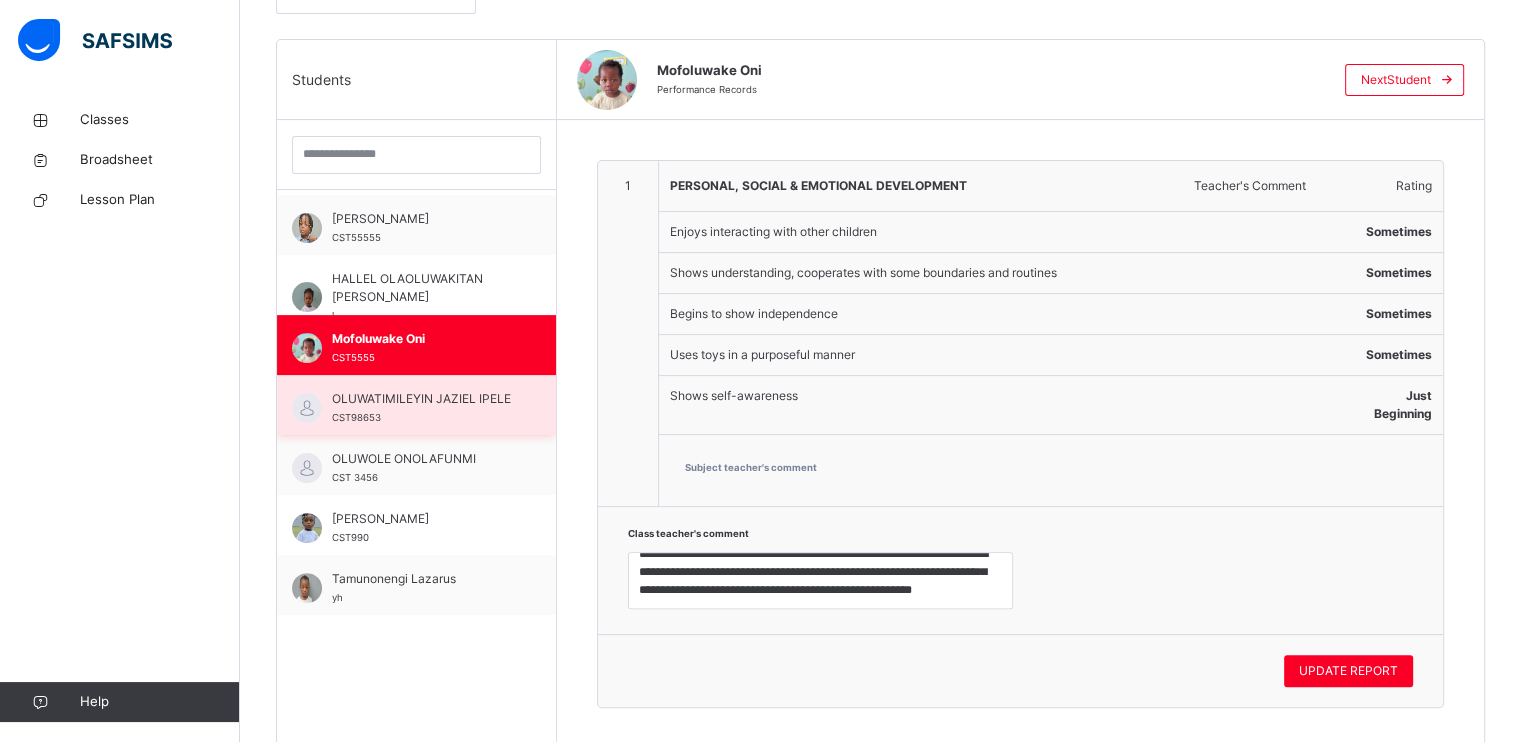 click on "OLUWATIMILEYIN JAZIEL IPELE" at bounding box center (421, 399) 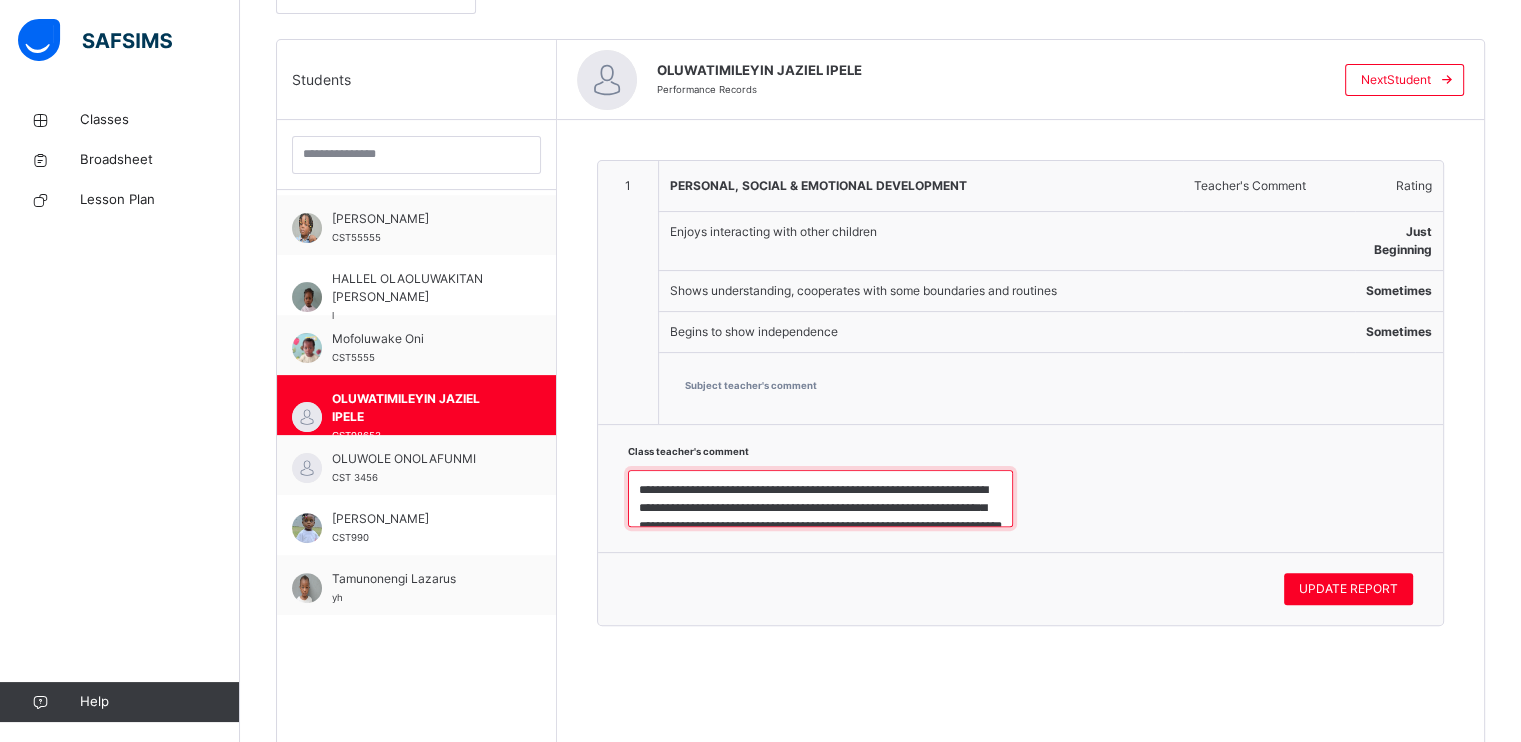click on "**********" at bounding box center (820, 499) 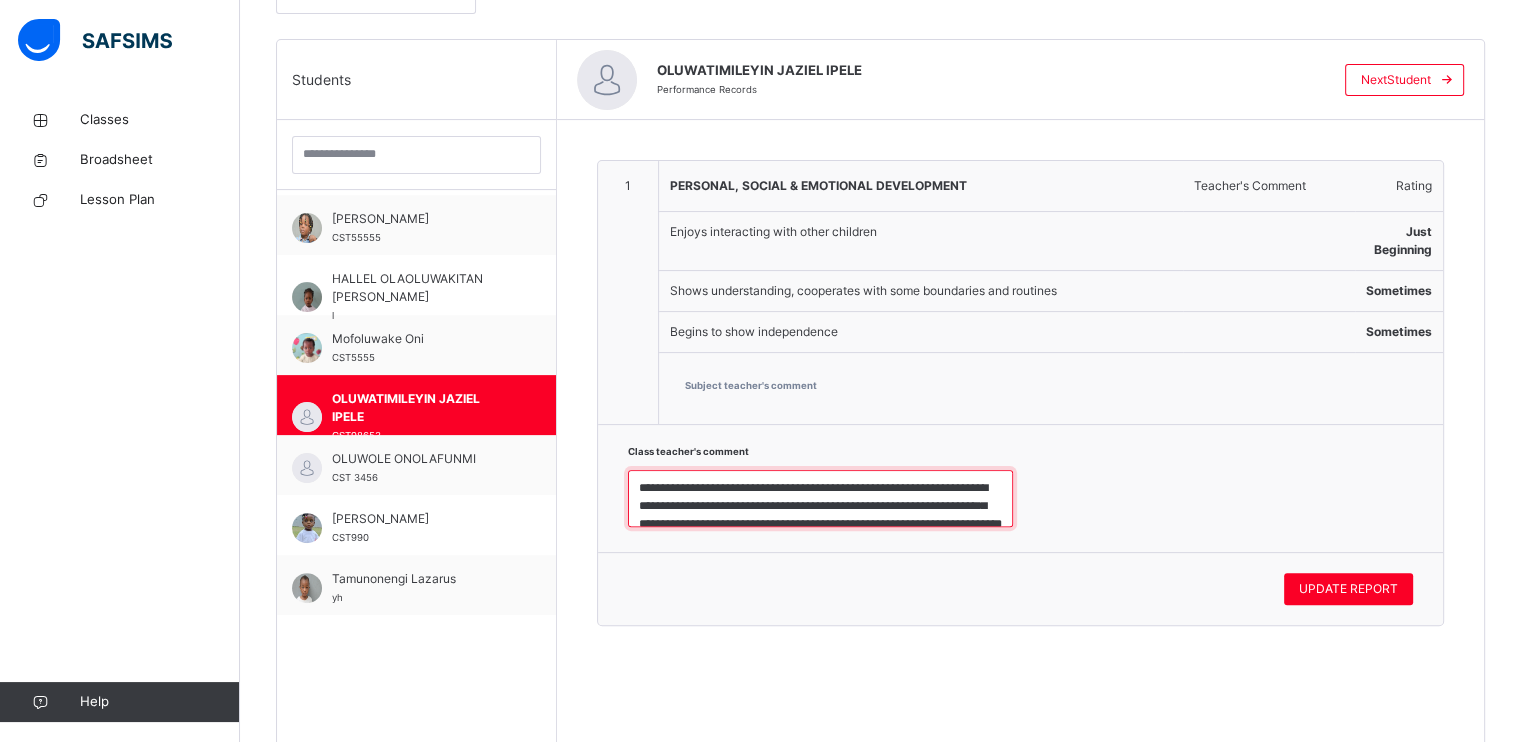 scroll, scrollTop: 4, scrollLeft: 0, axis: vertical 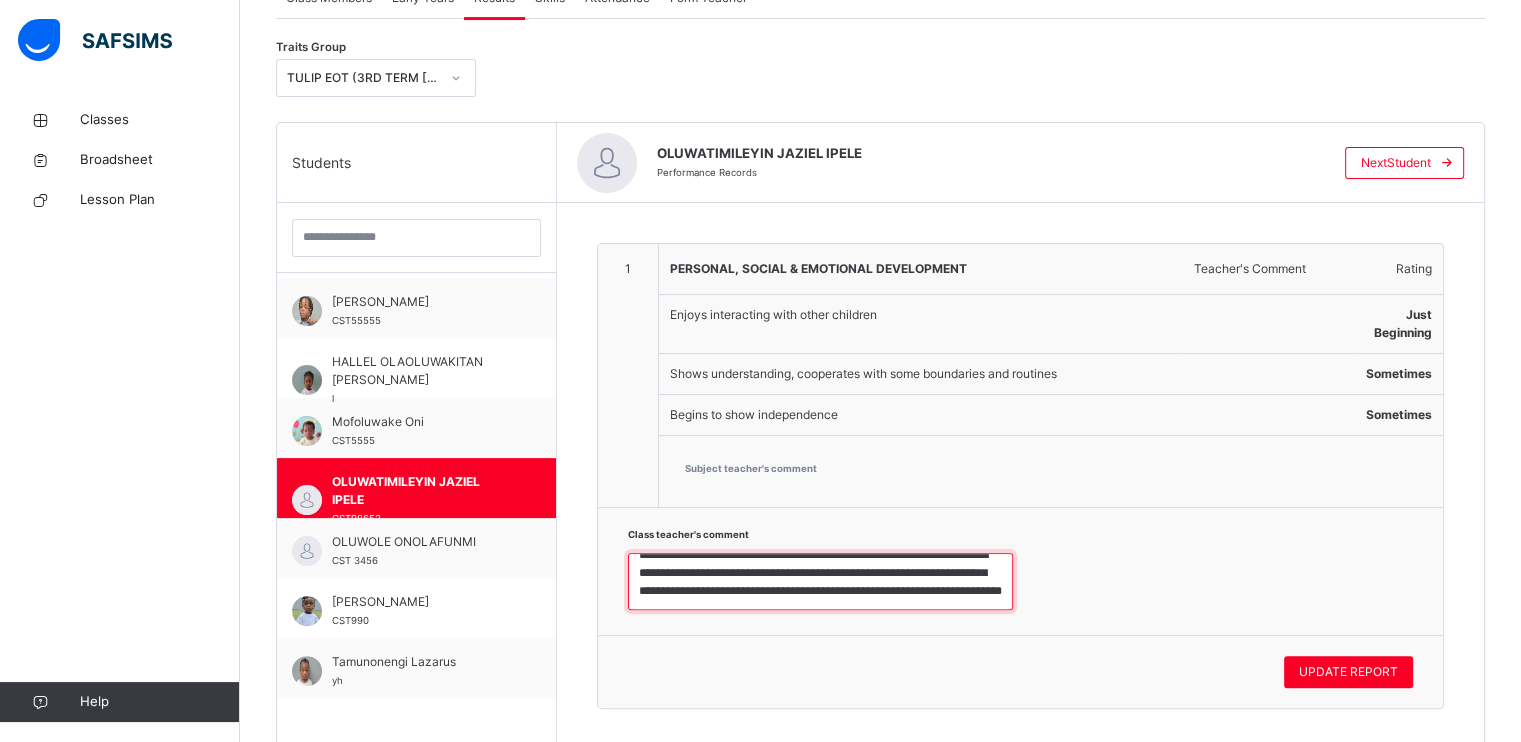 click on "**********" at bounding box center (820, 582) 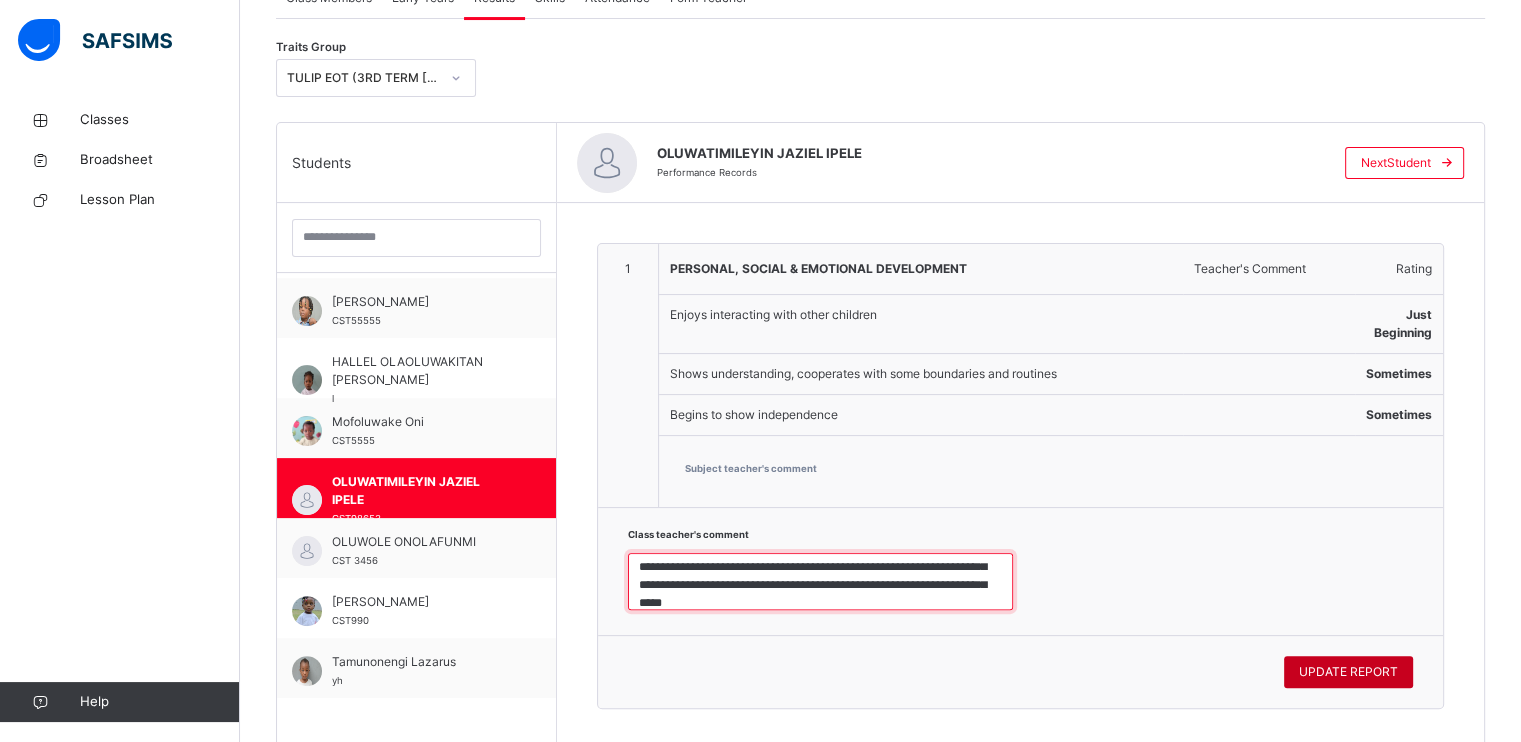 type on "**********" 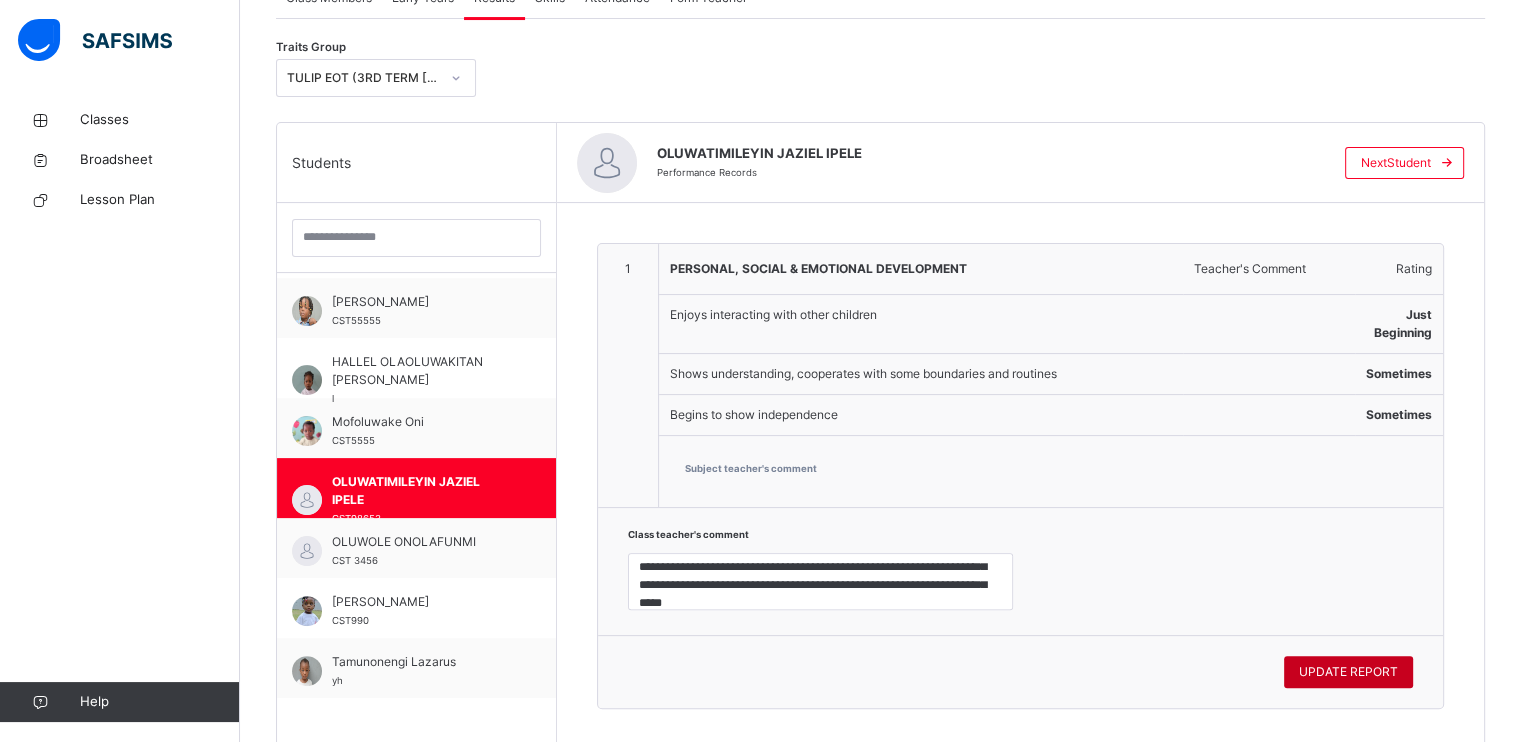 click on "UPDATE REPORT" at bounding box center (1348, 672) 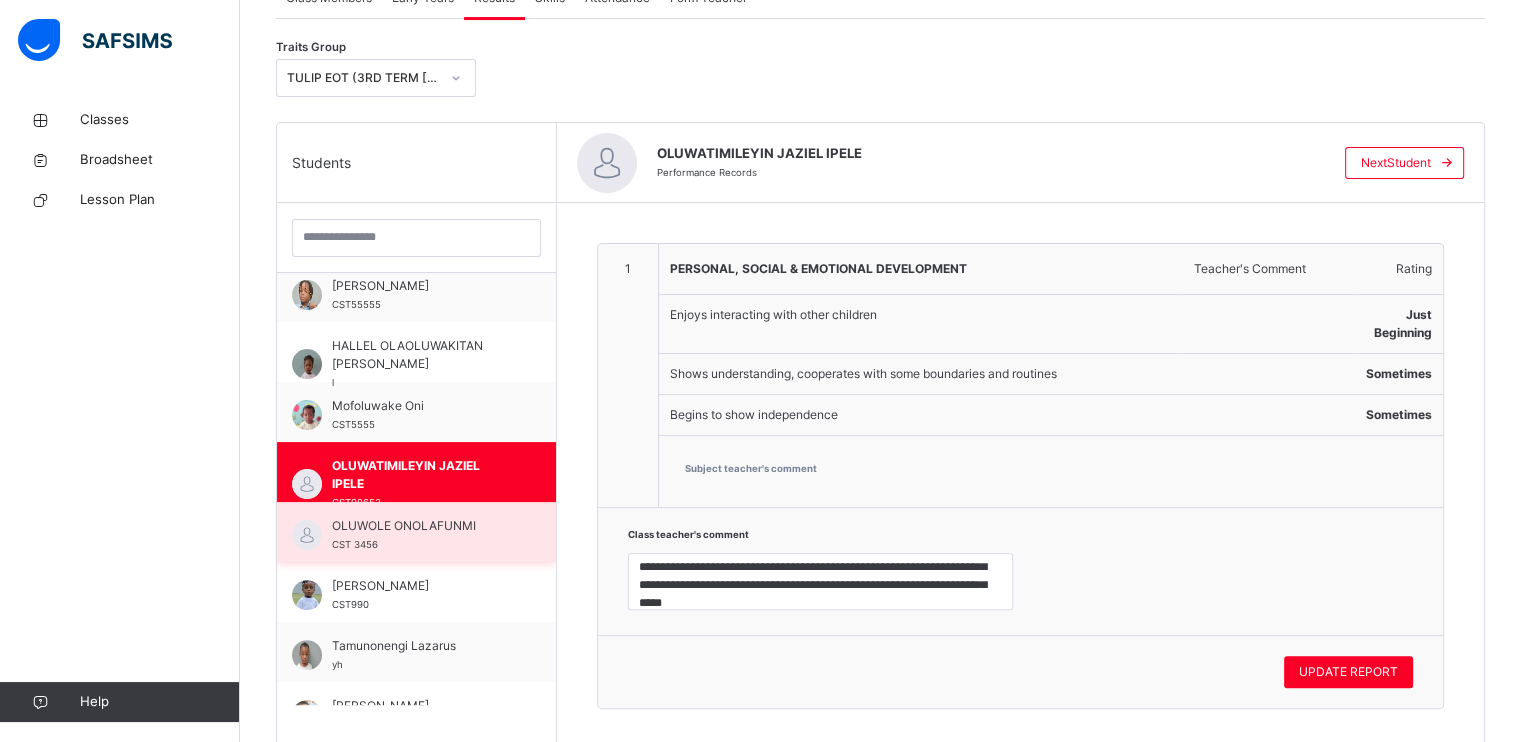 scroll, scrollTop: 0, scrollLeft: 0, axis: both 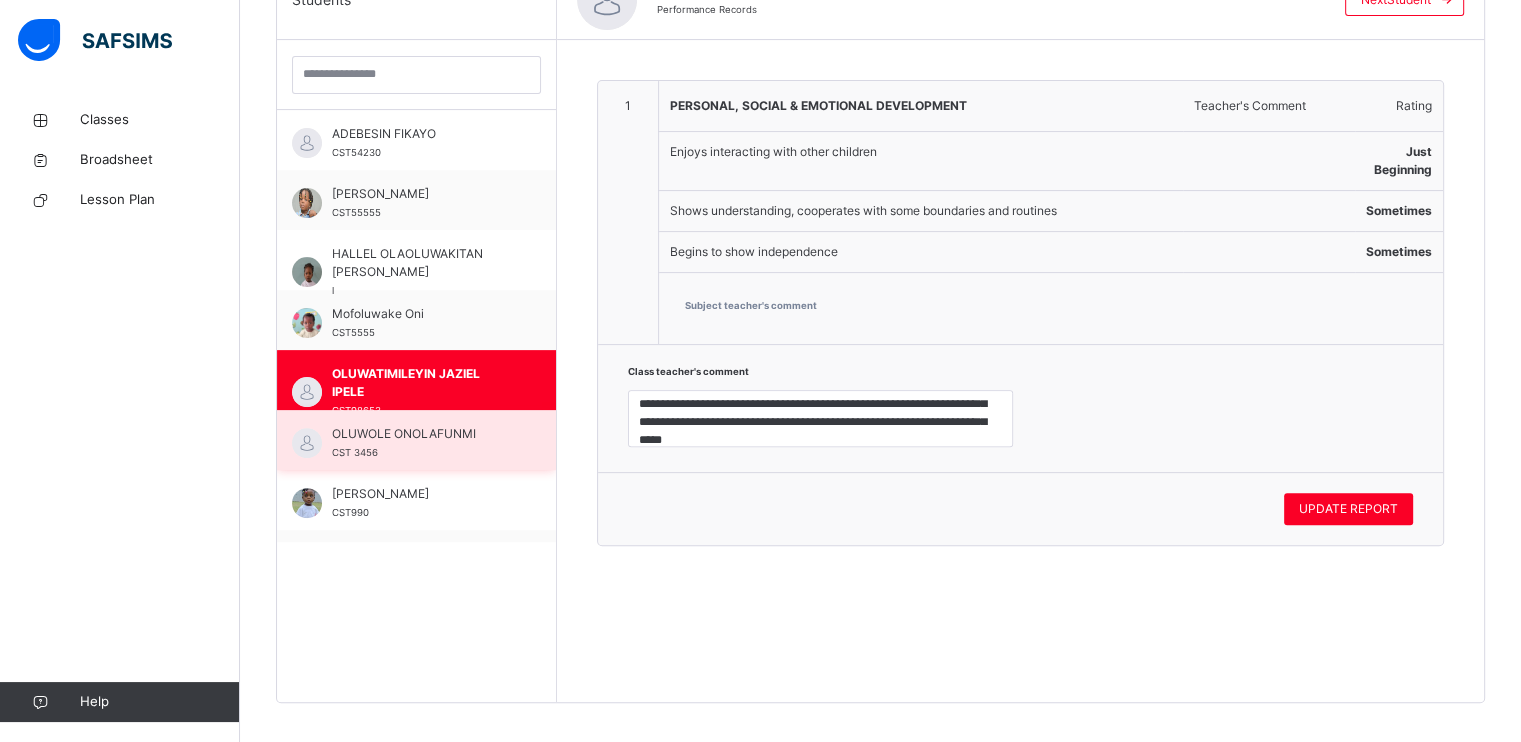 click on "OLUWOLE  ONOLAFUNMI" at bounding box center [421, 434] 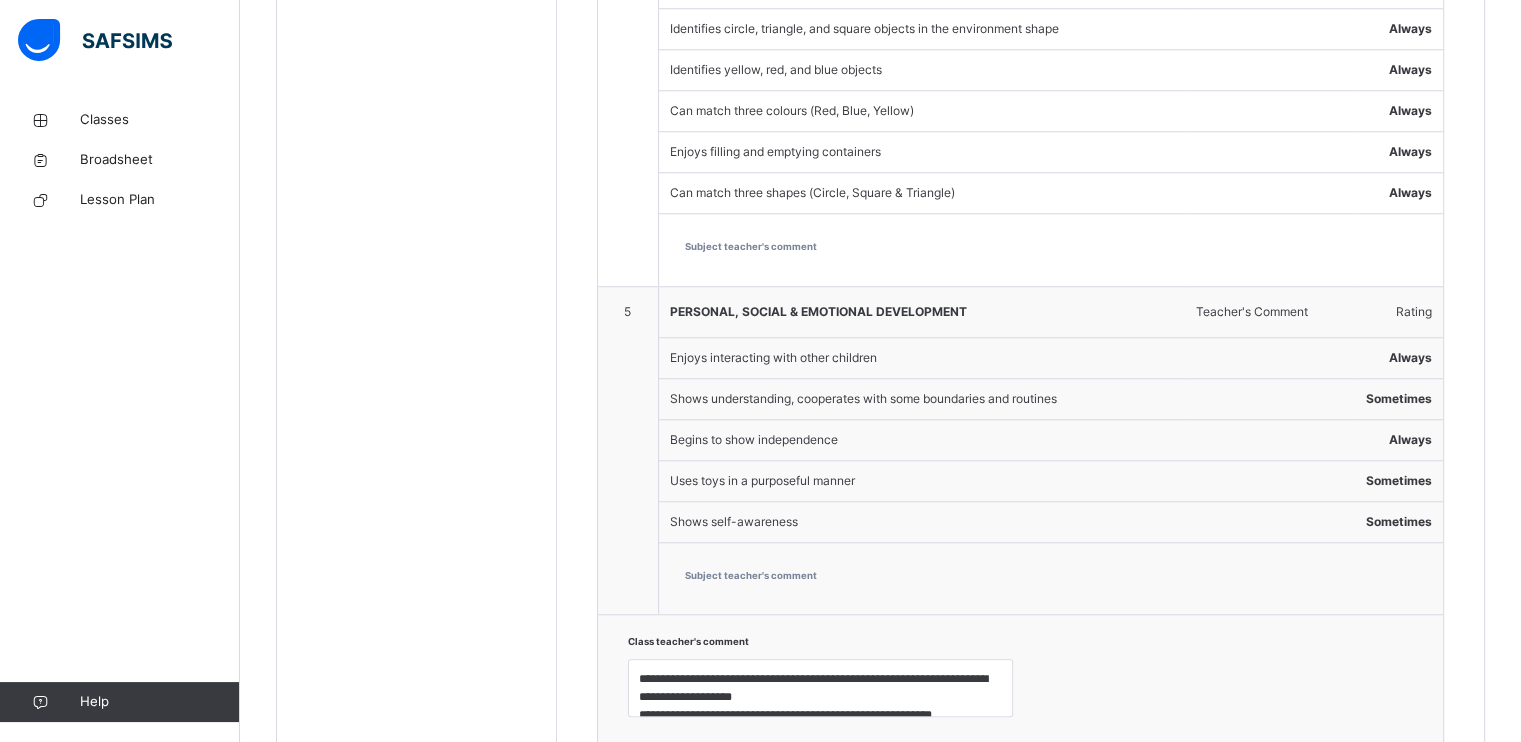 scroll, scrollTop: 1844, scrollLeft: 0, axis: vertical 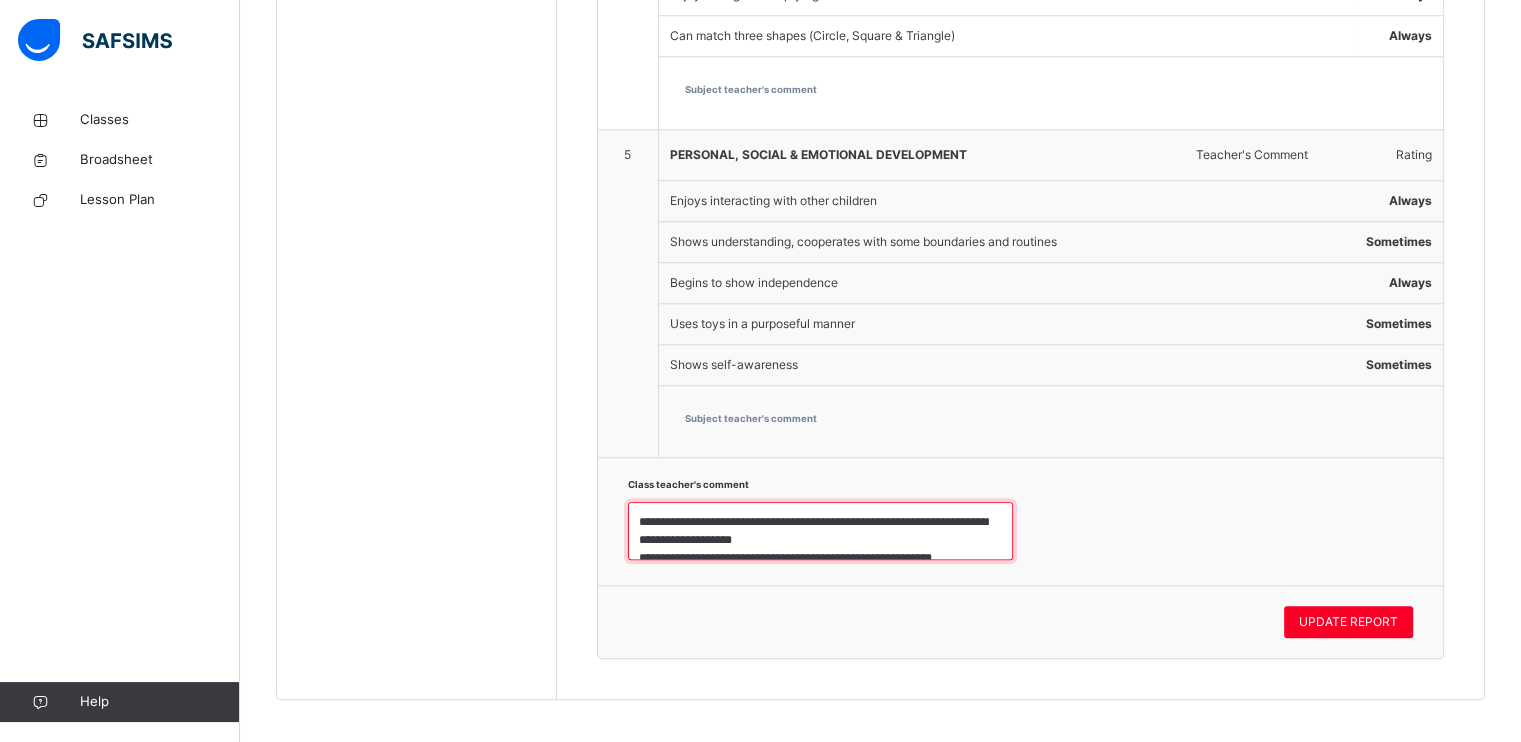 click on "**********" at bounding box center (820, 531) 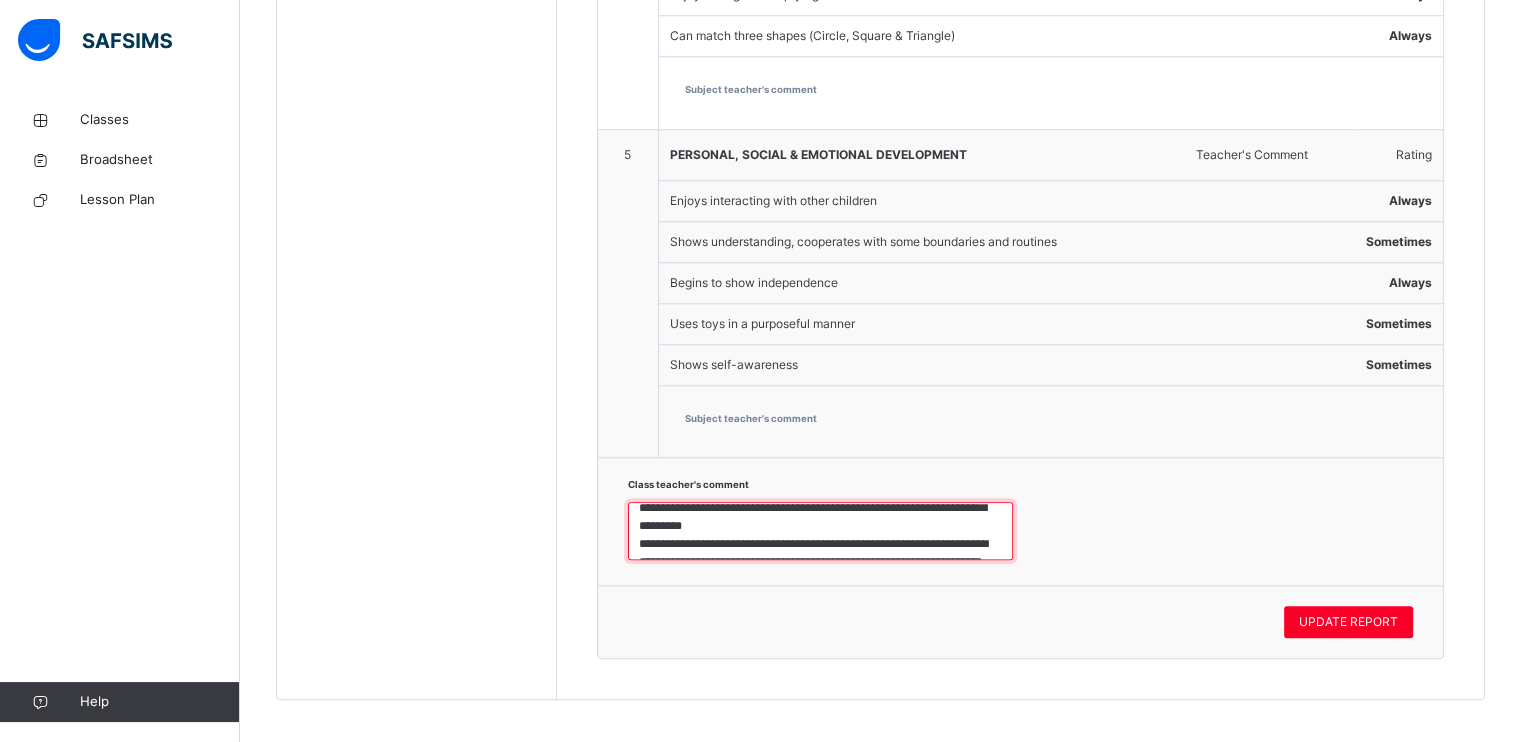 scroll, scrollTop: 40, scrollLeft: 0, axis: vertical 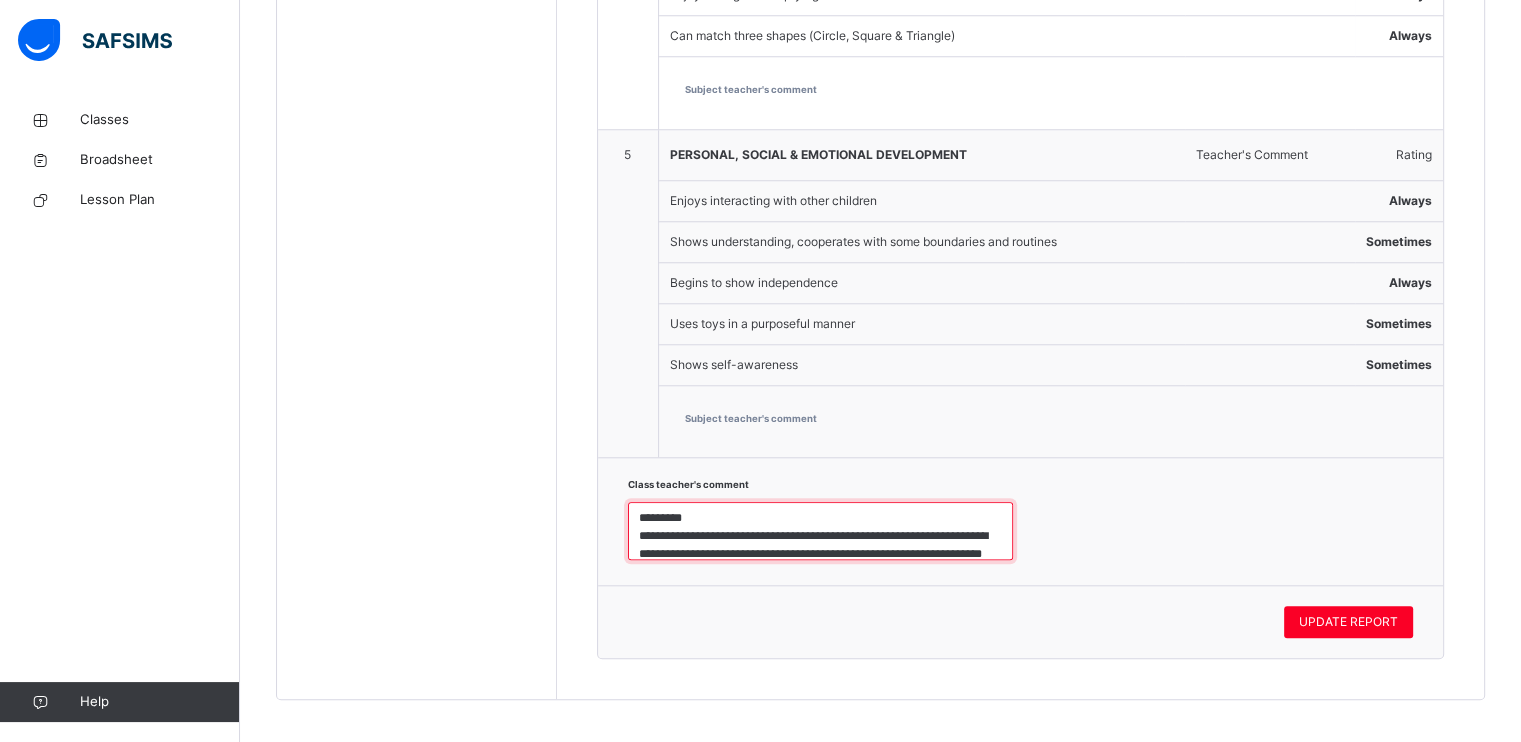 click on "**********" at bounding box center [820, 531] 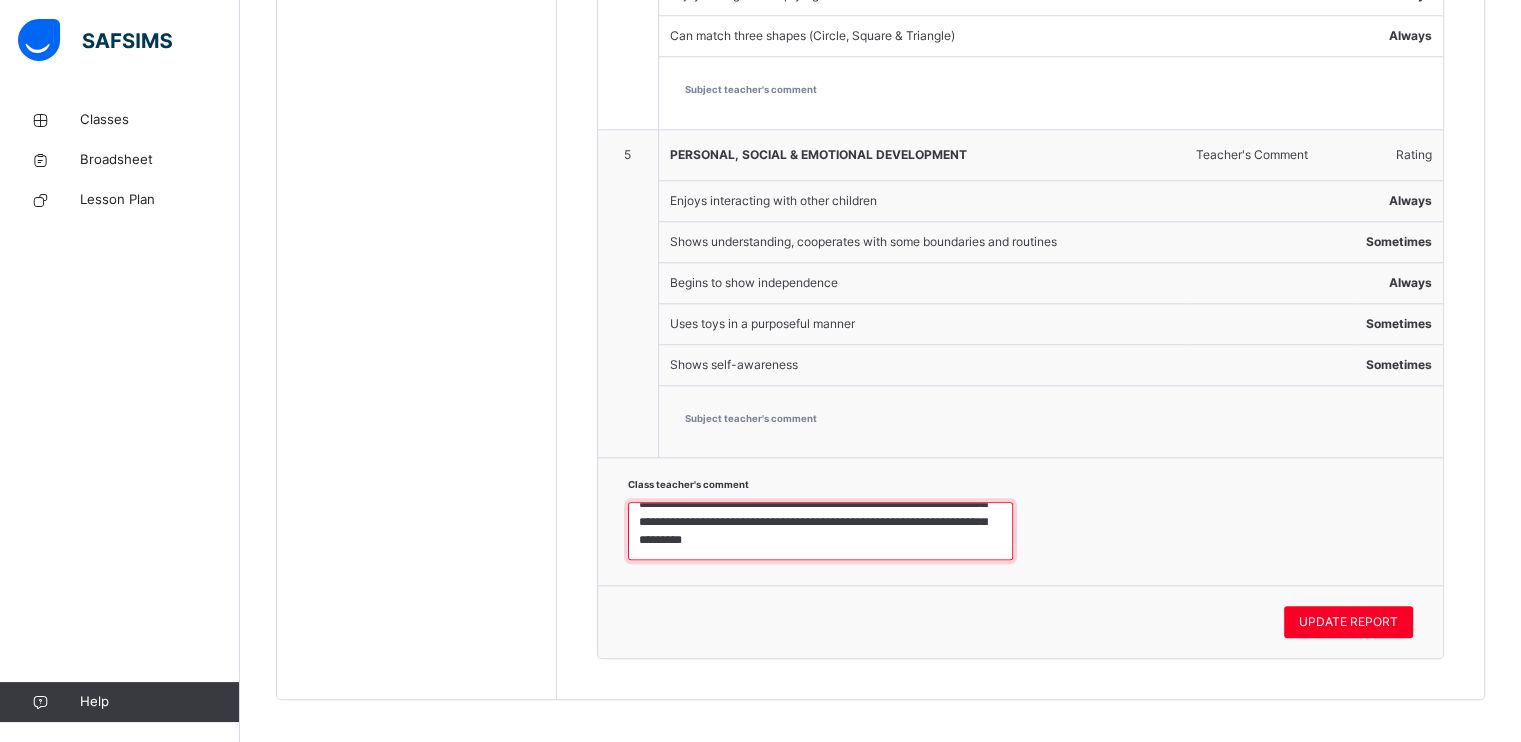 scroll, scrollTop: 56, scrollLeft: 0, axis: vertical 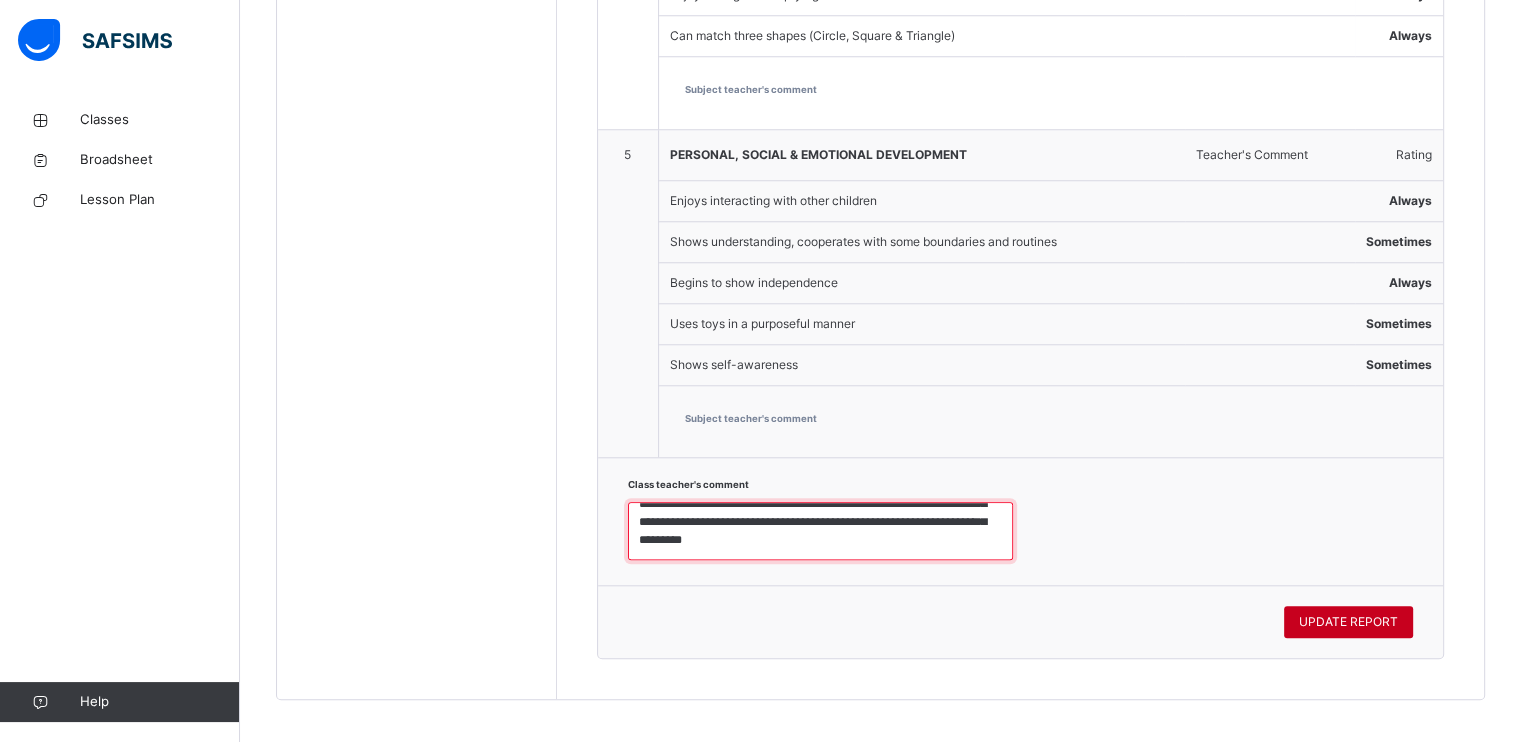 type on "**********" 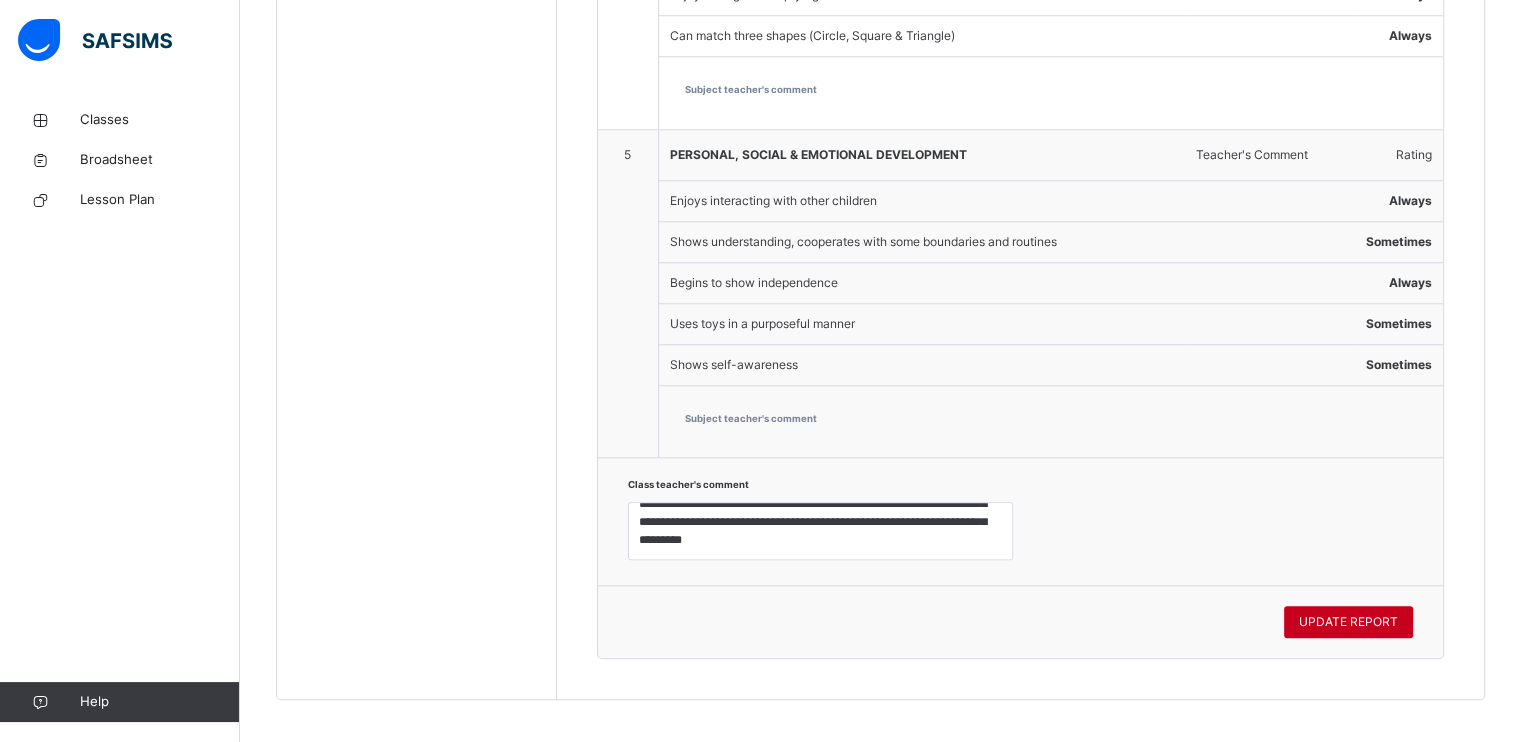 click on "UPDATE REPORT" at bounding box center (1348, 622) 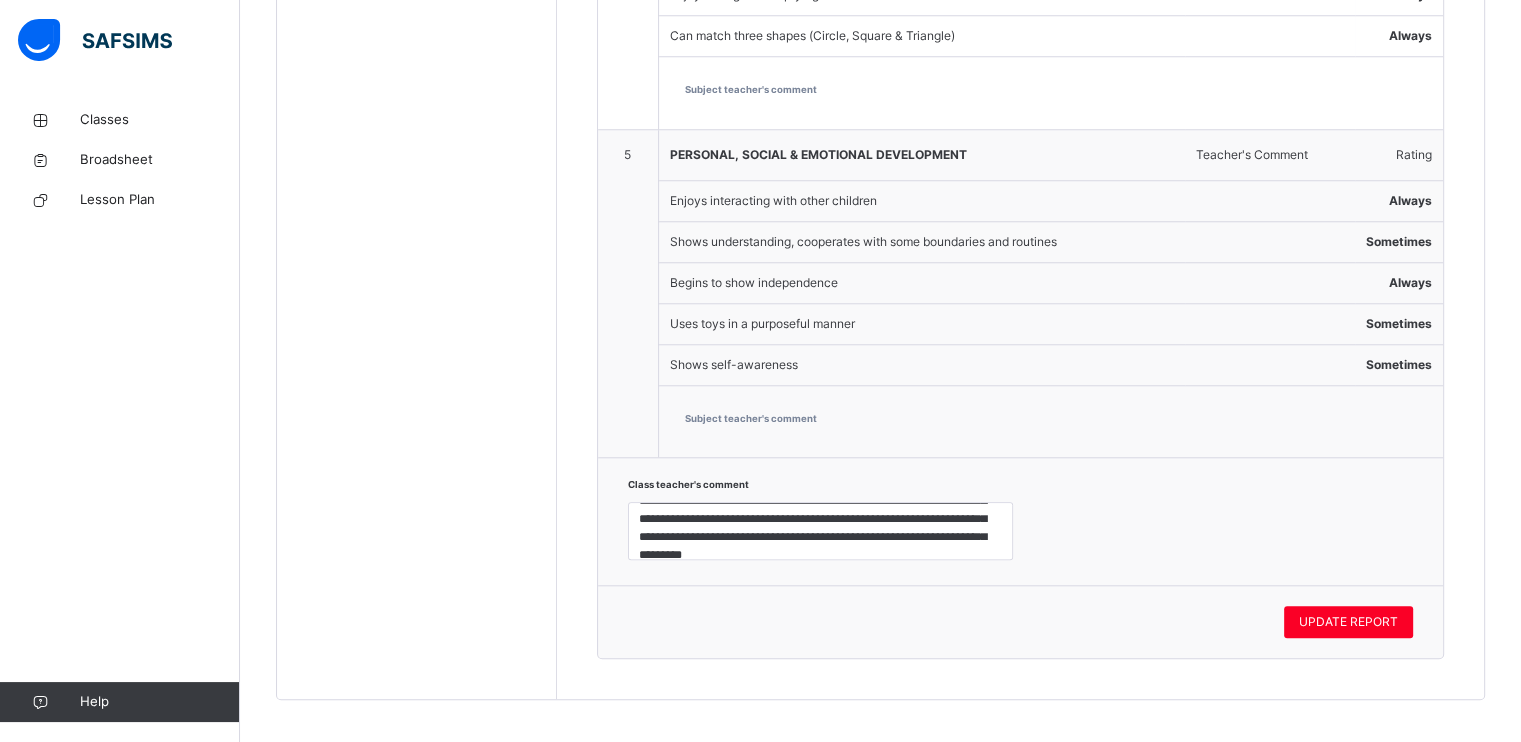 scroll, scrollTop: 38, scrollLeft: 0, axis: vertical 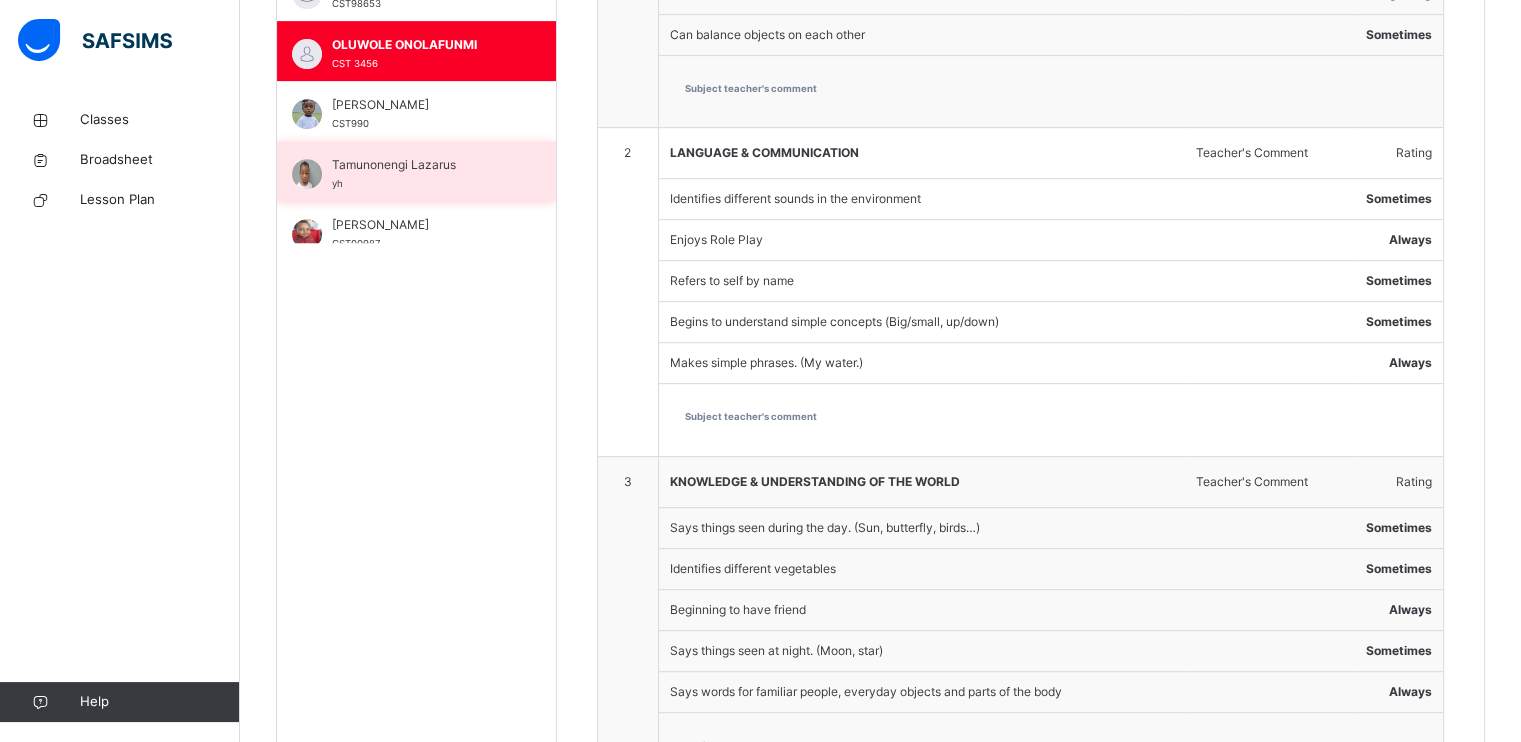 click on "Tamunonengi  Lazarus" at bounding box center [421, 165] 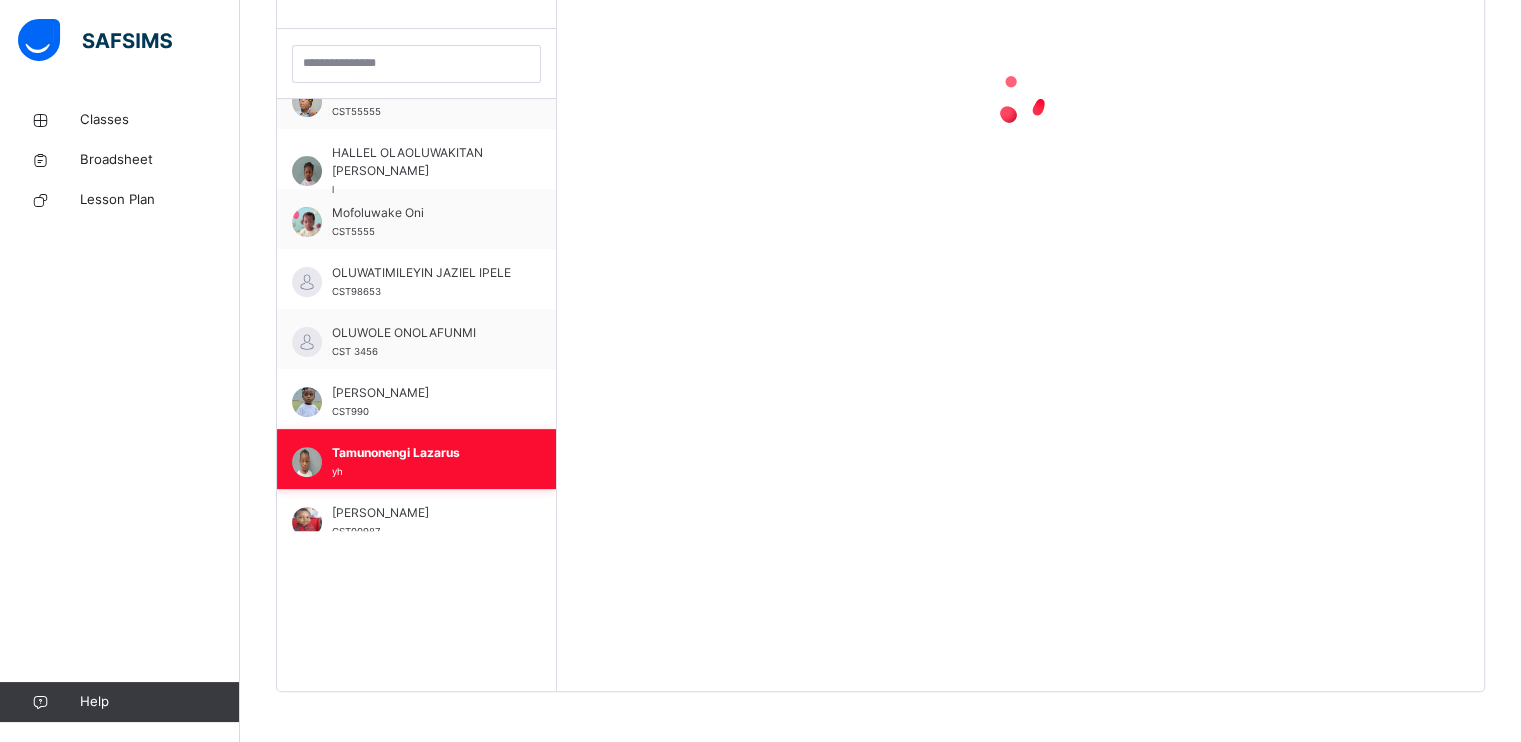 scroll, scrollTop: 571, scrollLeft: 0, axis: vertical 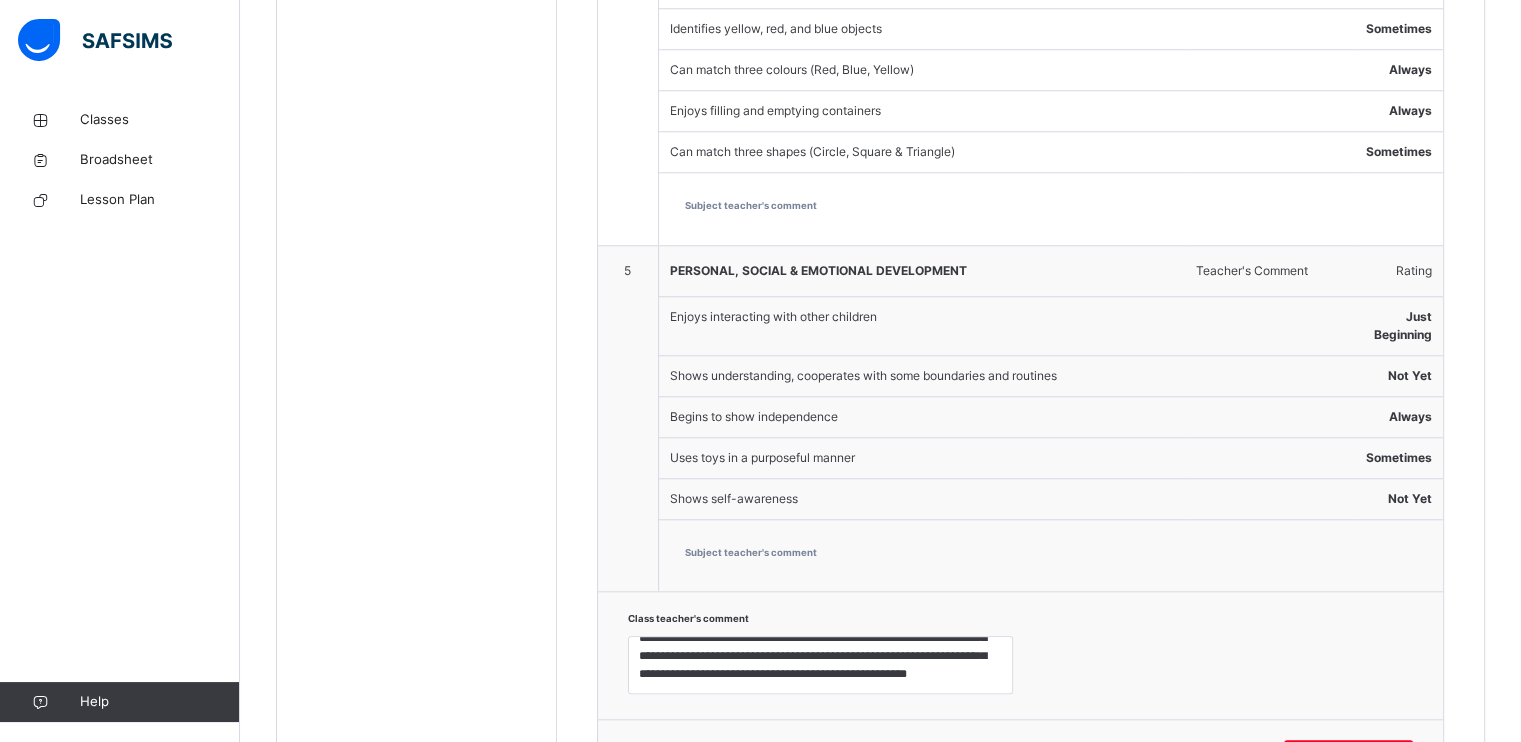 drag, startPoint x: 1077, startPoint y: 563, endPoint x: 984, endPoint y: 525, distance: 100.46392 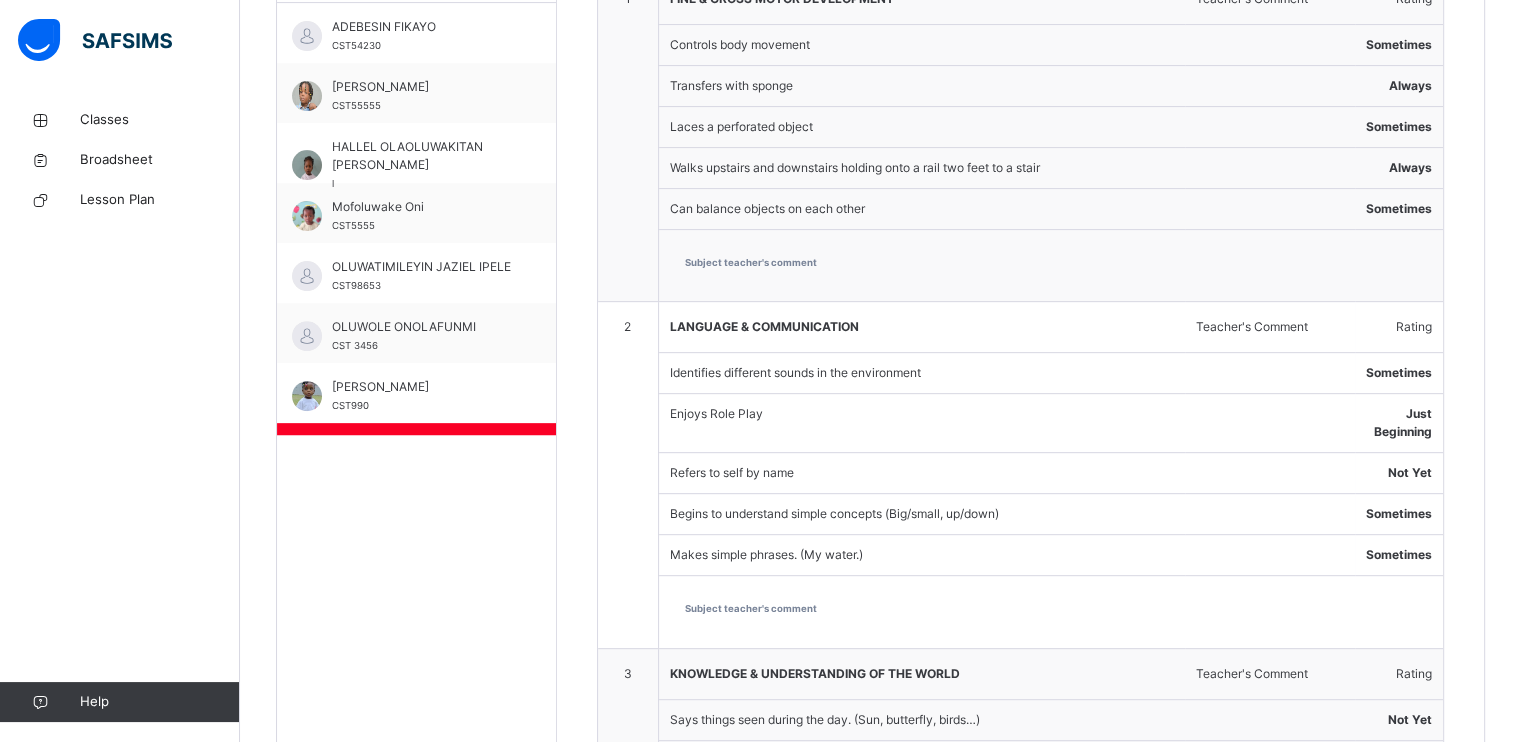 scroll, scrollTop: 666, scrollLeft: 0, axis: vertical 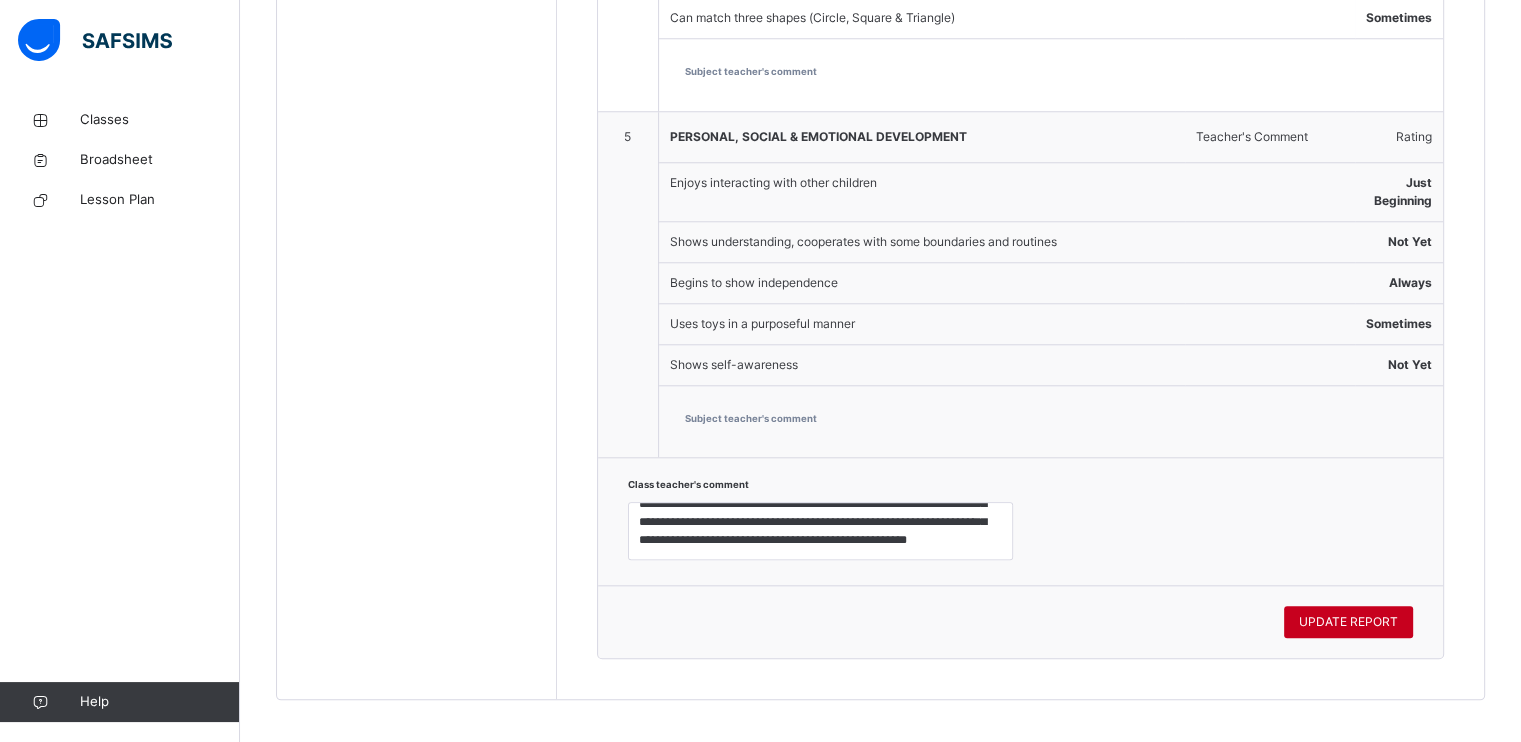 click on "UPDATE REPORT" at bounding box center [1348, 622] 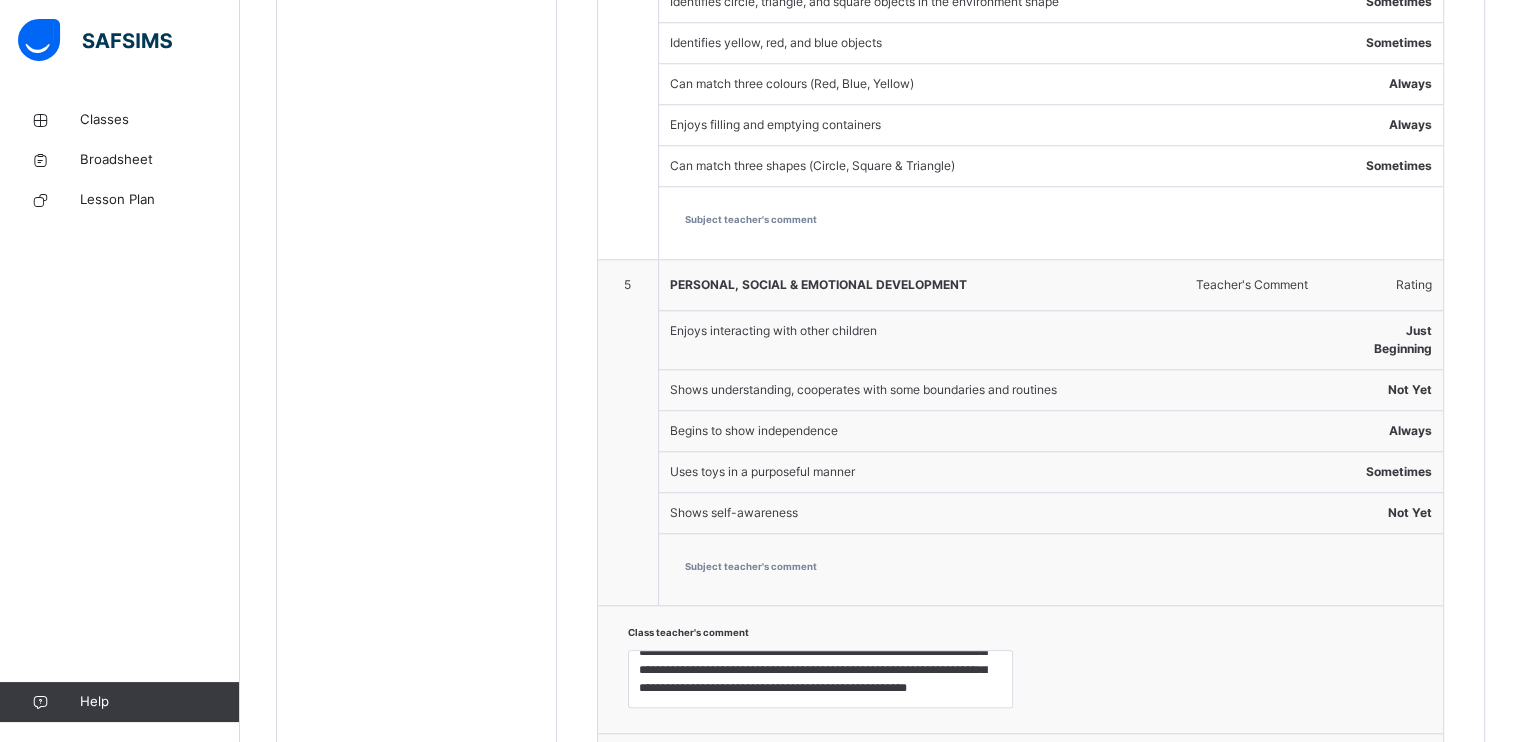 scroll, scrollTop: 1916, scrollLeft: 0, axis: vertical 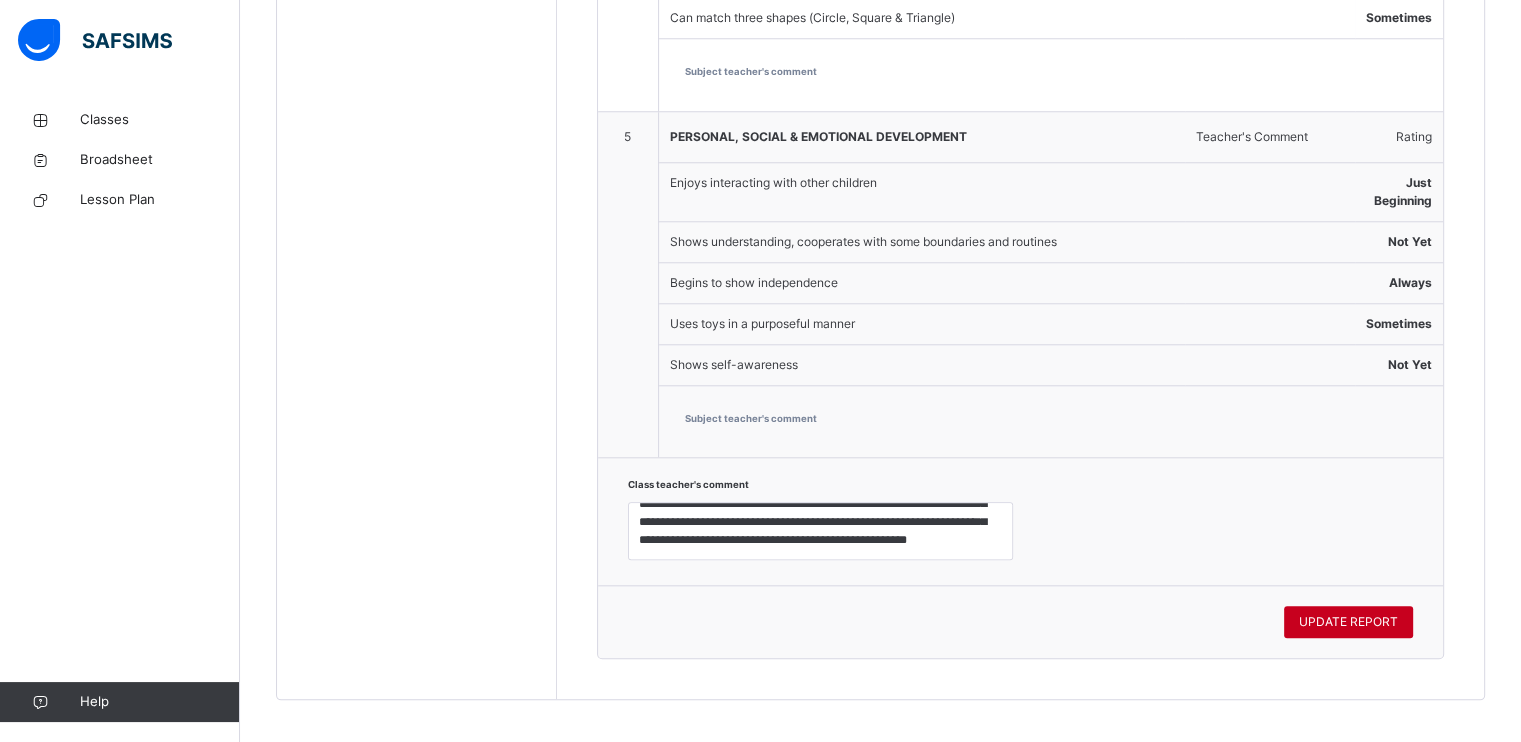 click on "UPDATE REPORT" at bounding box center [1348, 622] 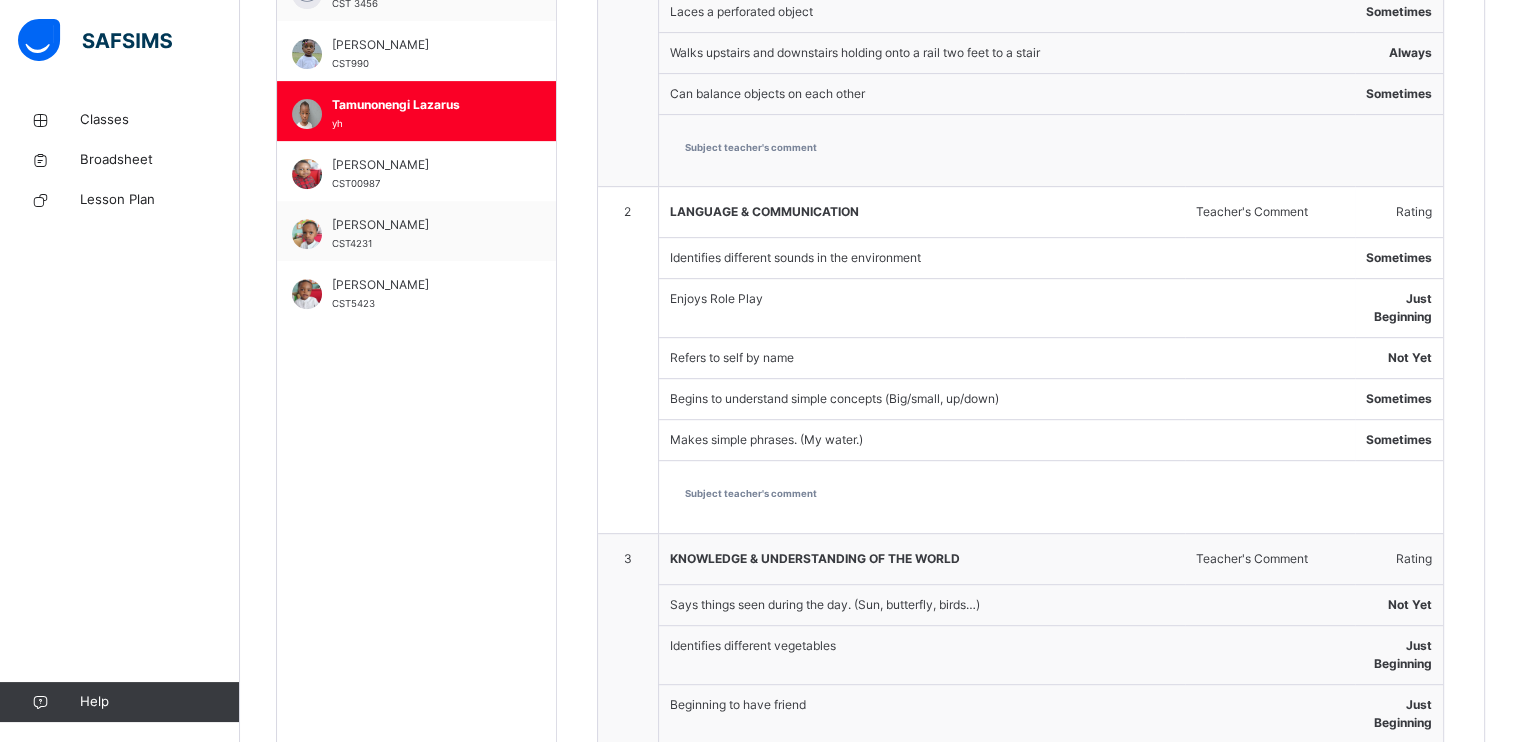scroll, scrollTop: 782, scrollLeft: 0, axis: vertical 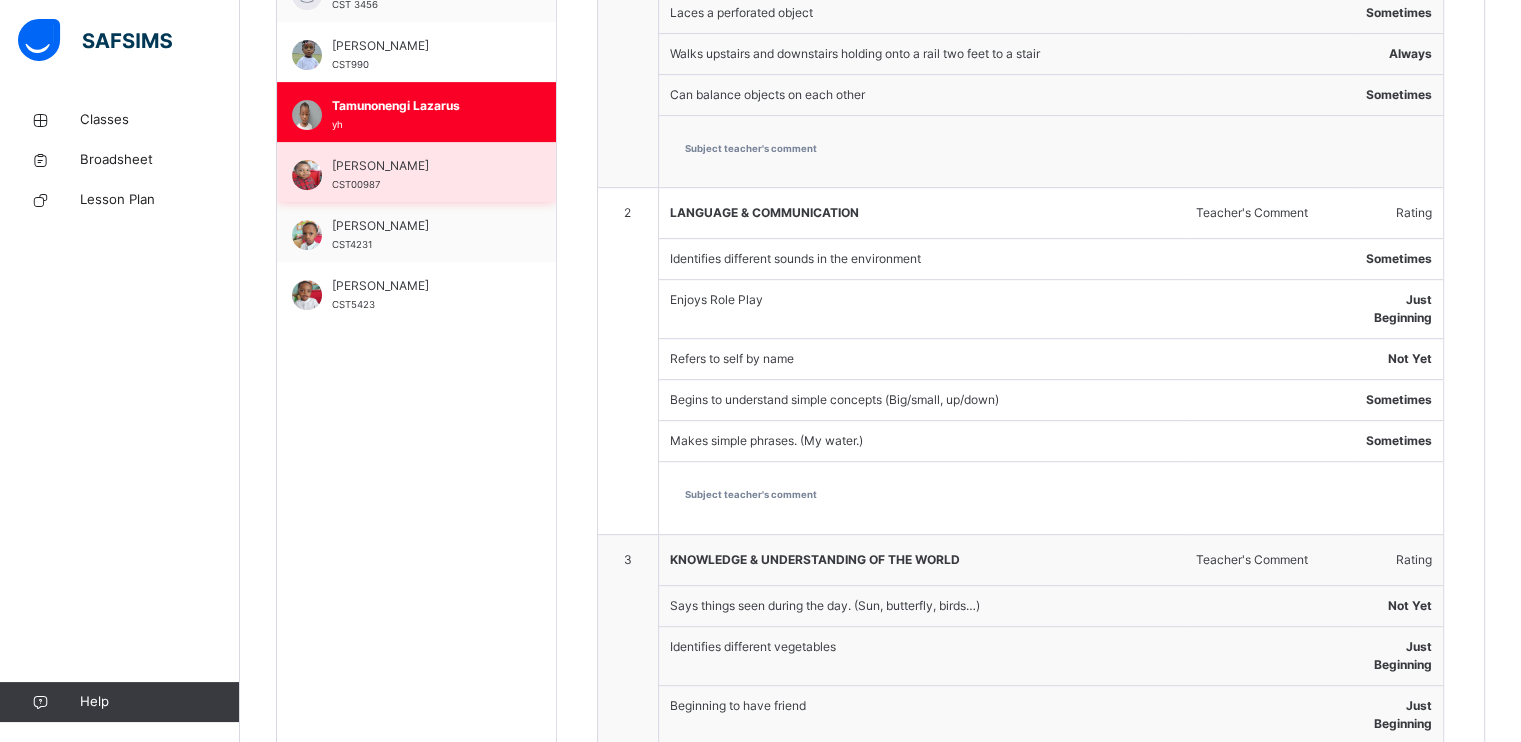 click on "[PERSON_NAME]" at bounding box center (421, 166) 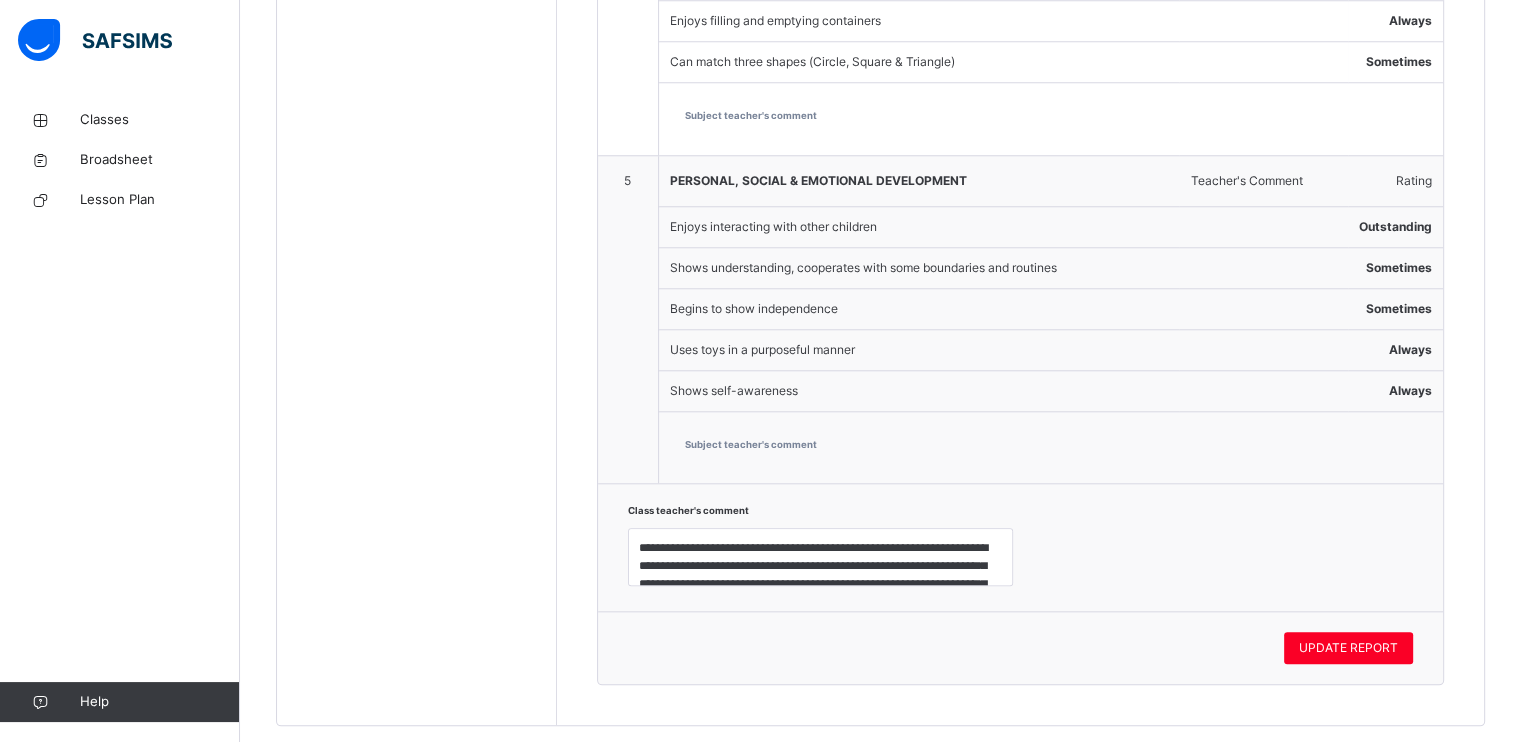 scroll, scrollTop: 1933, scrollLeft: 0, axis: vertical 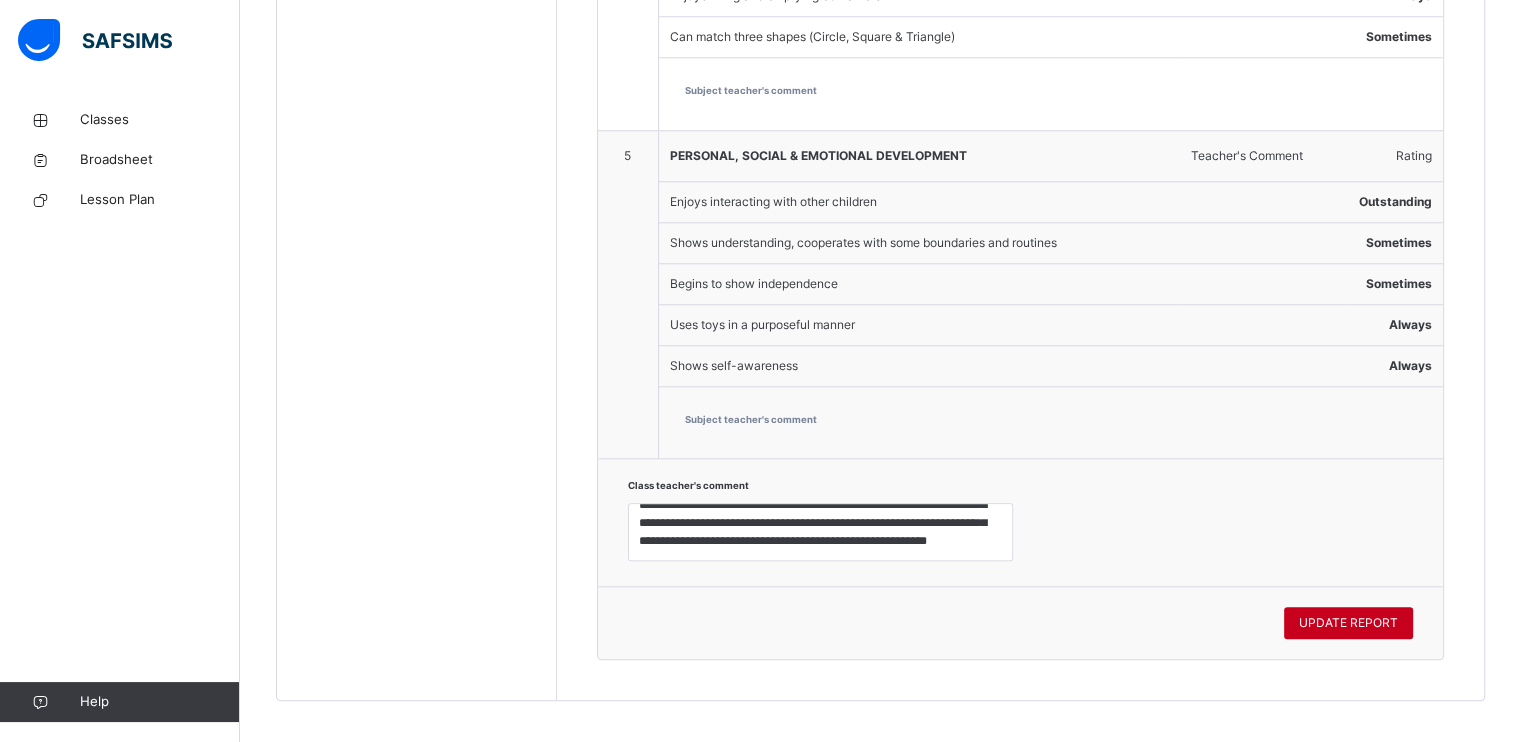 click on "UPDATE REPORT" at bounding box center (1348, 623) 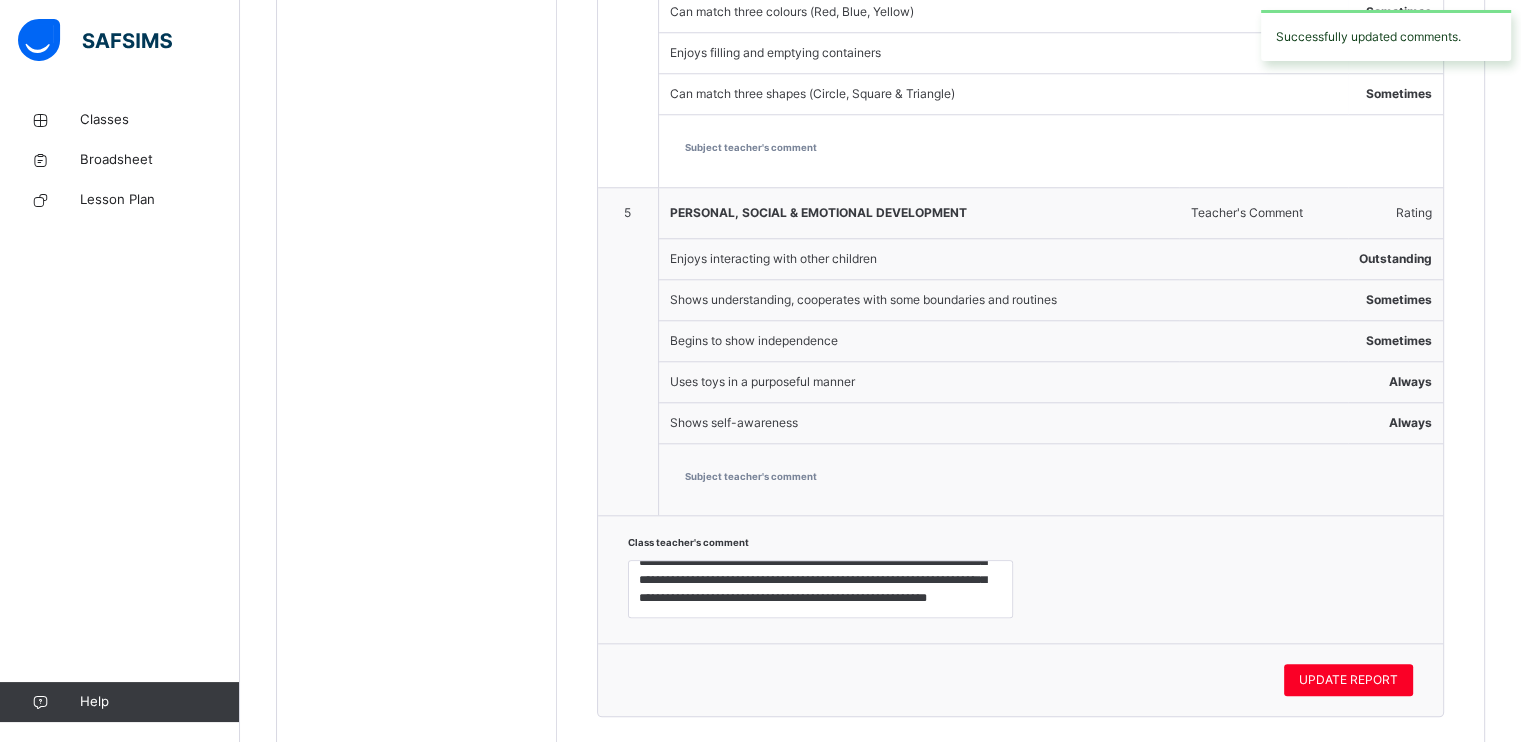 scroll, scrollTop: 1877, scrollLeft: 0, axis: vertical 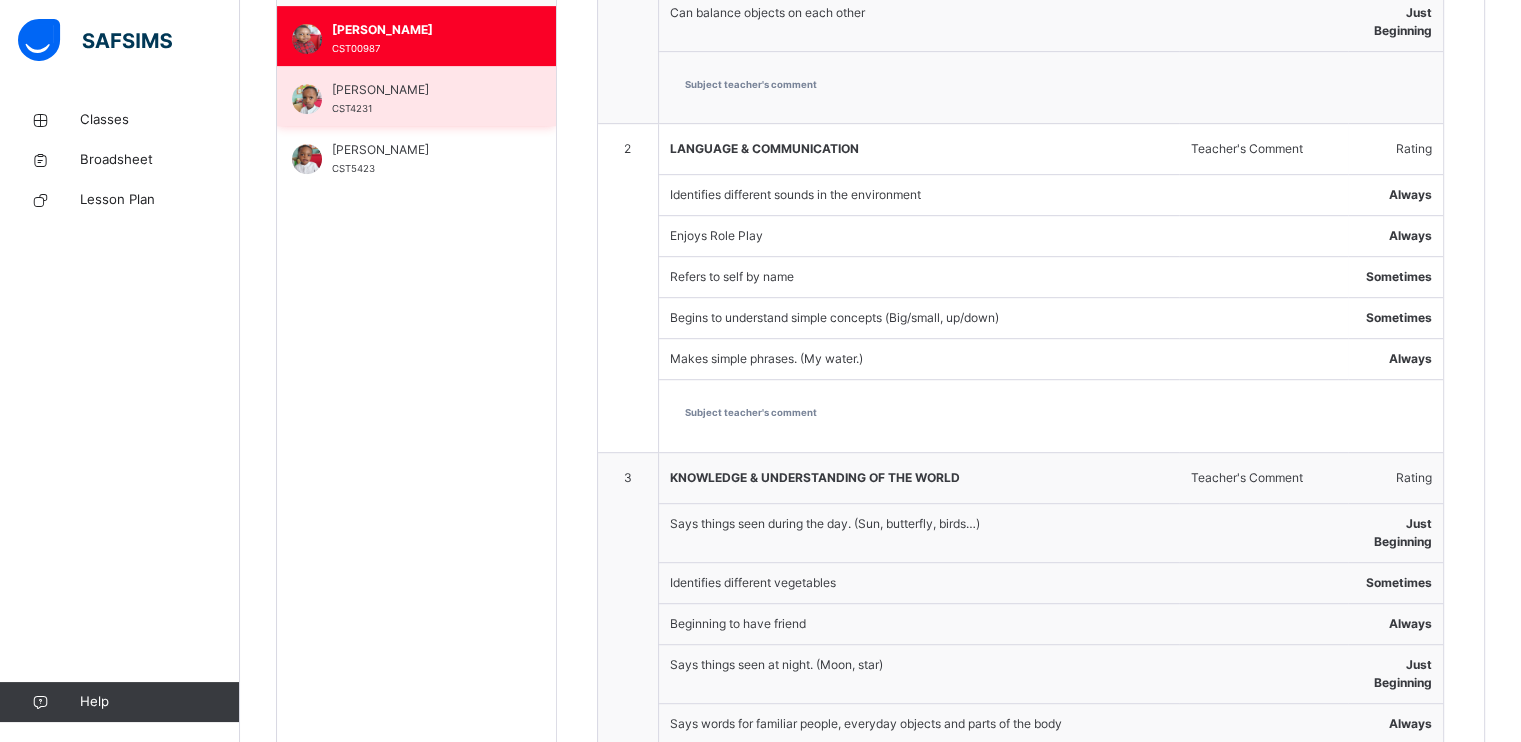 click on "[PERSON_NAME]" at bounding box center [421, 90] 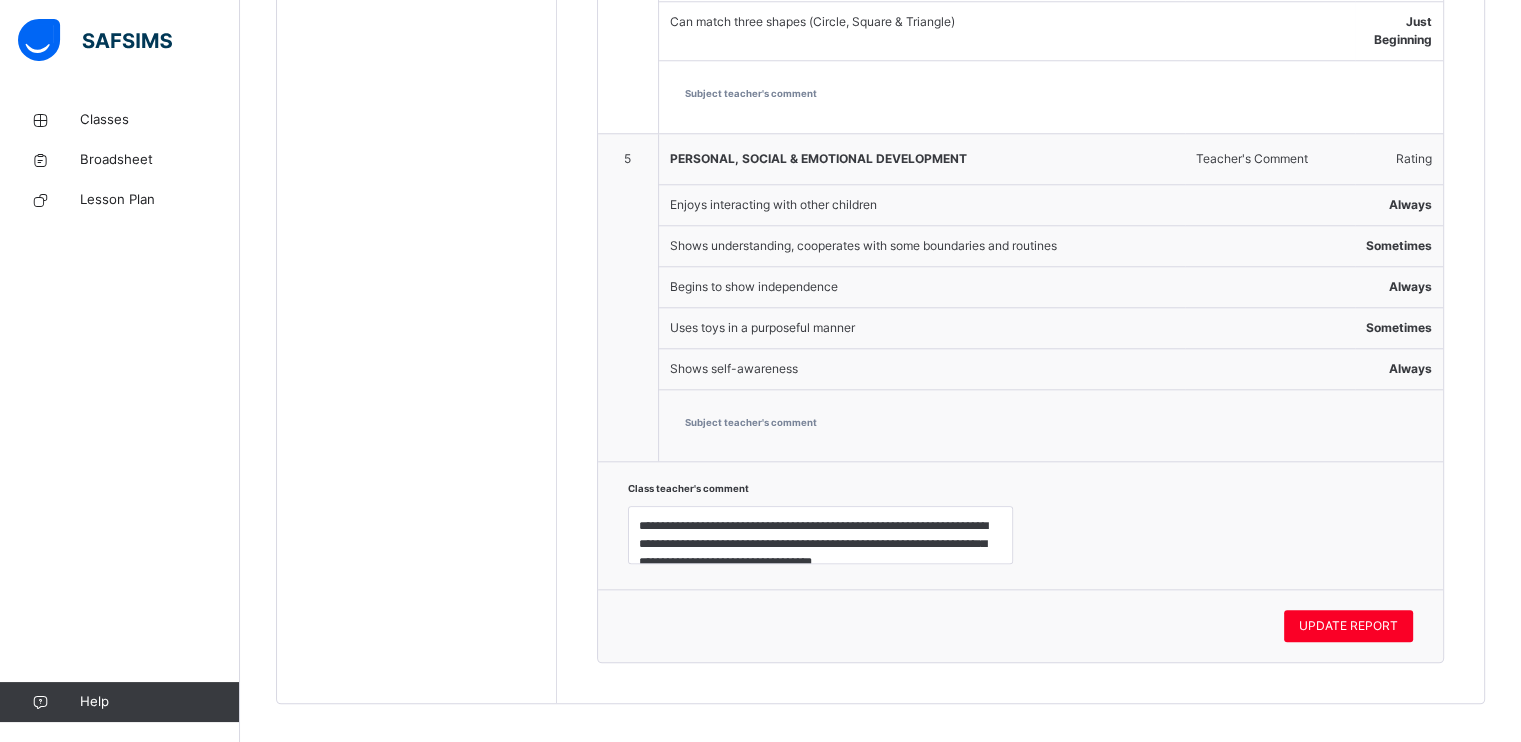 scroll, scrollTop: 1950, scrollLeft: 0, axis: vertical 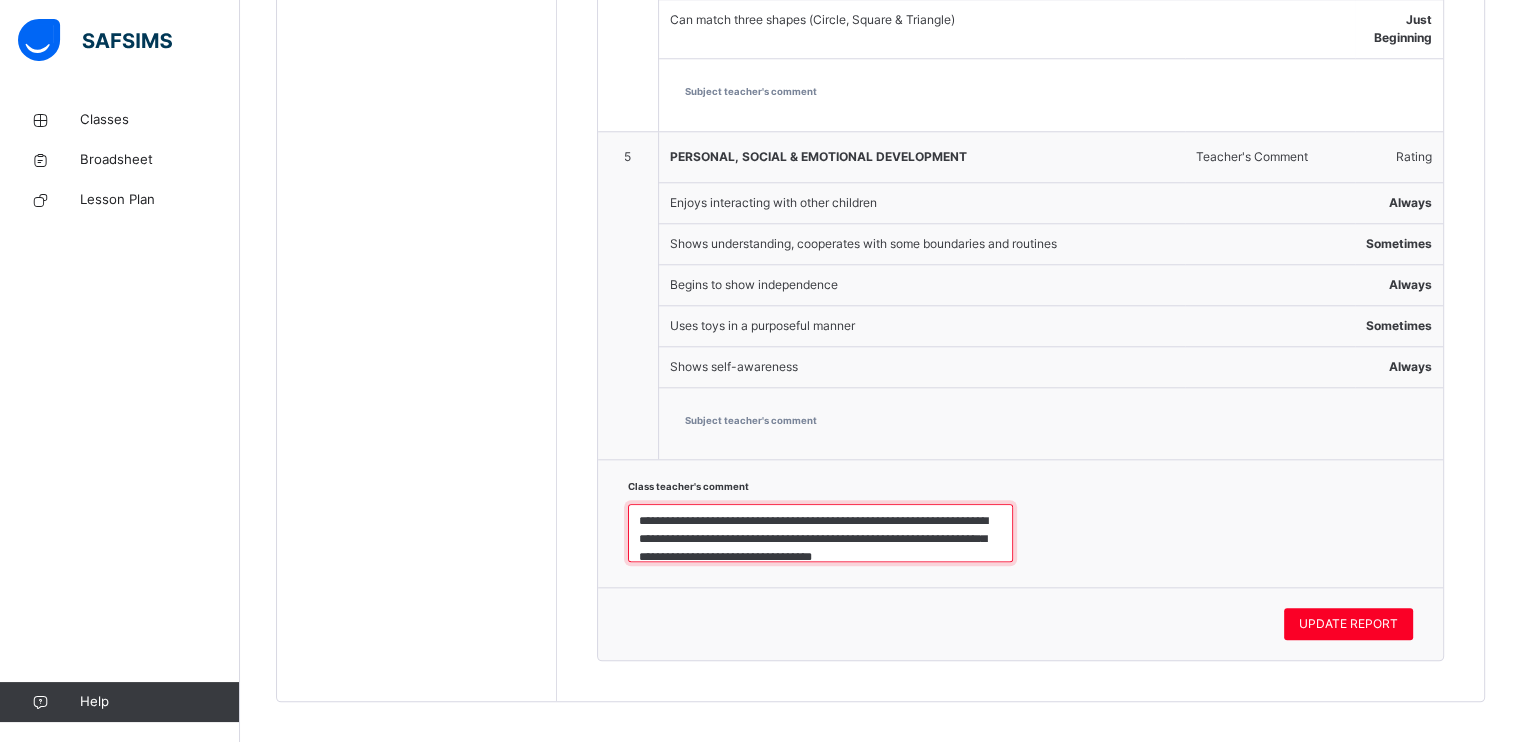 click on "**********" at bounding box center (820, 533) 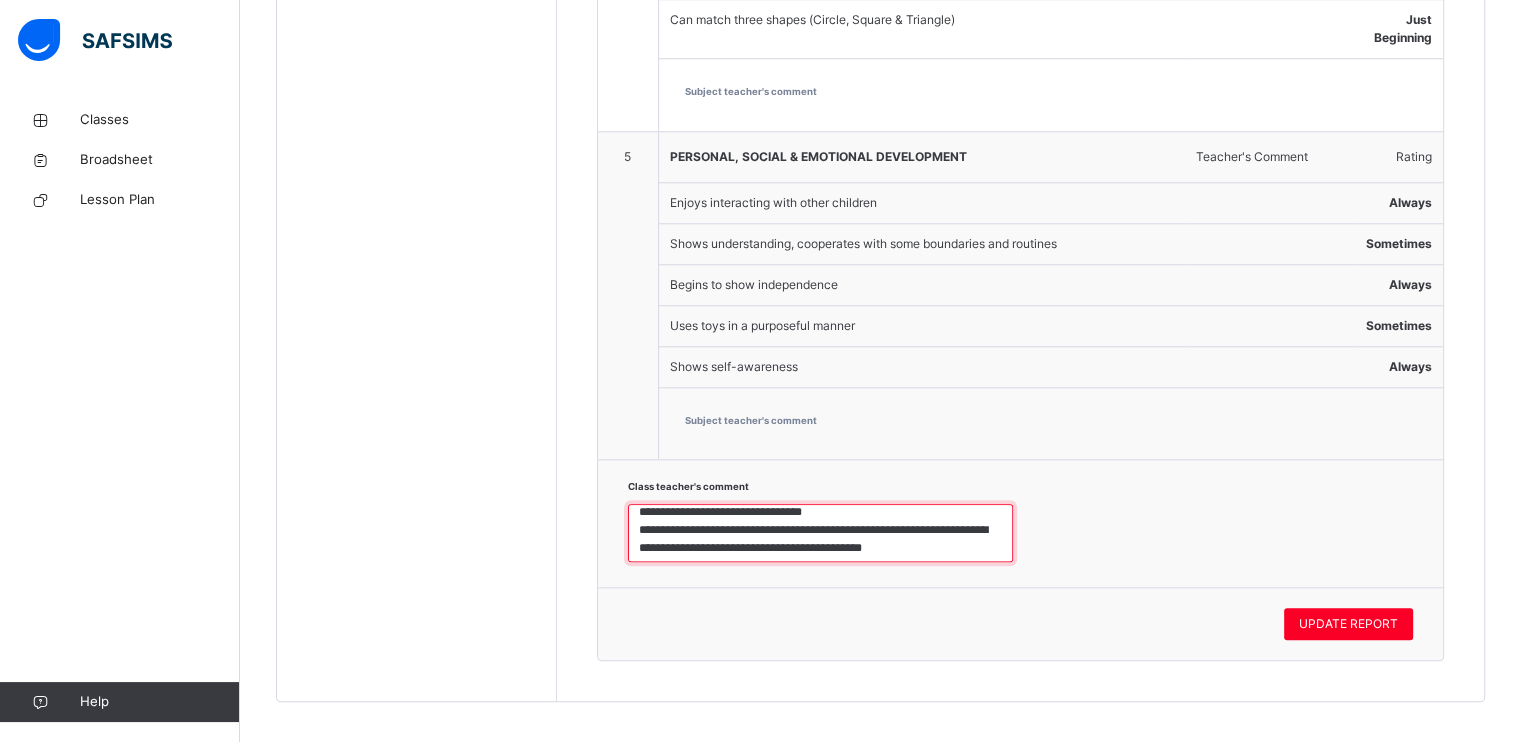 scroll, scrollTop: 43, scrollLeft: 0, axis: vertical 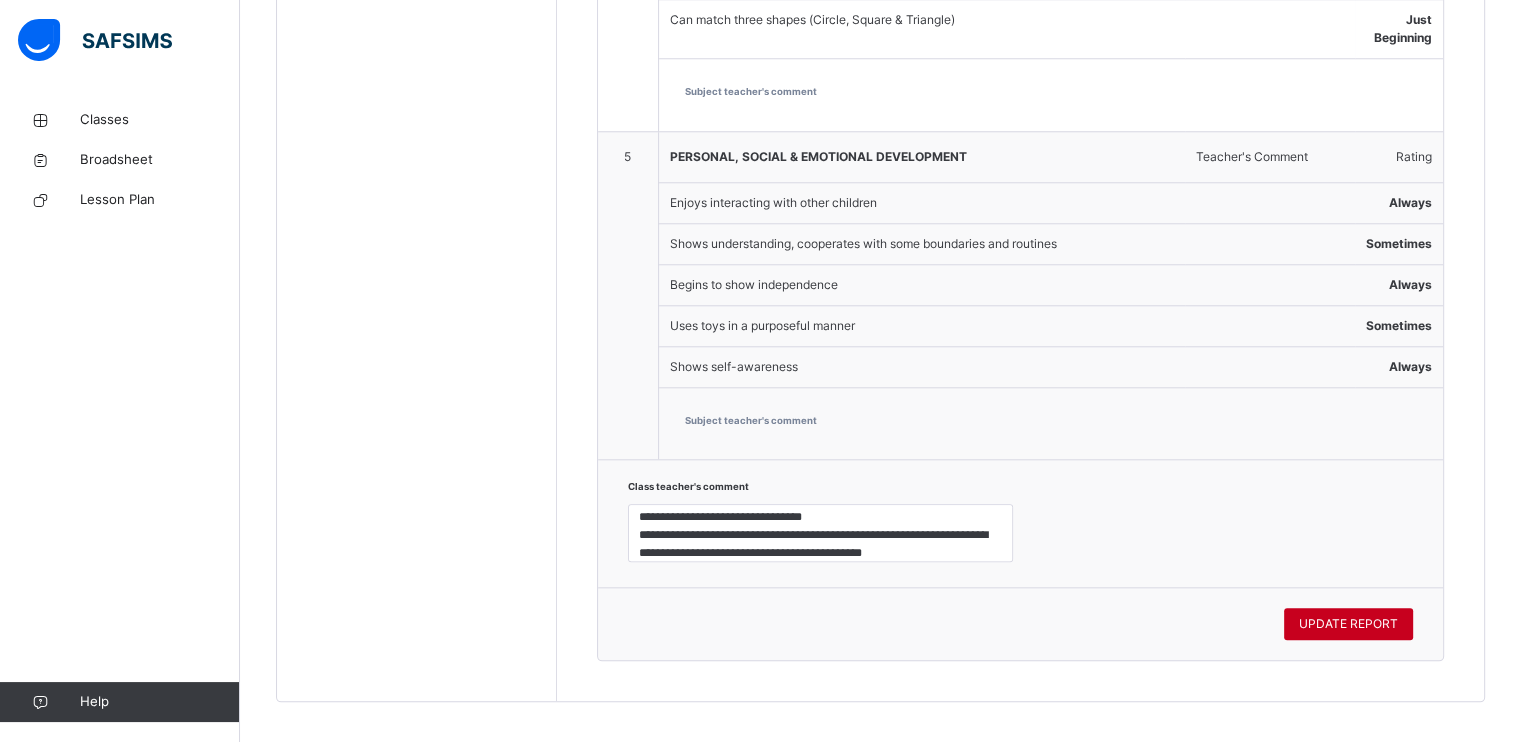 click on "UPDATE REPORT" at bounding box center [1348, 624] 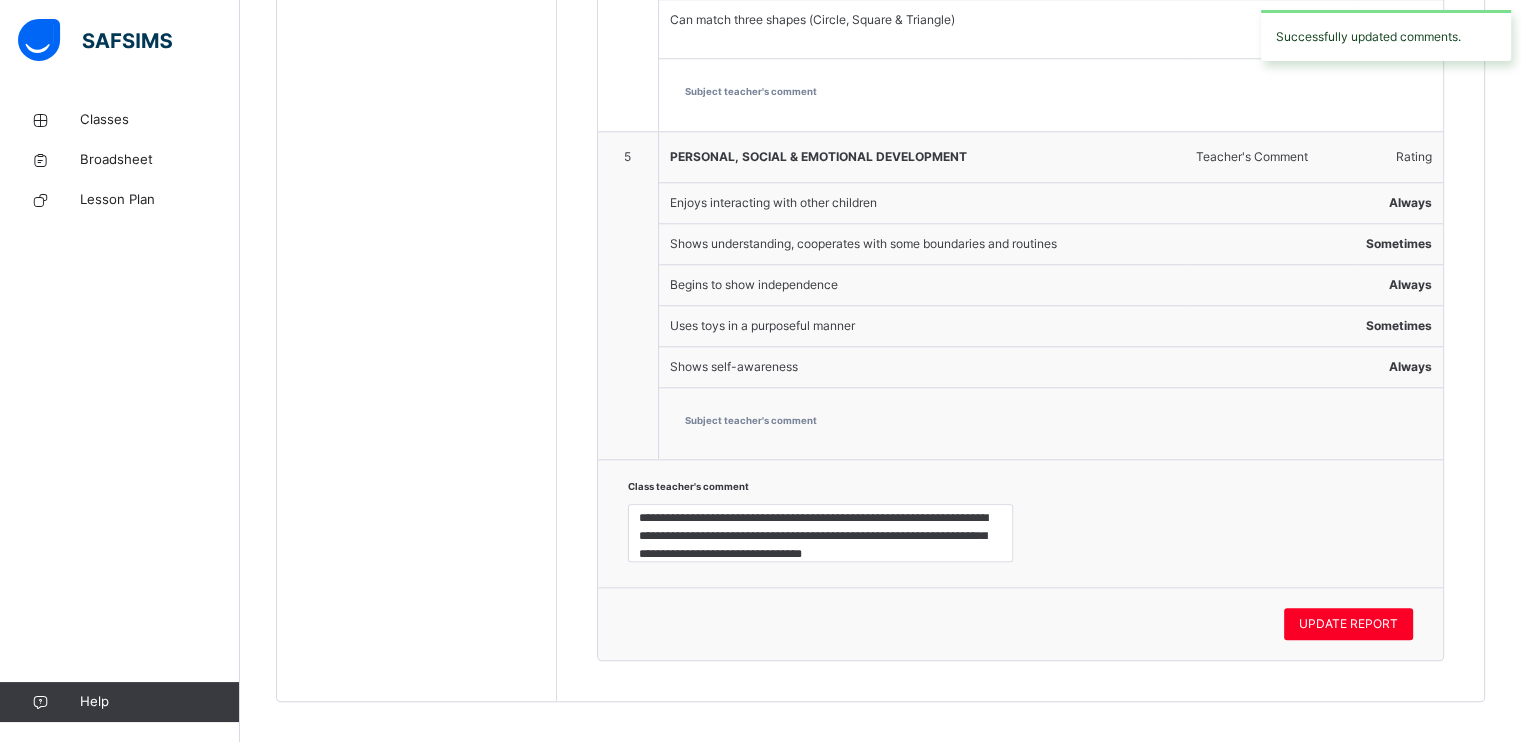 scroll, scrollTop: 3, scrollLeft: 0, axis: vertical 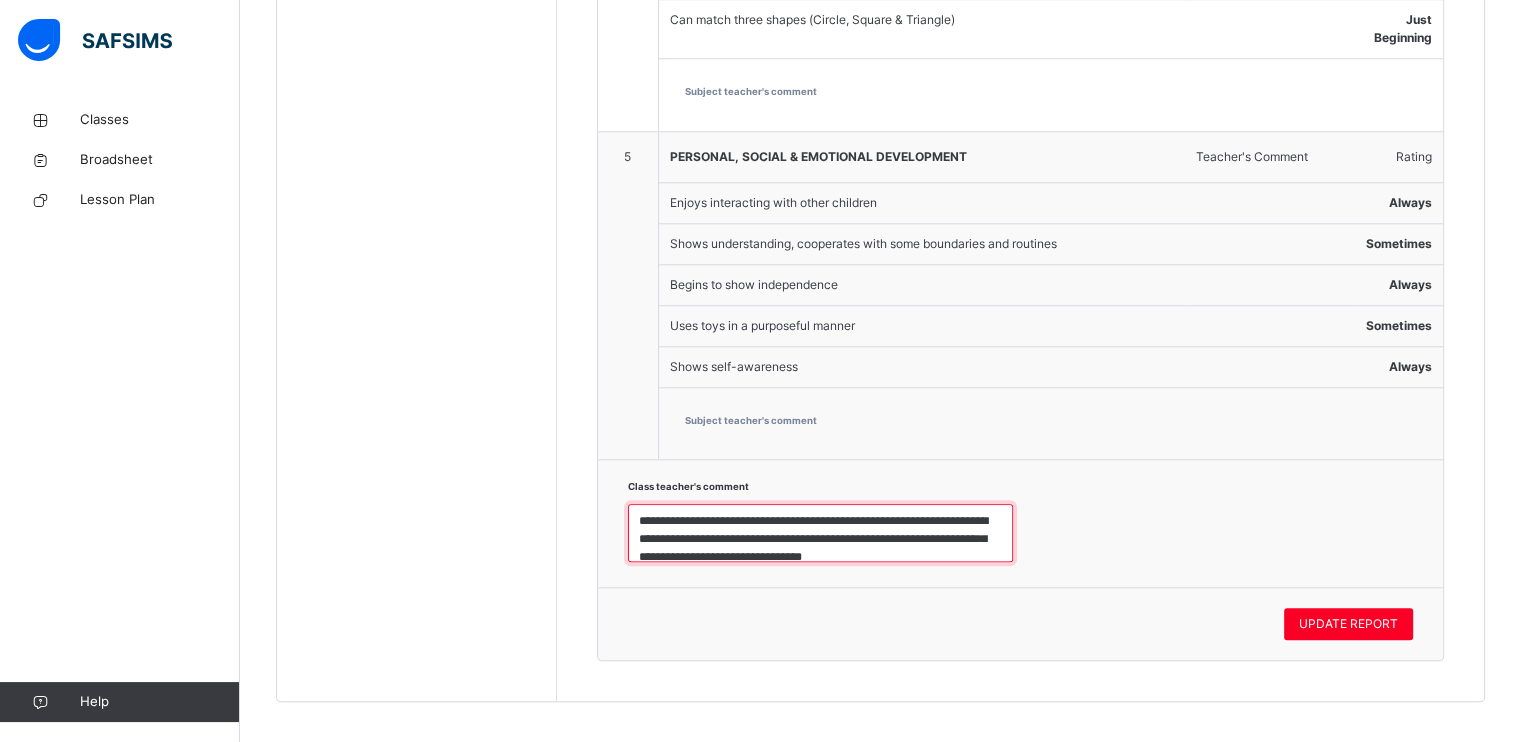 click on "**********" at bounding box center (820, 533) 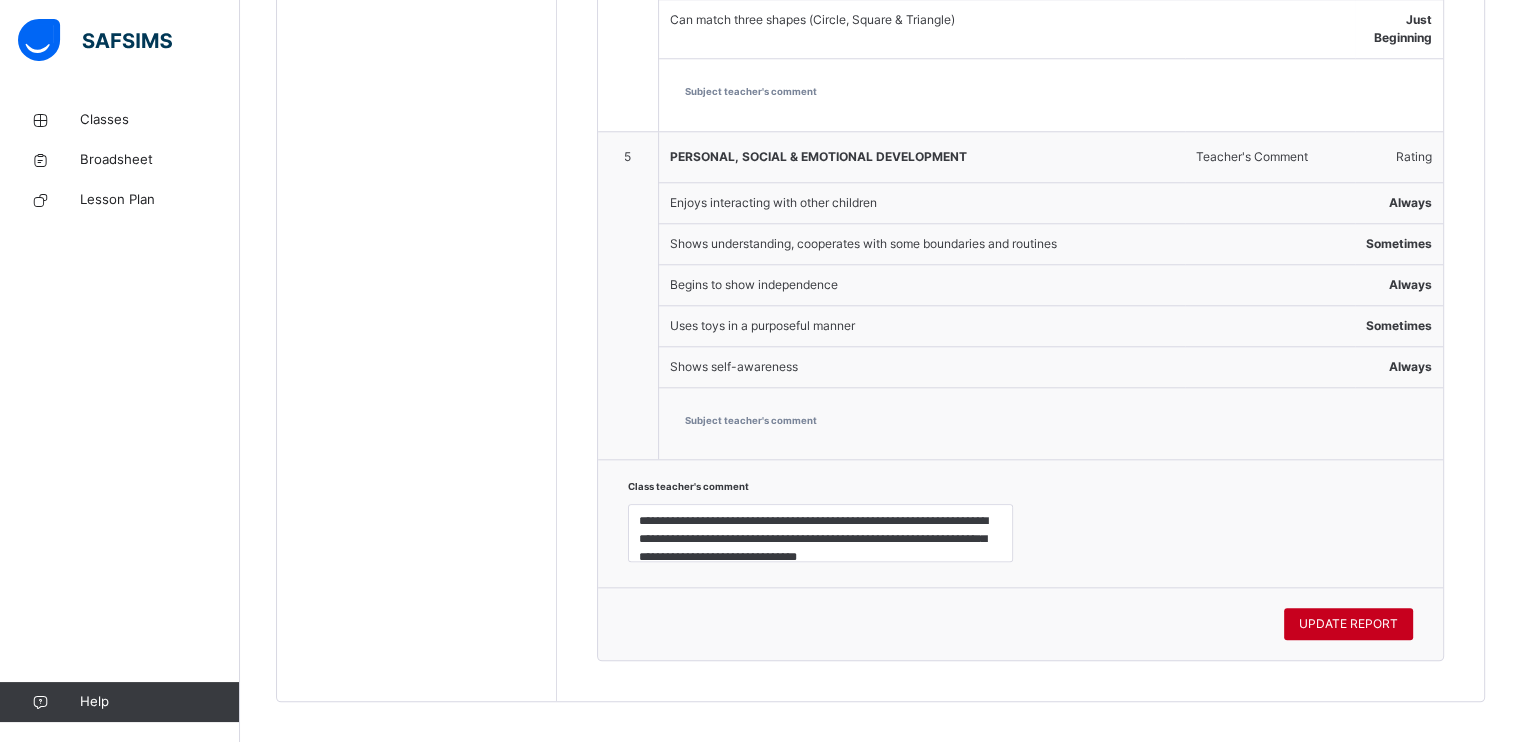 click on "UPDATE REPORT" at bounding box center [1348, 624] 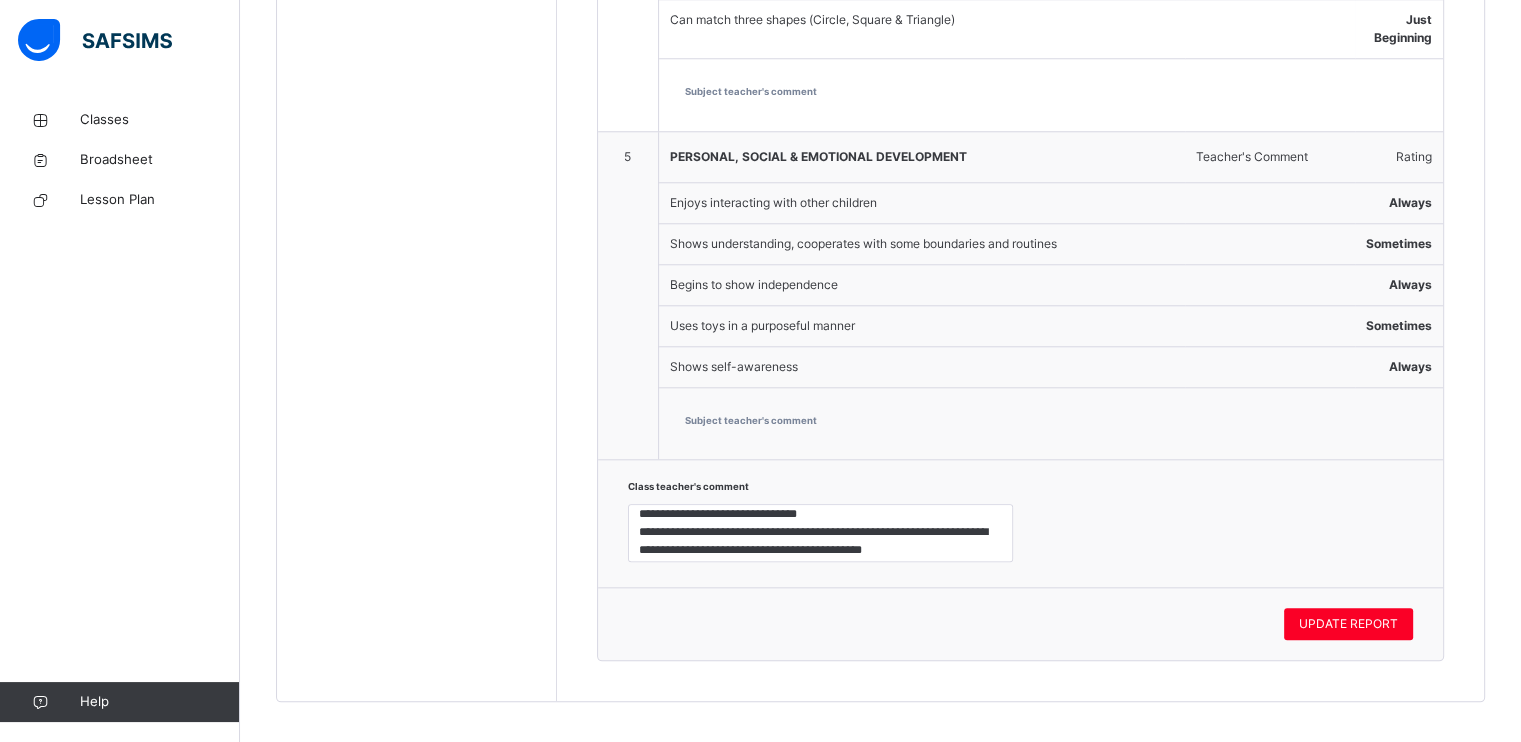 scroll, scrollTop: 43, scrollLeft: 0, axis: vertical 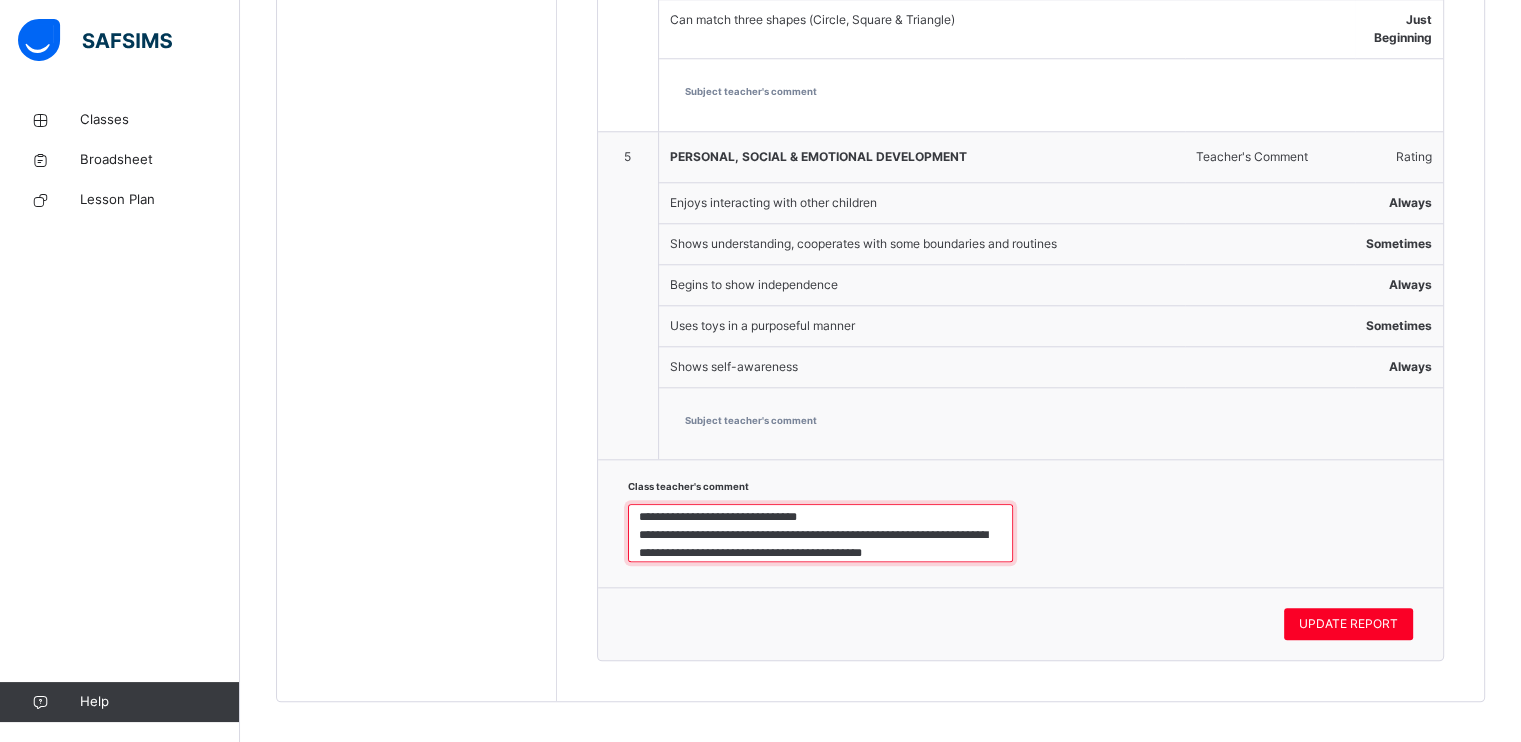 click on "**********" at bounding box center [820, 533] 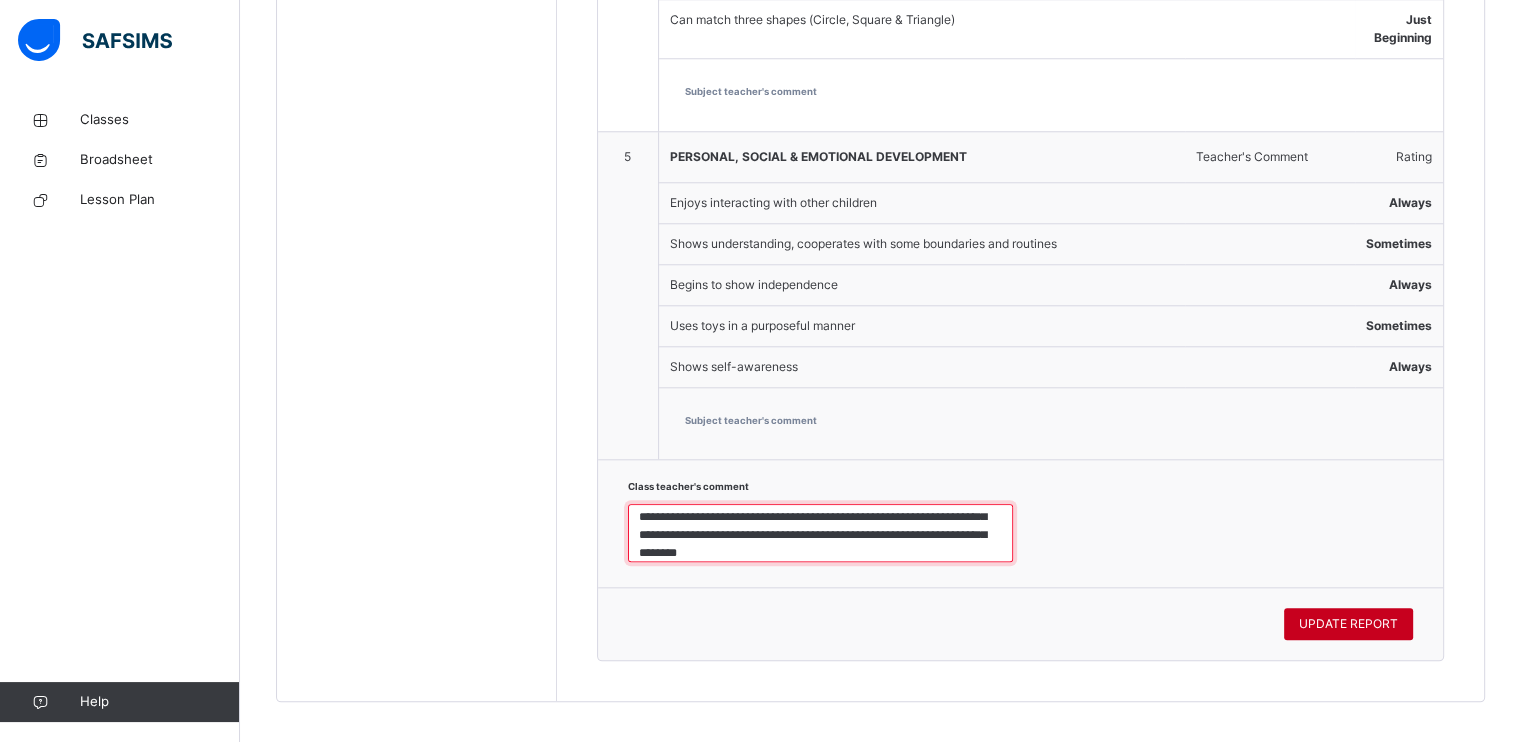 type on "**********" 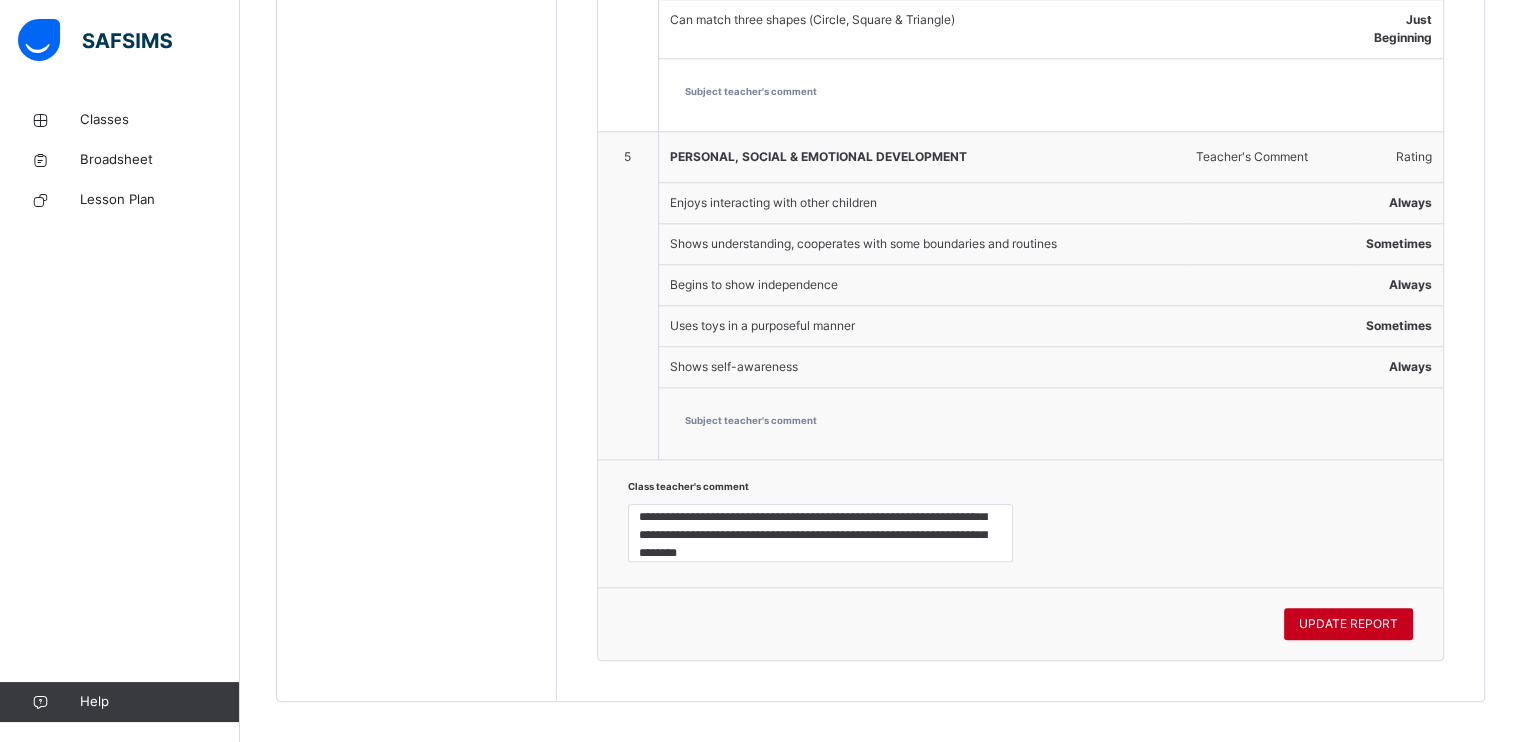click on "UPDATE REPORT" at bounding box center [1348, 624] 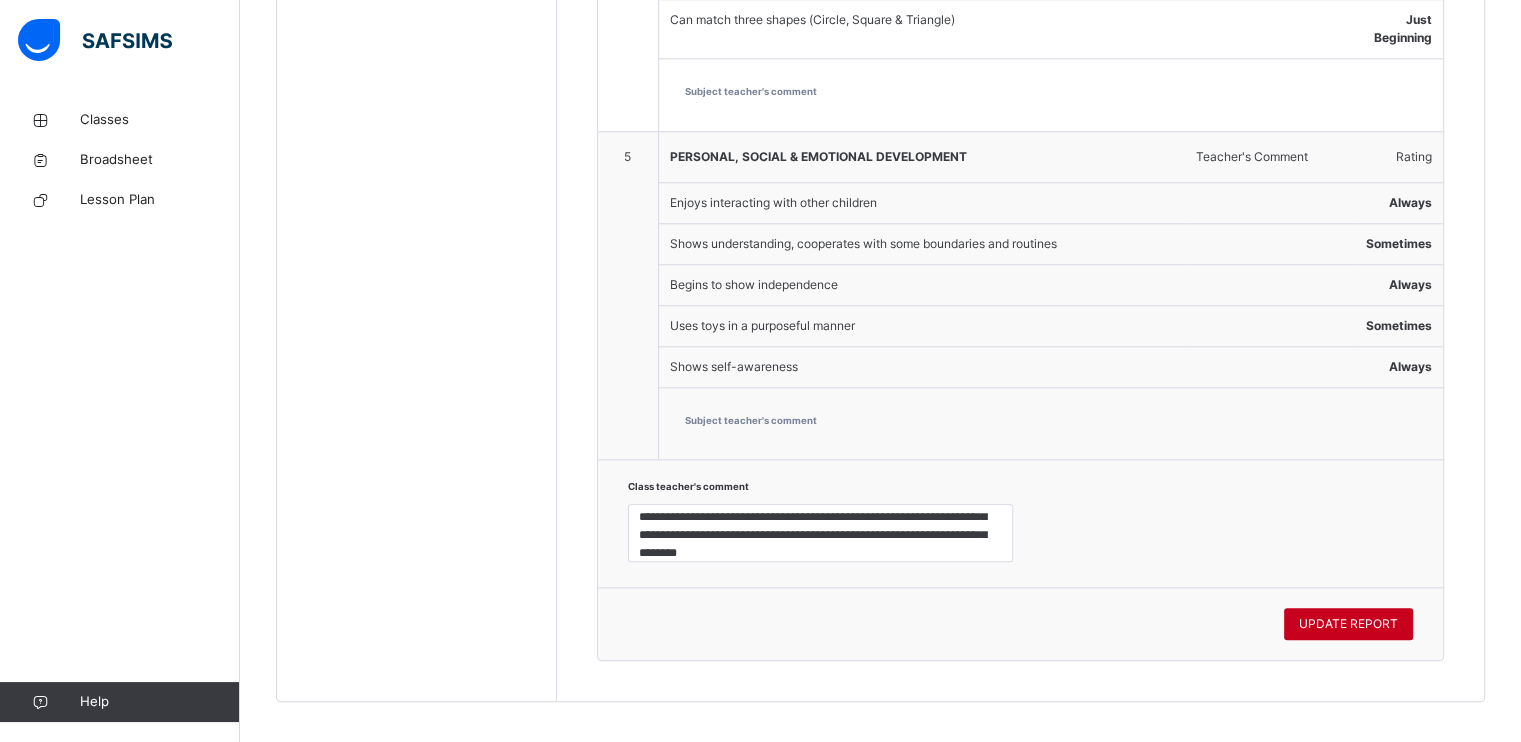 click on "UPDATE REPORT" at bounding box center [1348, 624] 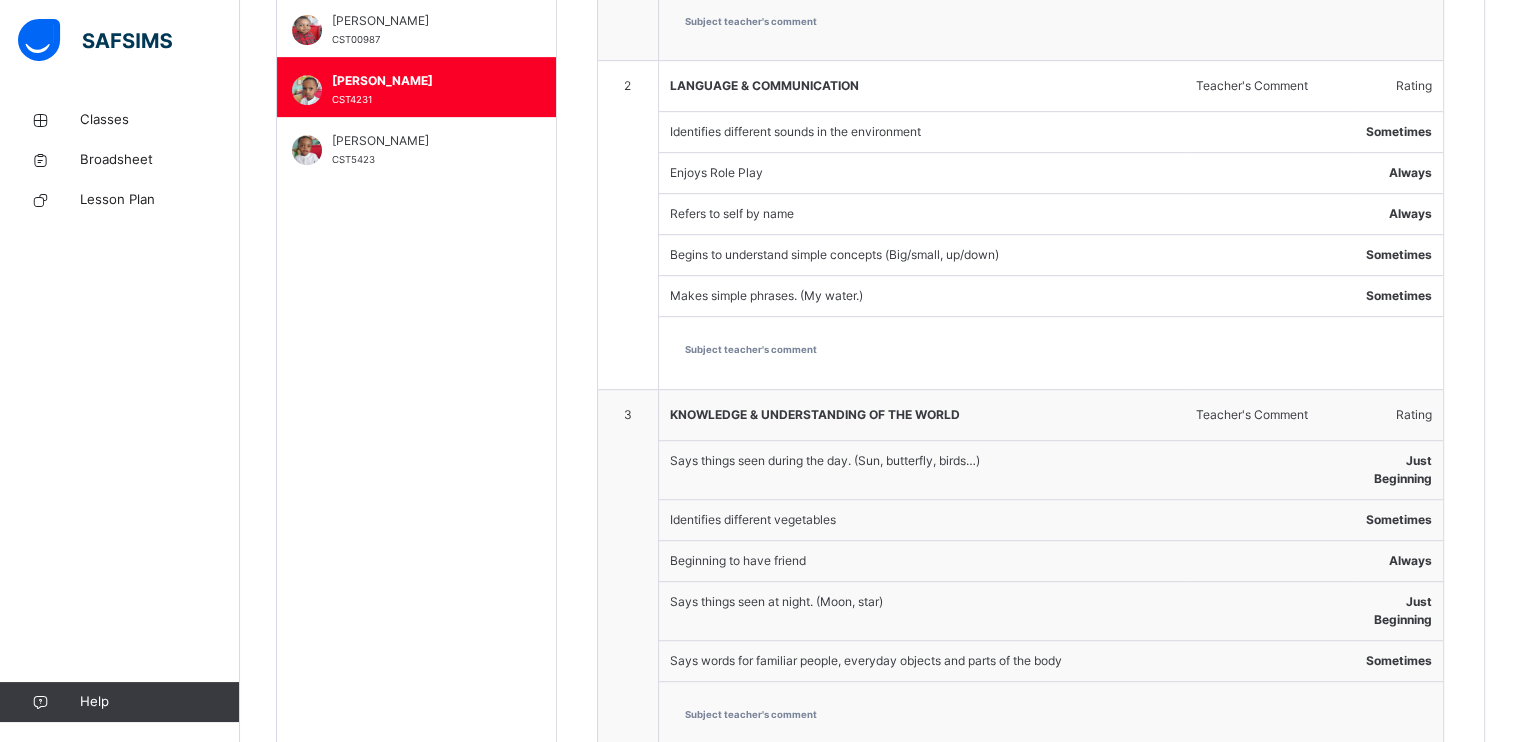 scroll, scrollTop: 926, scrollLeft: 0, axis: vertical 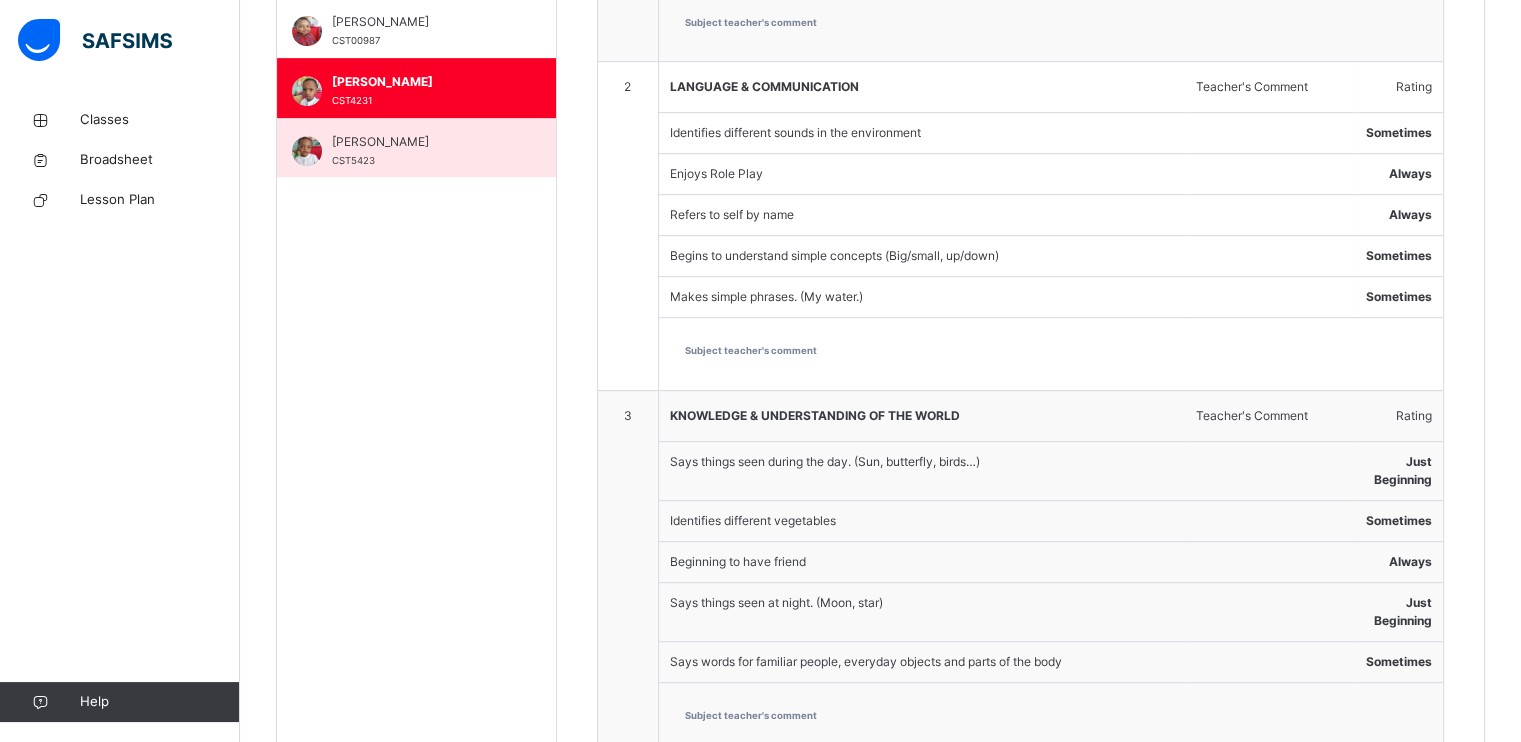 click on "[PERSON_NAME] CST5423" at bounding box center [421, 151] 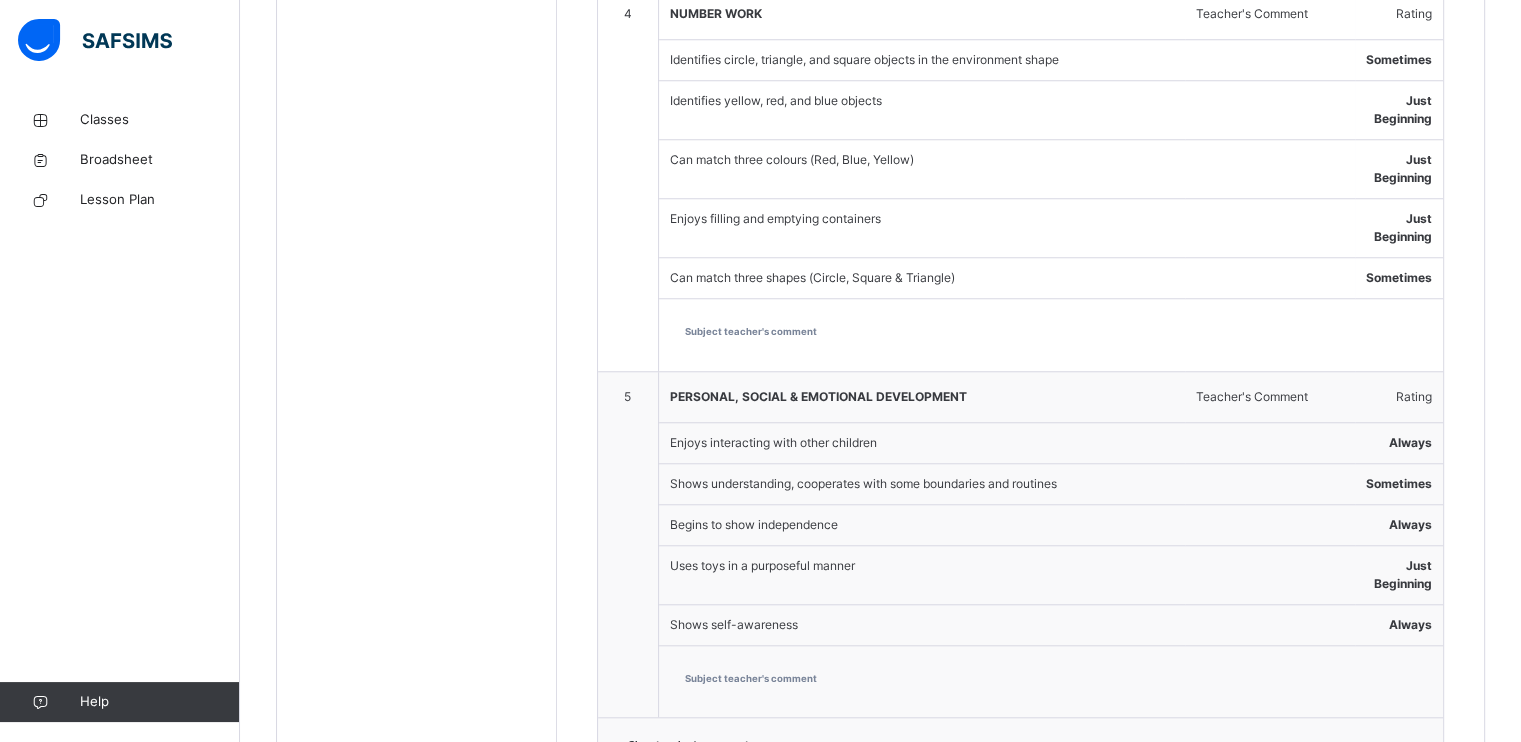 scroll, scrollTop: 1952, scrollLeft: 0, axis: vertical 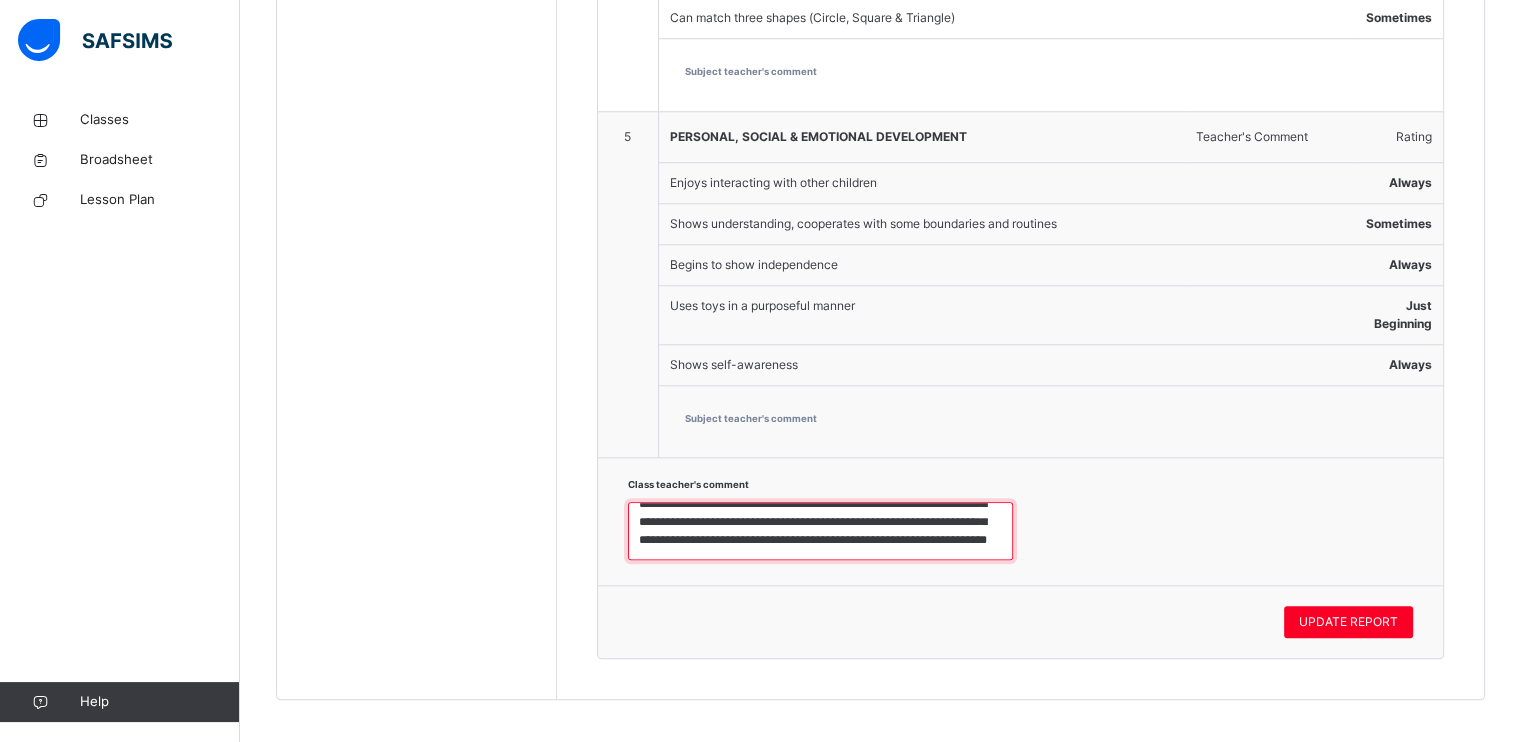 click on "**********" at bounding box center (820, 531) 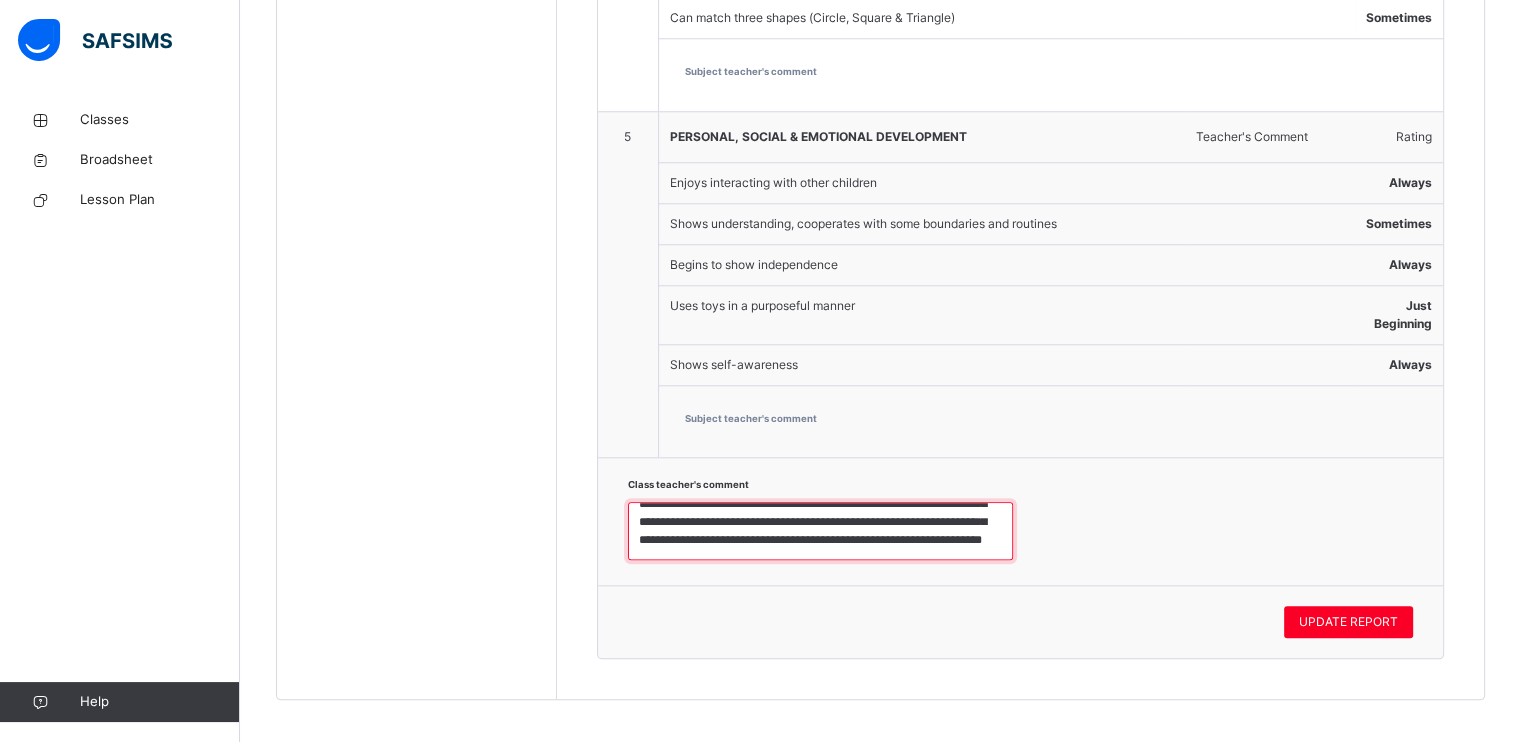 type on "**********" 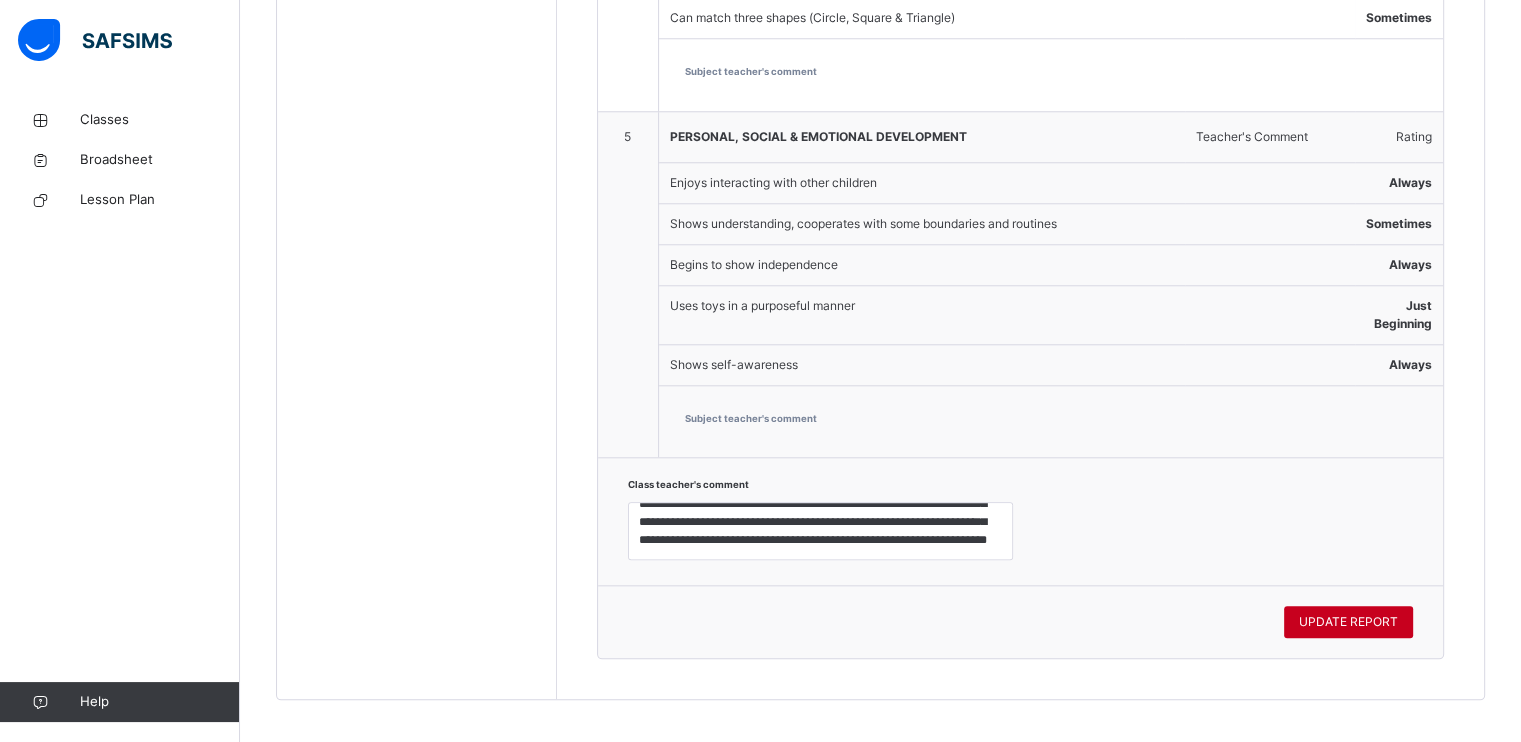 click on "UPDATE REPORT" at bounding box center [1348, 622] 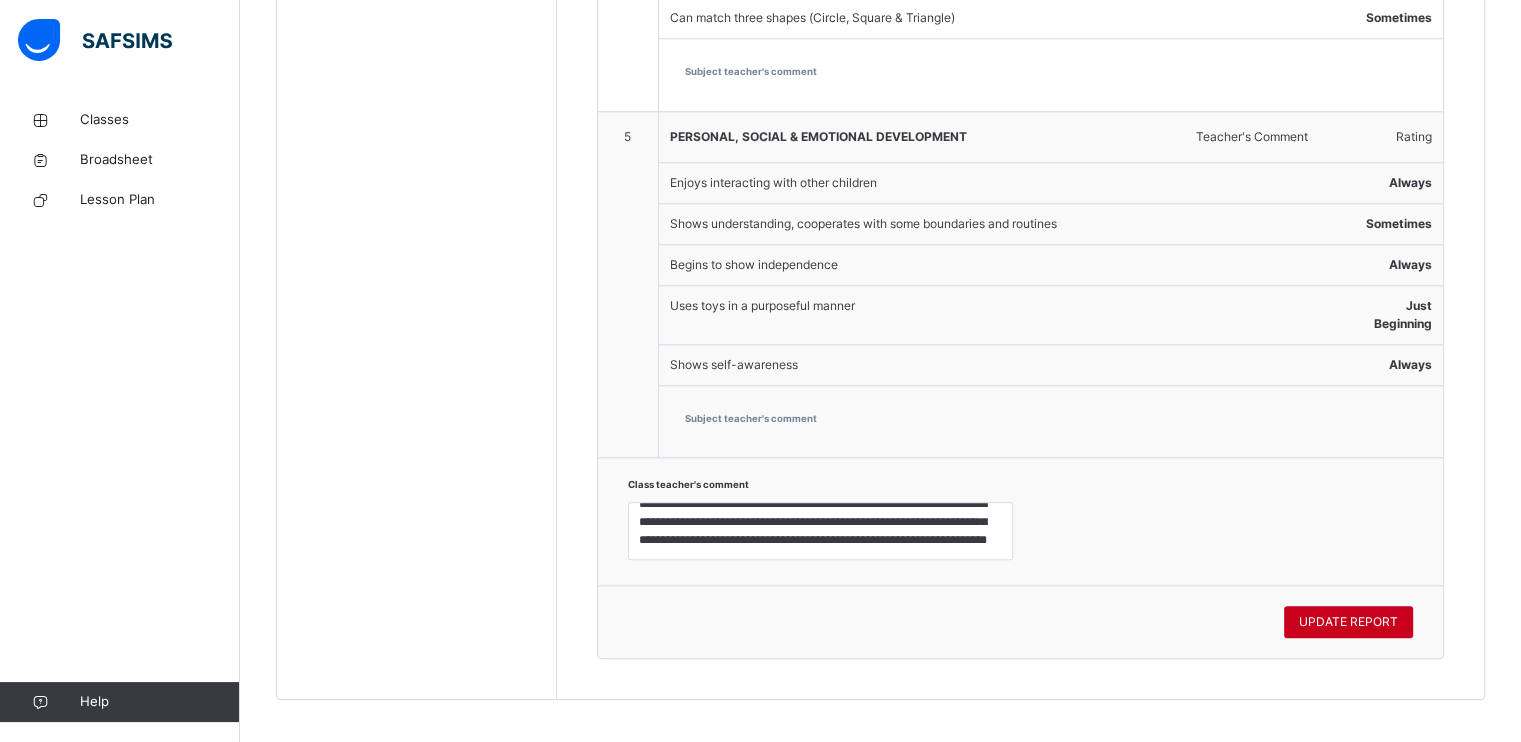 click on "UPDATE REPORT" at bounding box center [1348, 622] 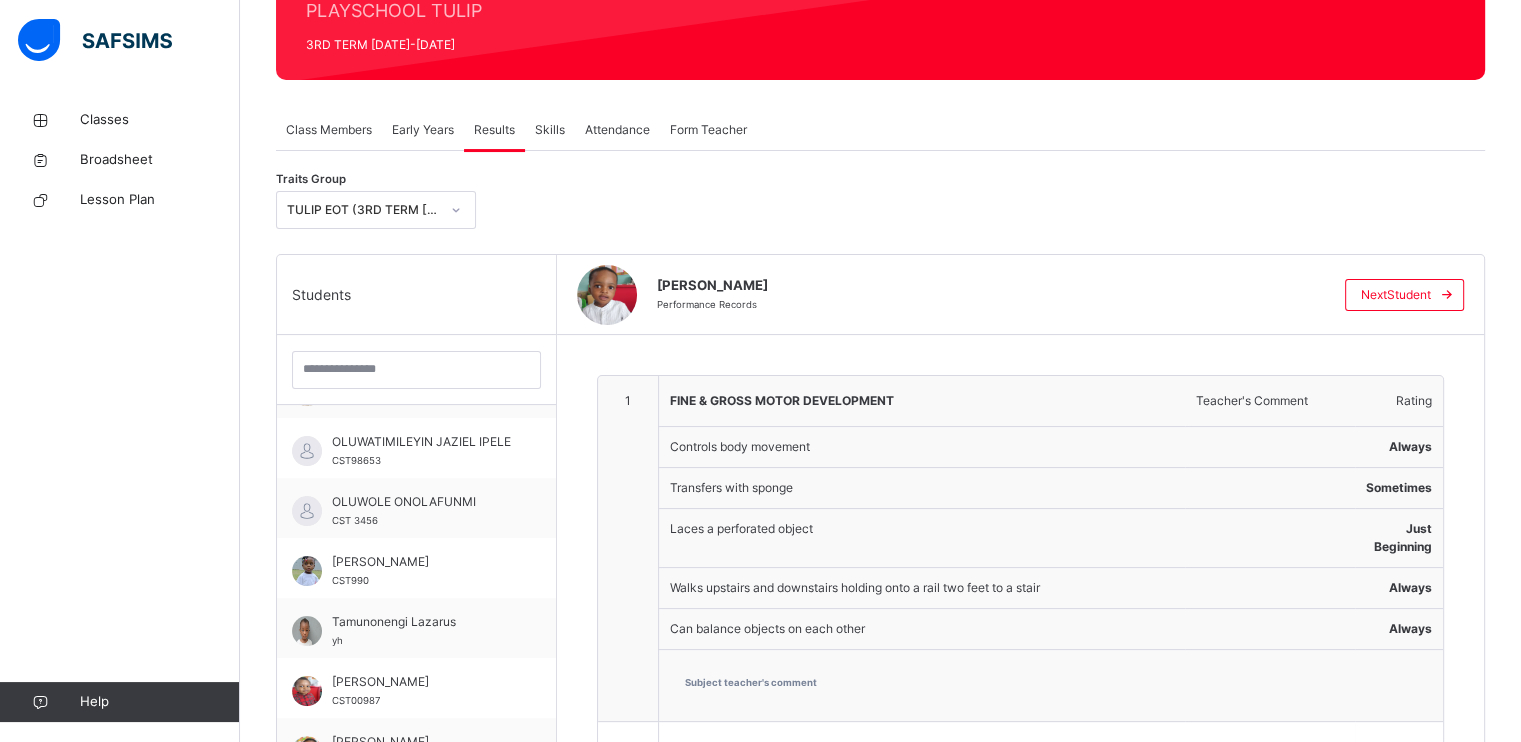 scroll, scrollTop: 264, scrollLeft: 0, axis: vertical 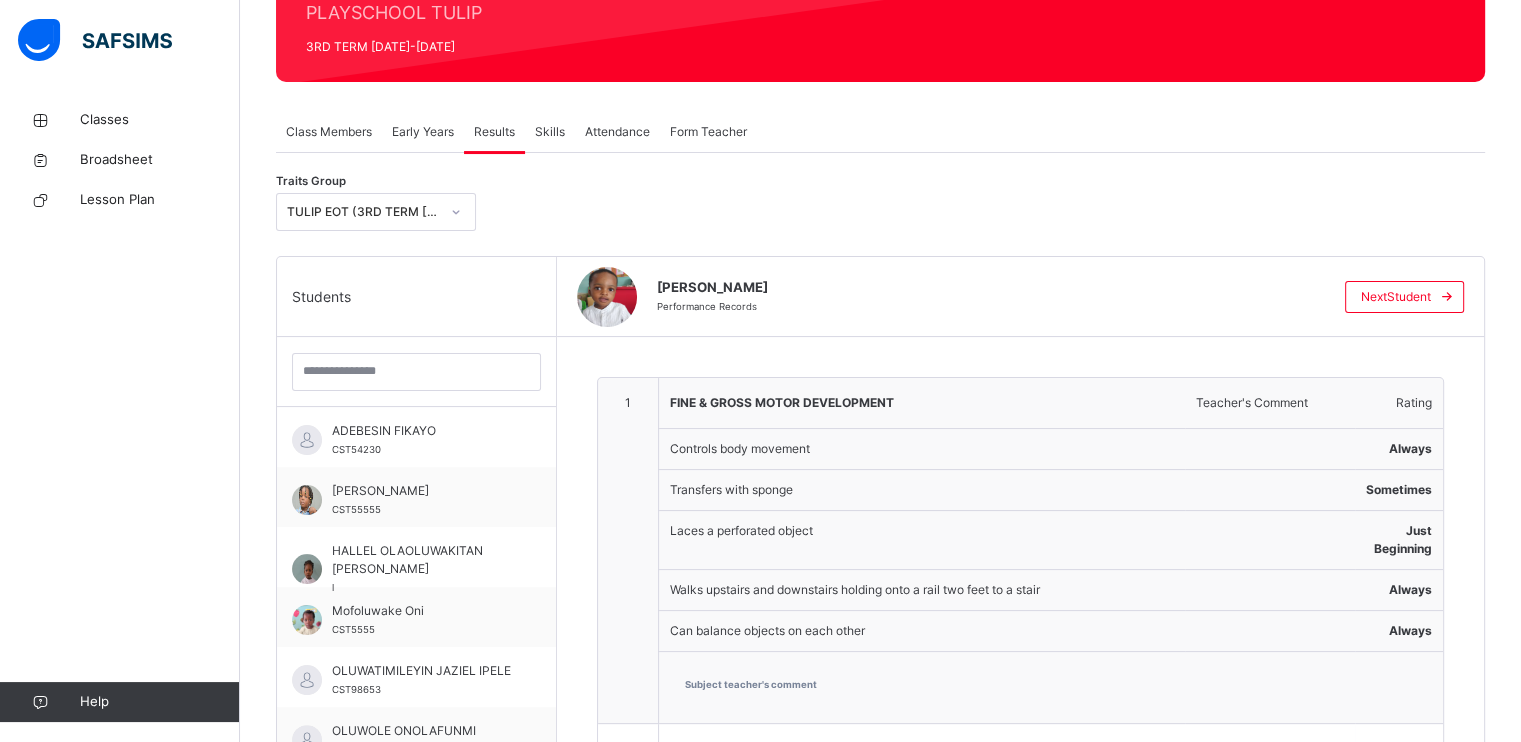click on "Early Years" at bounding box center (423, 132) 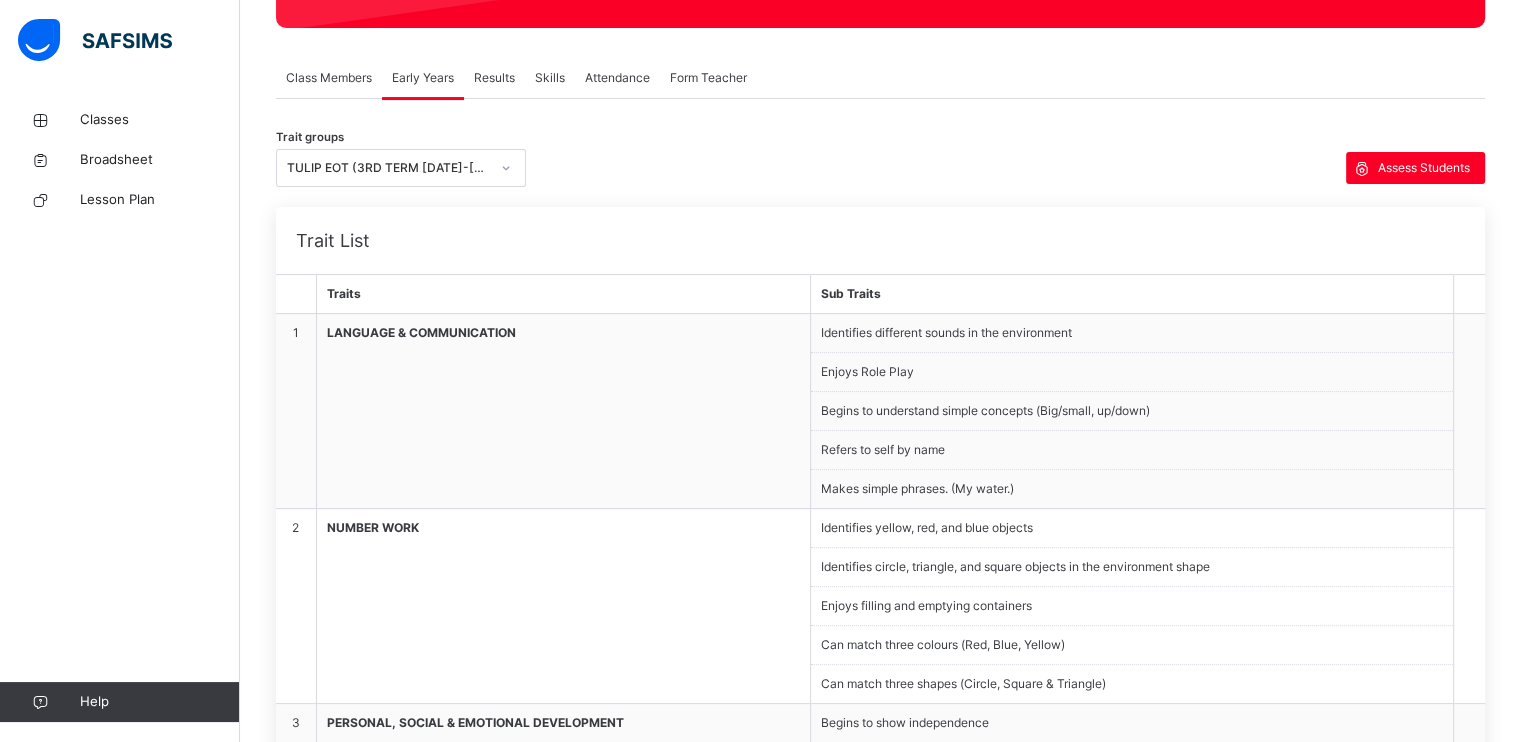scroll, scrollTop: 348, scrollLeft: 0, axis: vertical 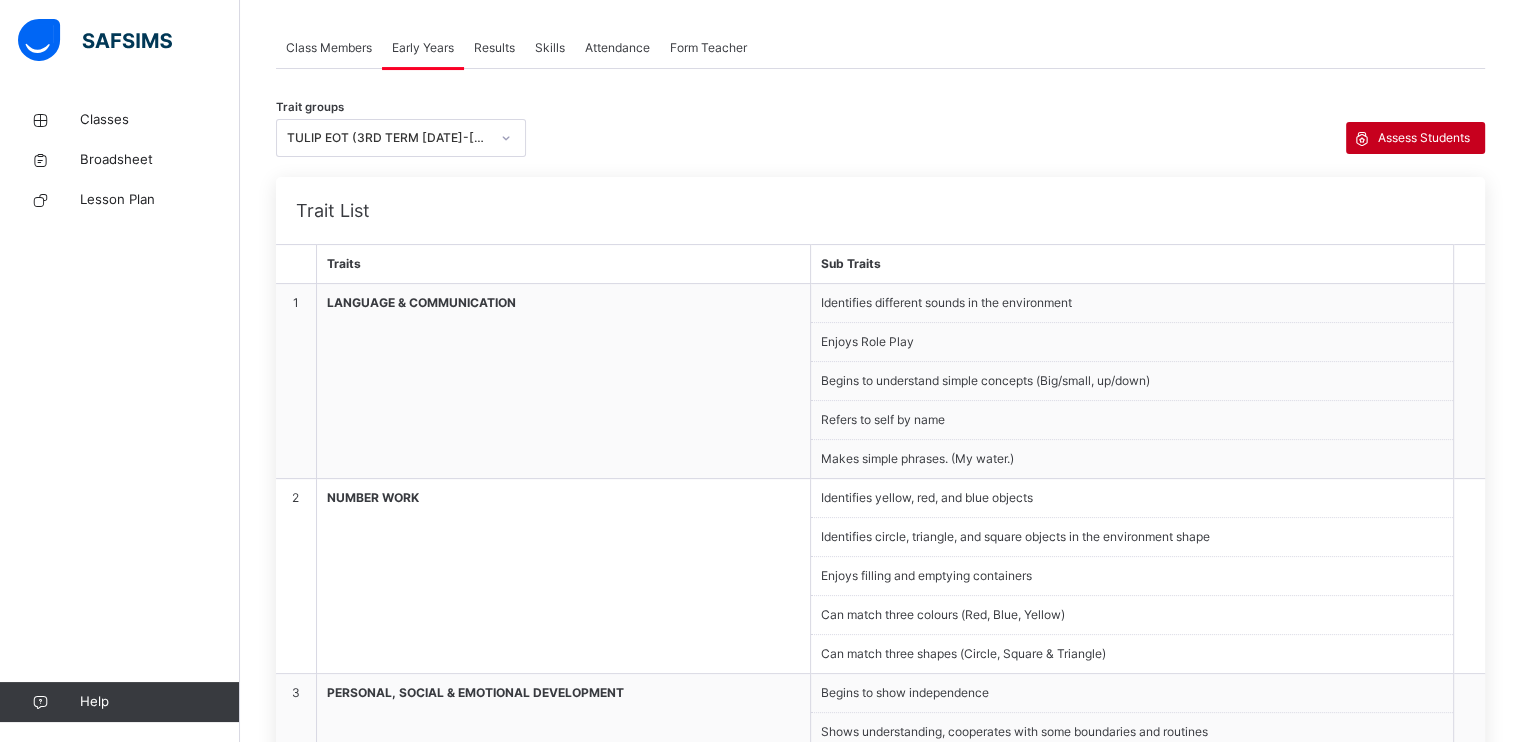 click on "Assess Students" at bounding box center (1424, 138) 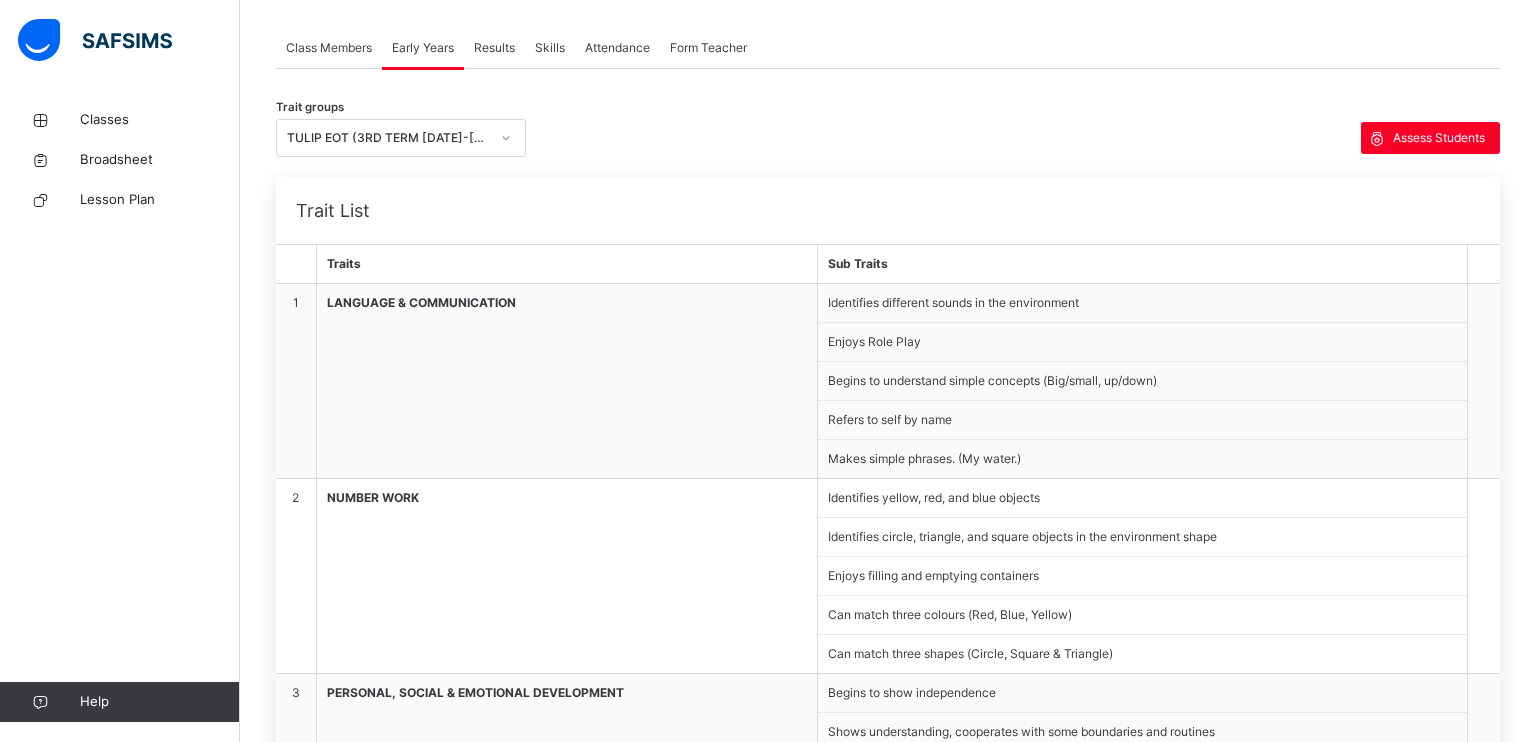 click on "ADEBESIN  FIKAYO CST54230" at bounding box center (420, 1557) 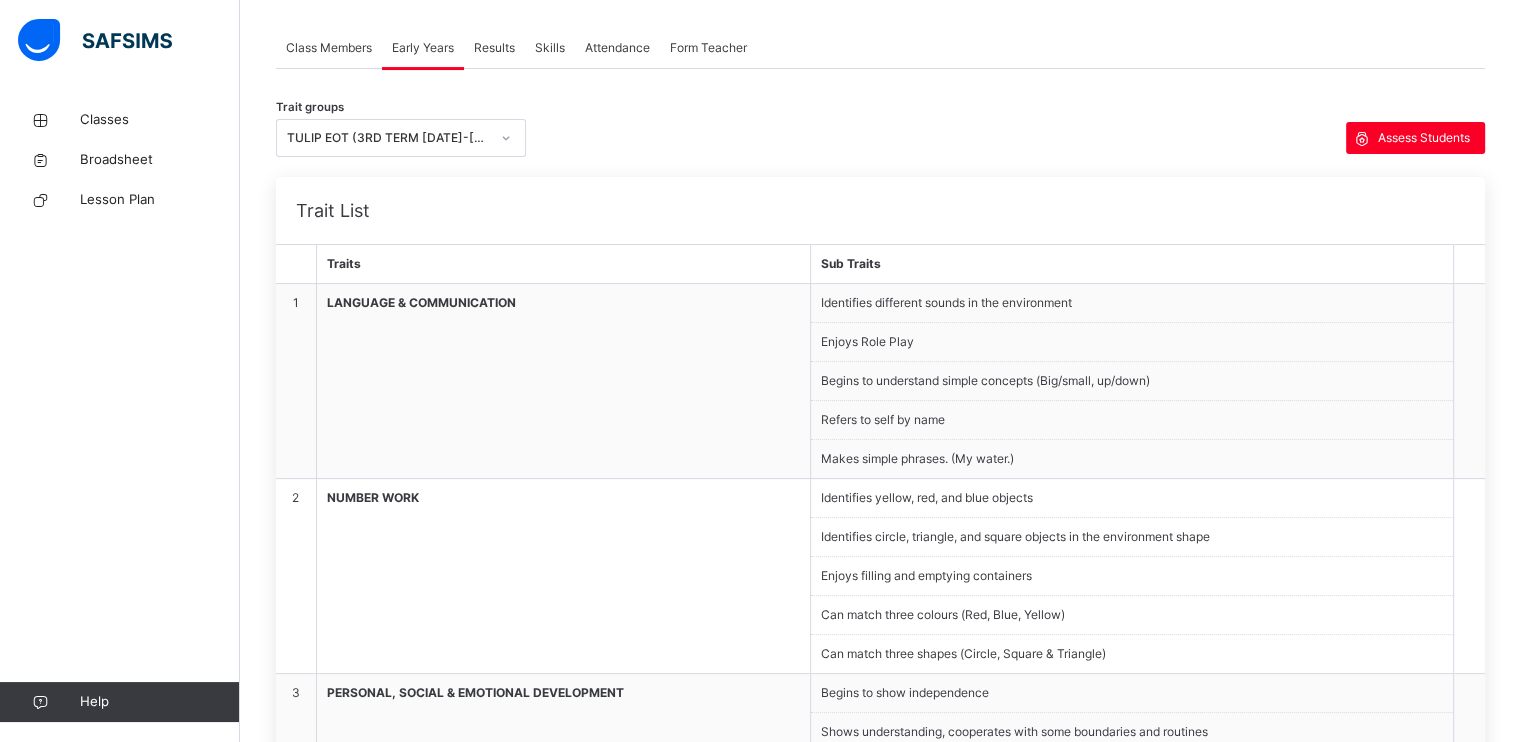 scroll, scrollTop: 693, scrollLeft: 0, axis: vertical 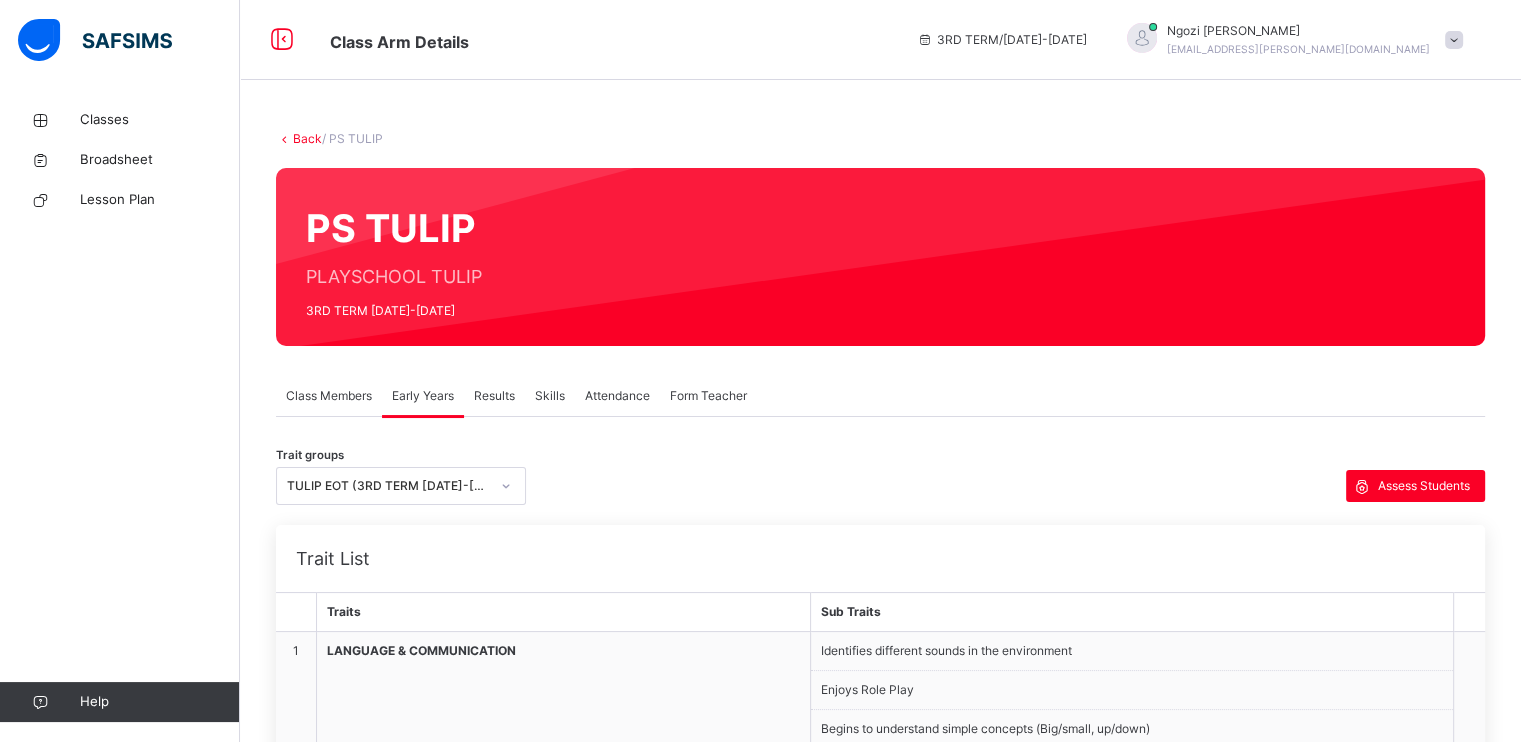 click on "Save Record" at bounding box center (1414, 1792) 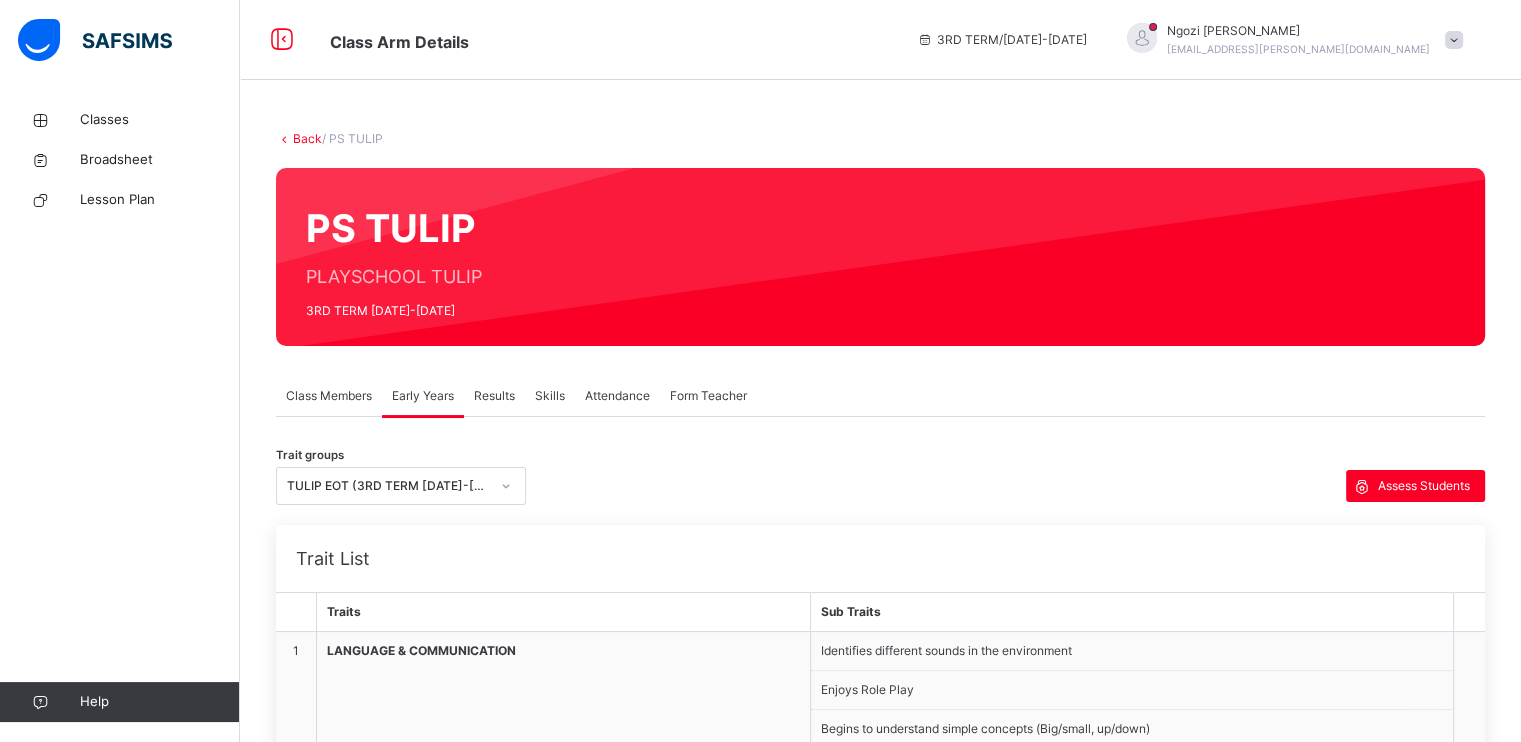 scroll, scrollTop: 140, scrollLeft: 0, axis: vertical 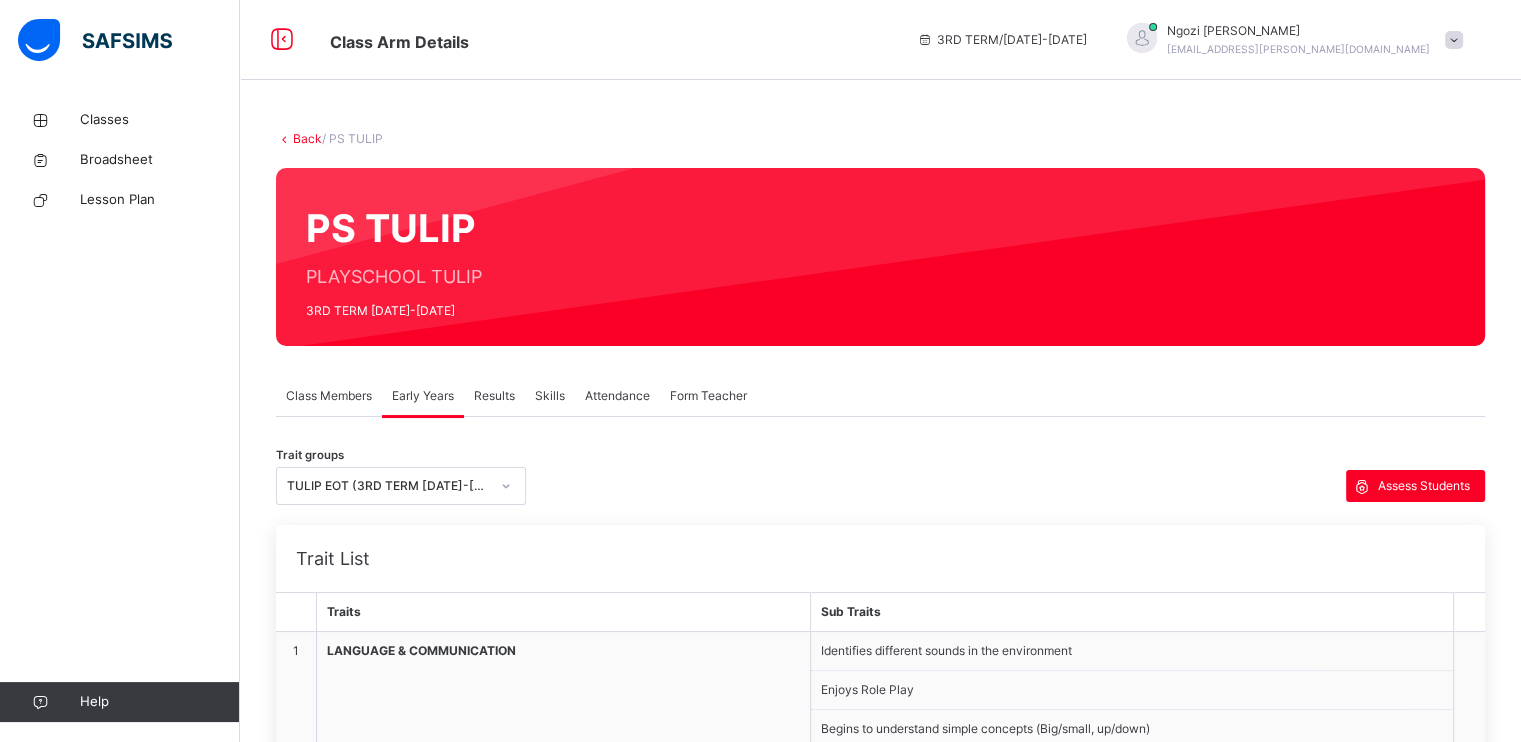 click 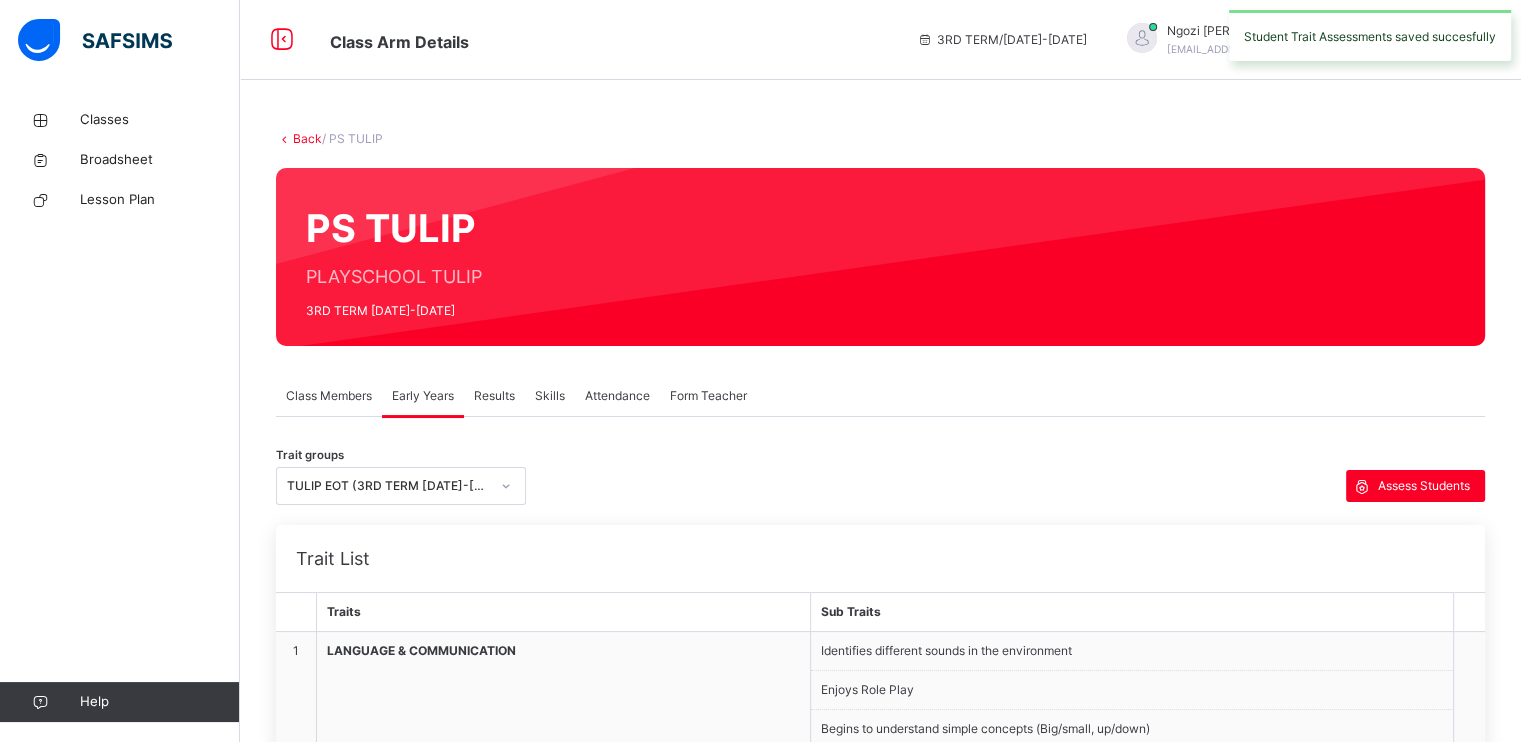 click 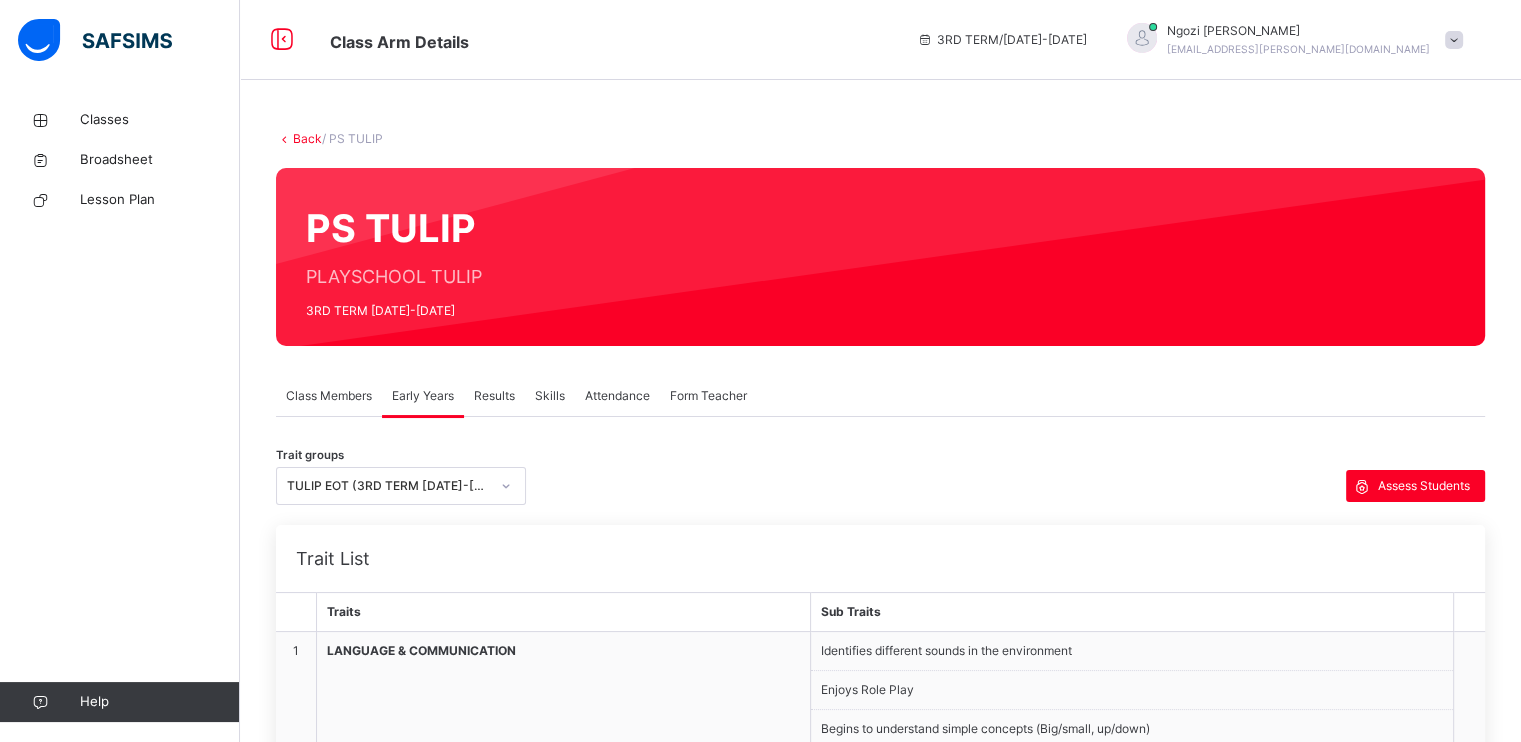 scroll, scrollTop: 0, scrollLeft: 0, axis: both 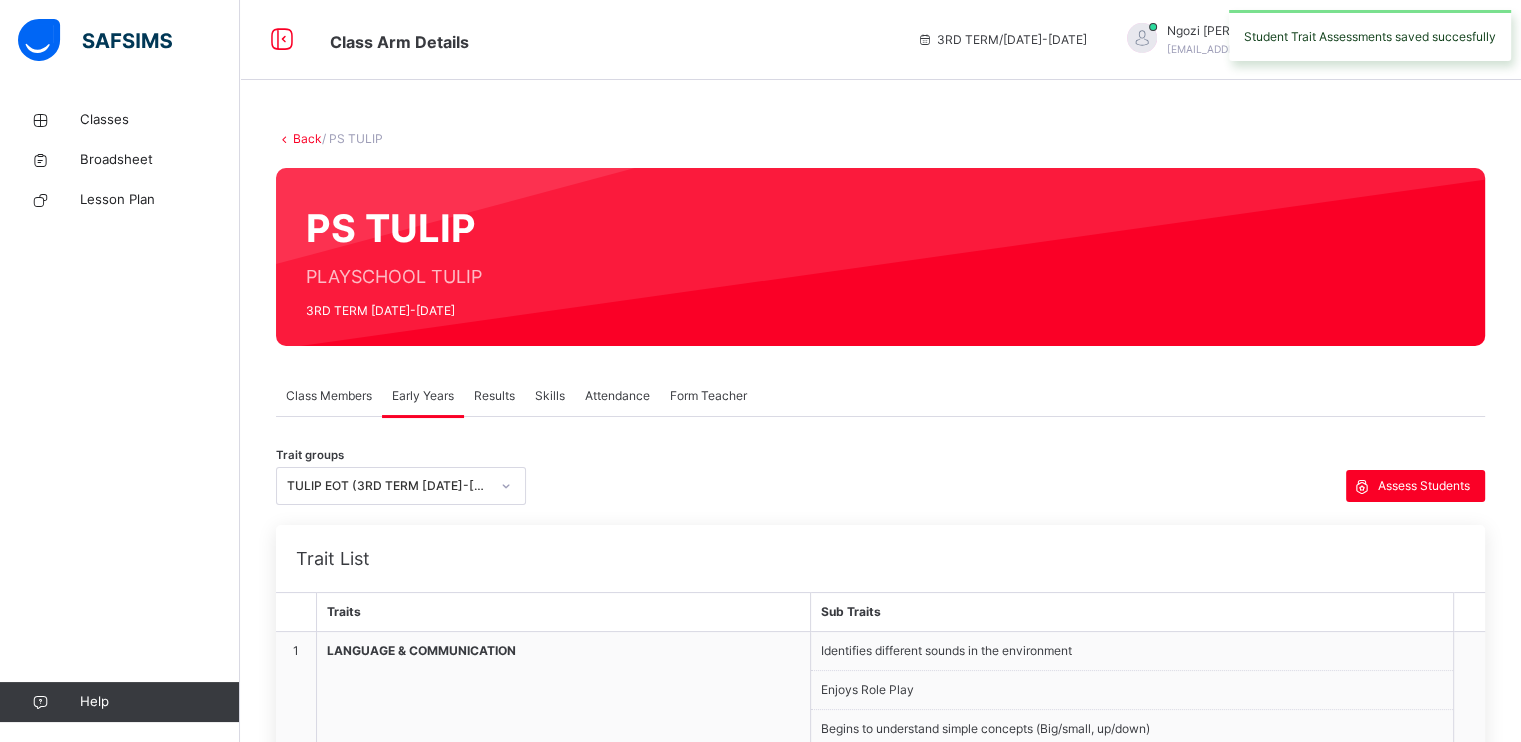 click 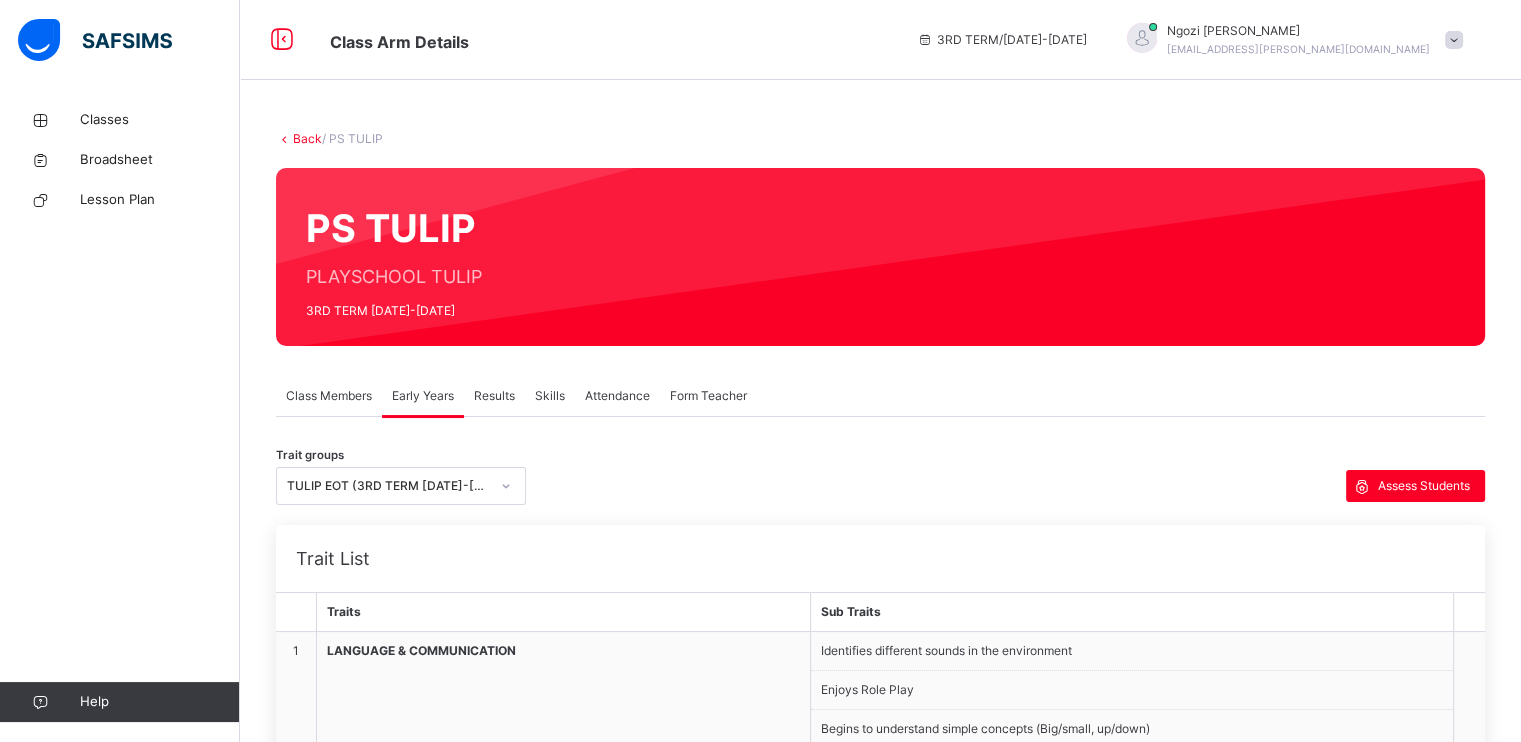 click on "NUMBER WORK" at bounding box center [1342, 1789] 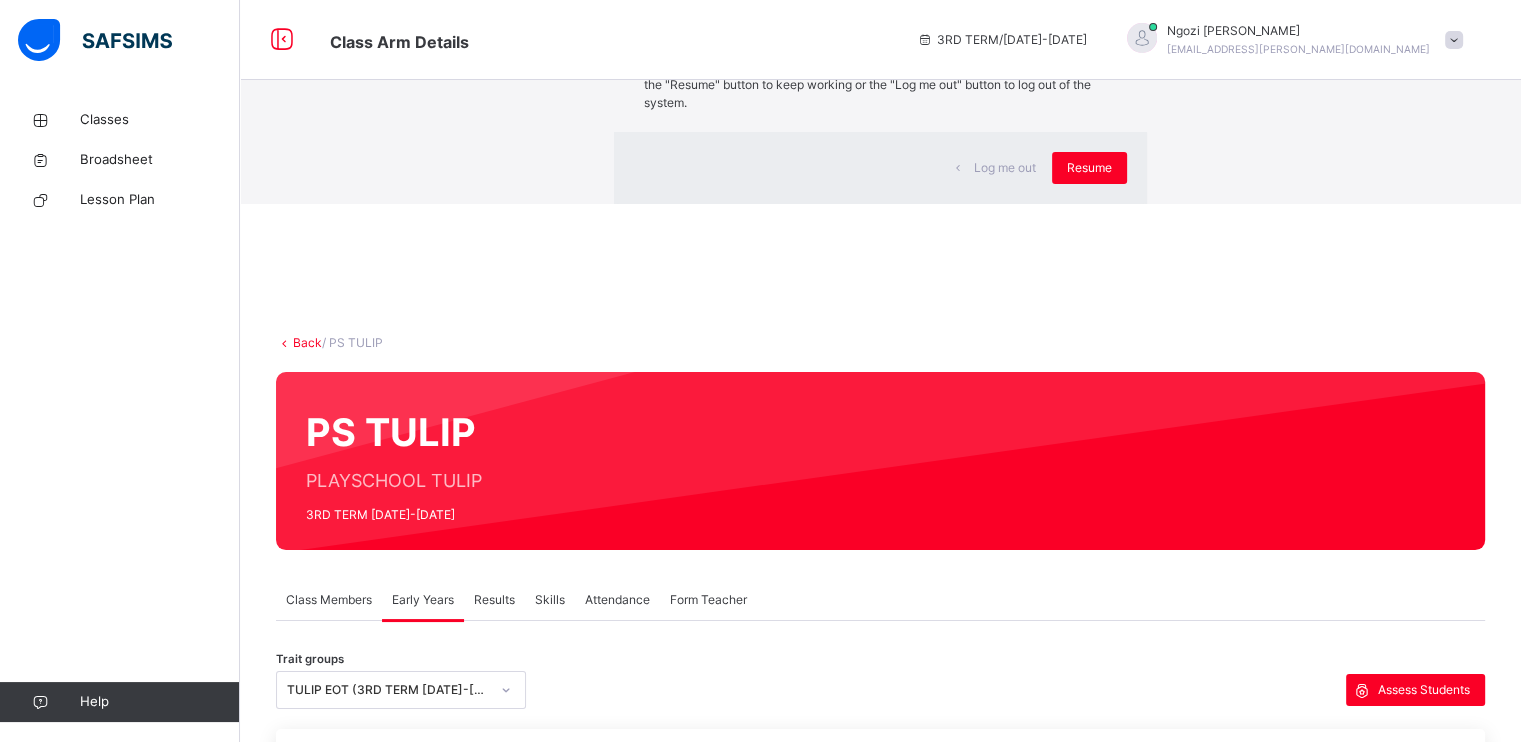 click 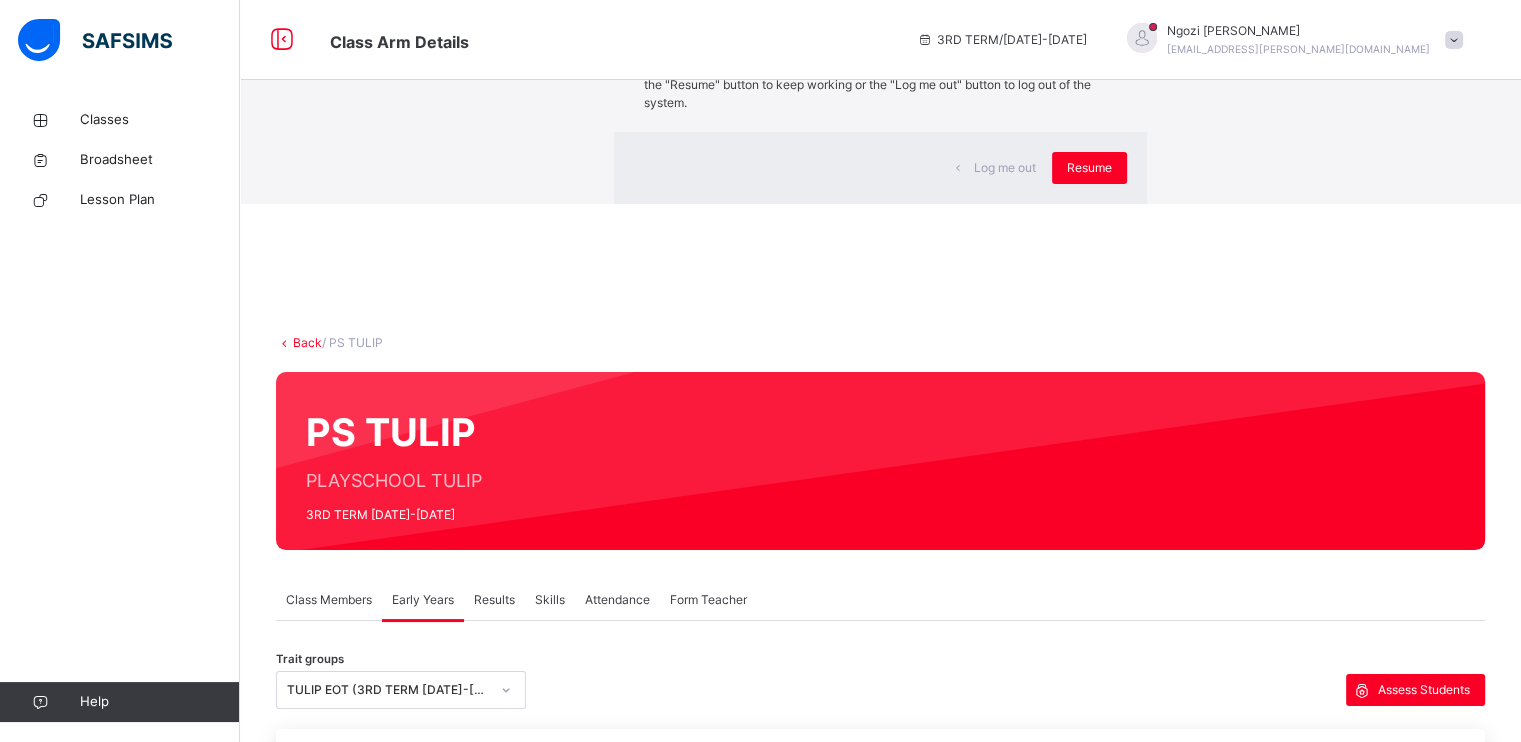 click on "Always" at bounding box center (866, 2234) 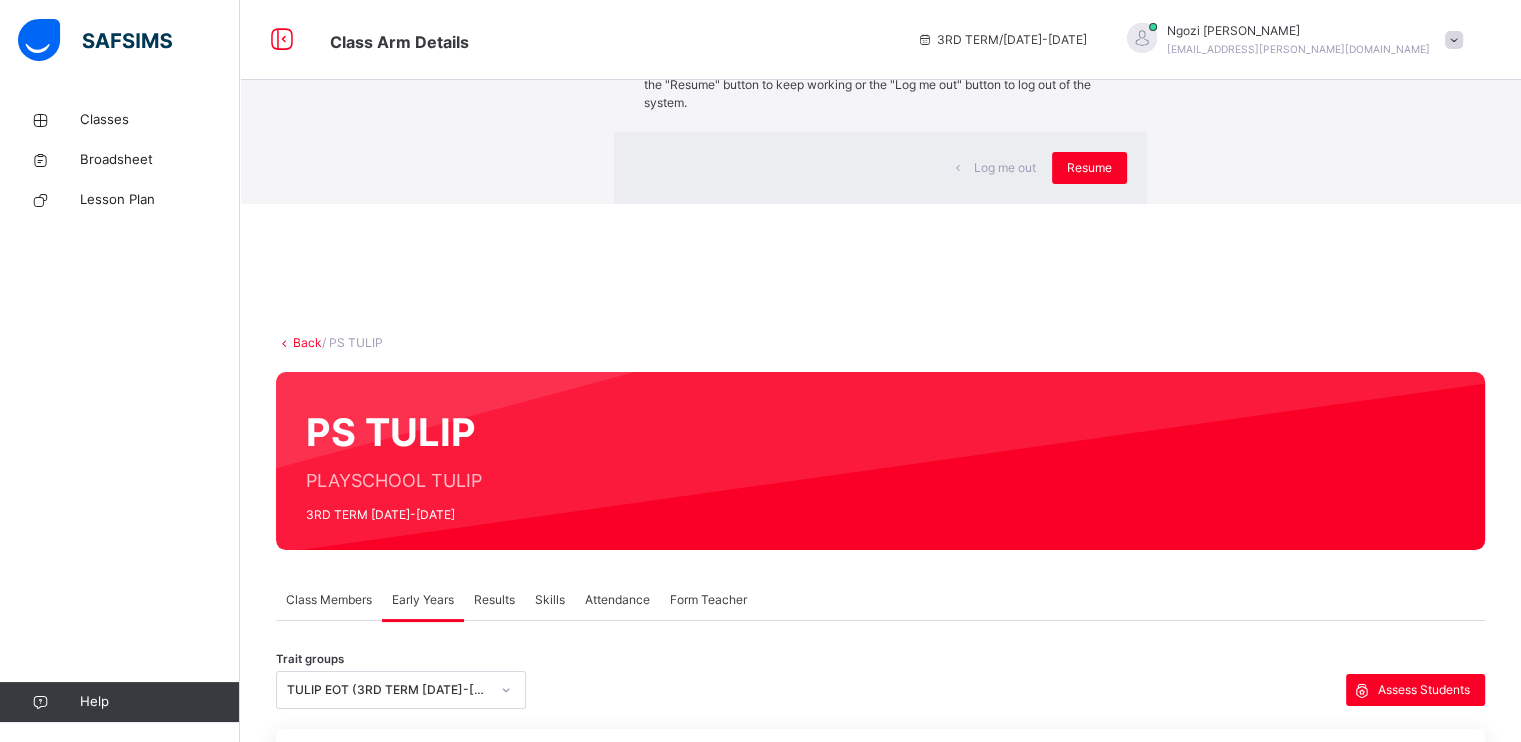 scroll, scrollTop: 103, scrollLeft: 0, axis: vertical 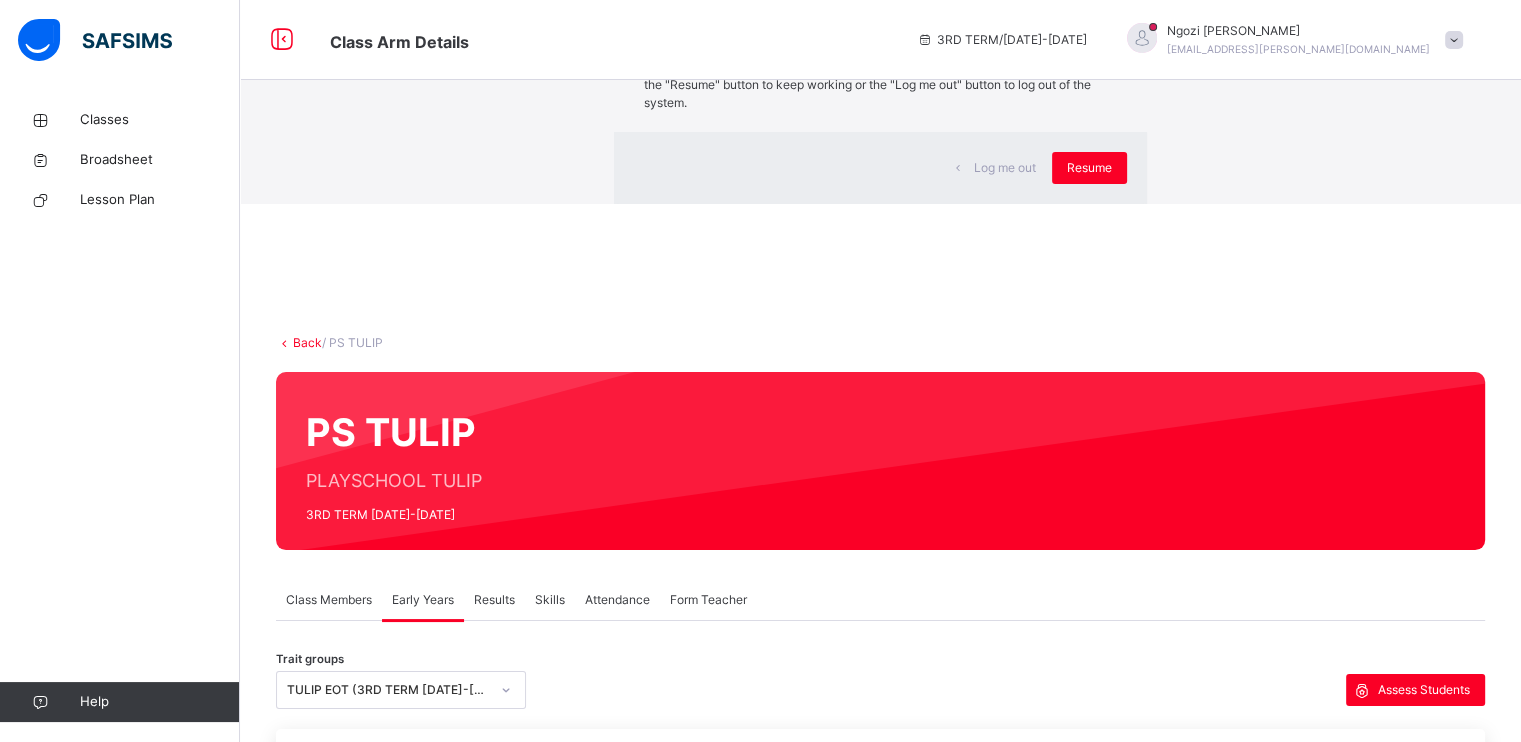click on "Sometimes" at bounding box center [1408, 2324] 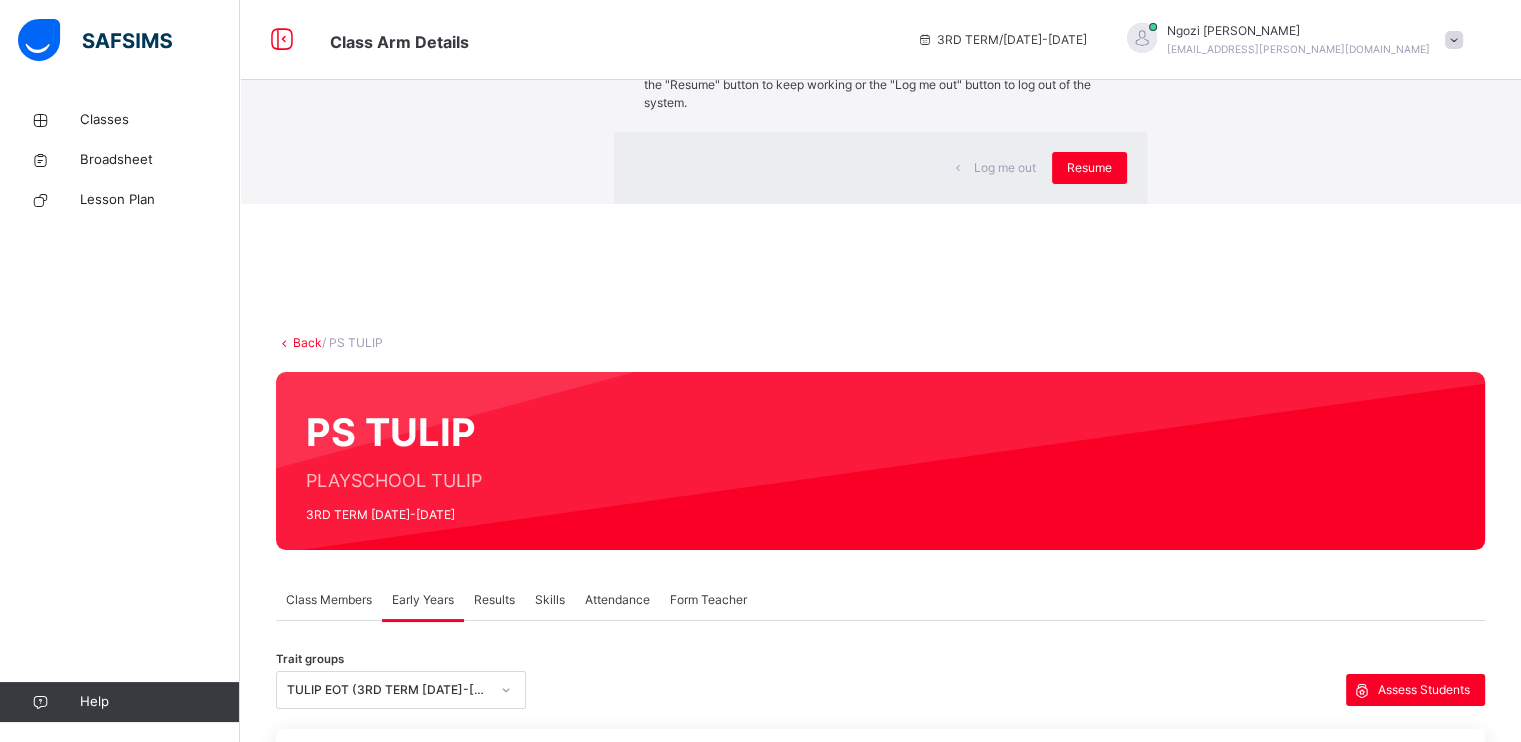 click on "Always" at bounding box center (1254, 2594) 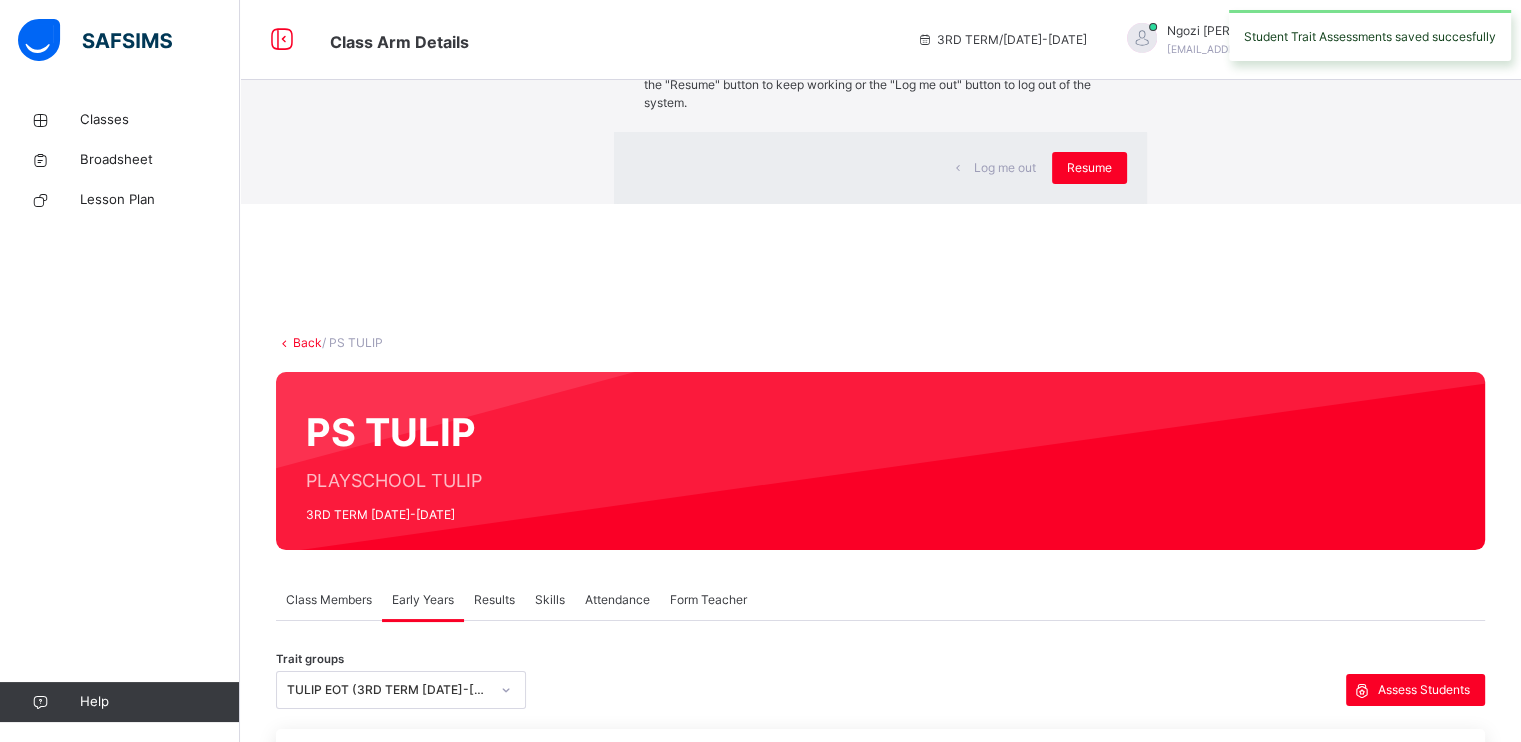 click 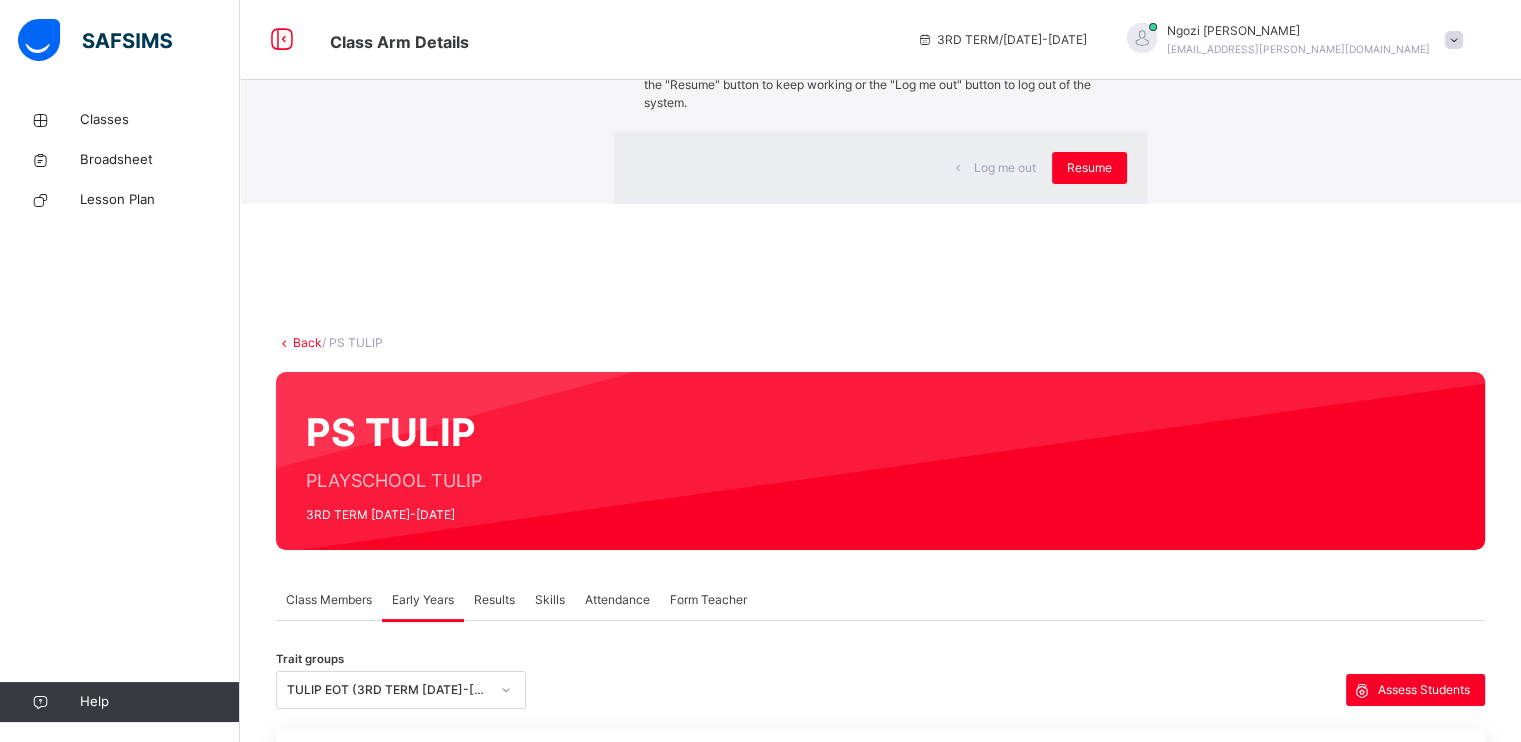 scroll, scrollTop: 74, scrollLeft: 0, axis: vertical 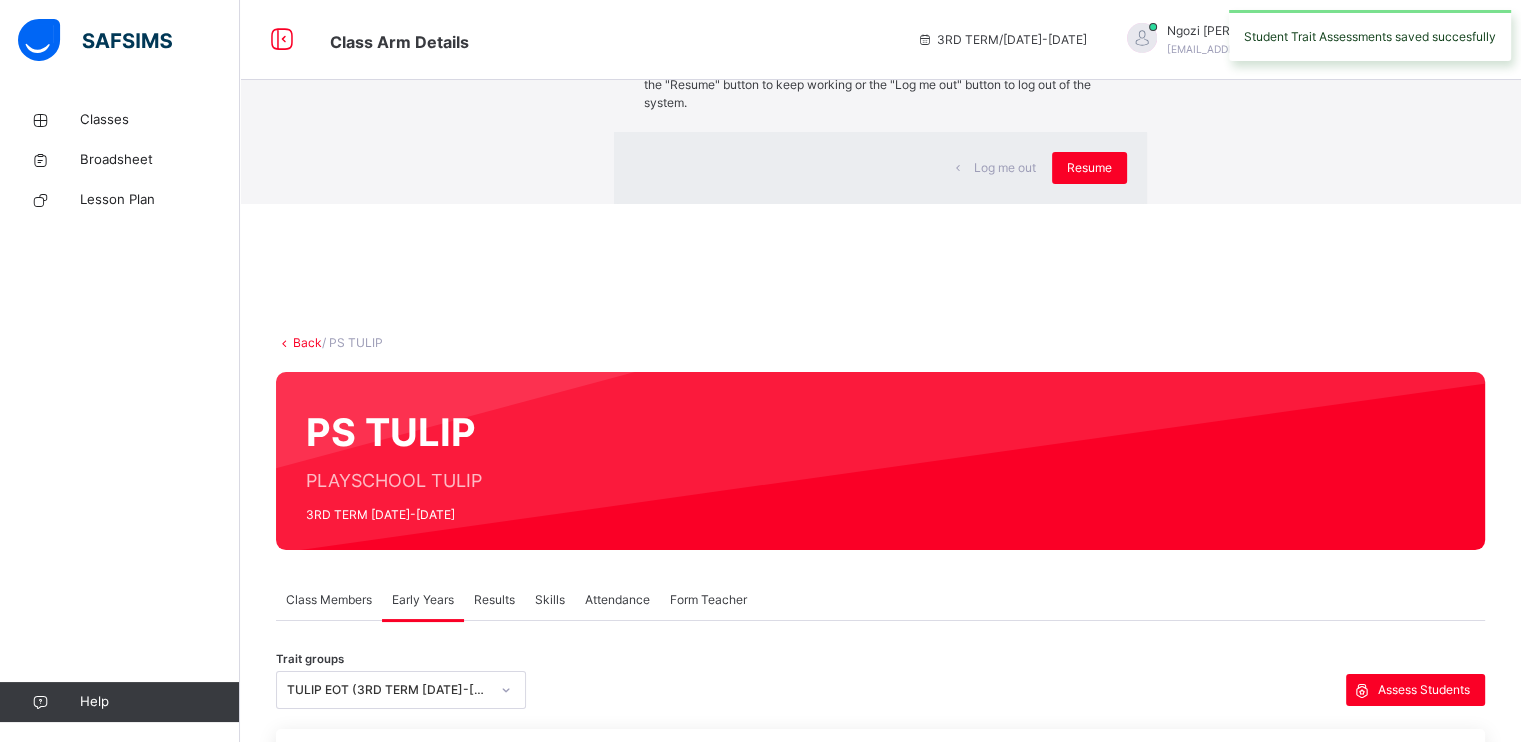 click 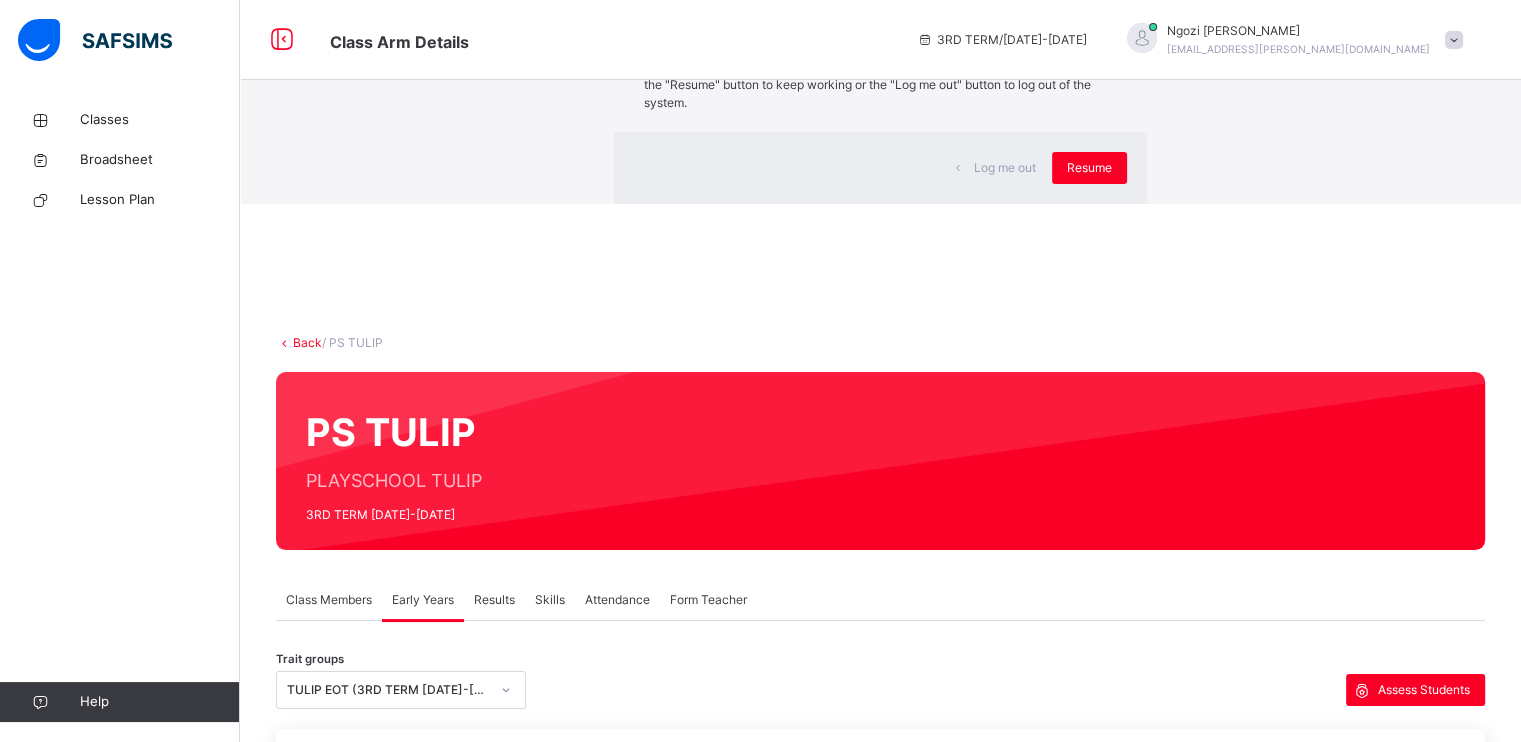 click on "PERSONAL, SOCIAL & EMOTIONAL DEVELOPMENT" at bounding box center (1305, 2011) 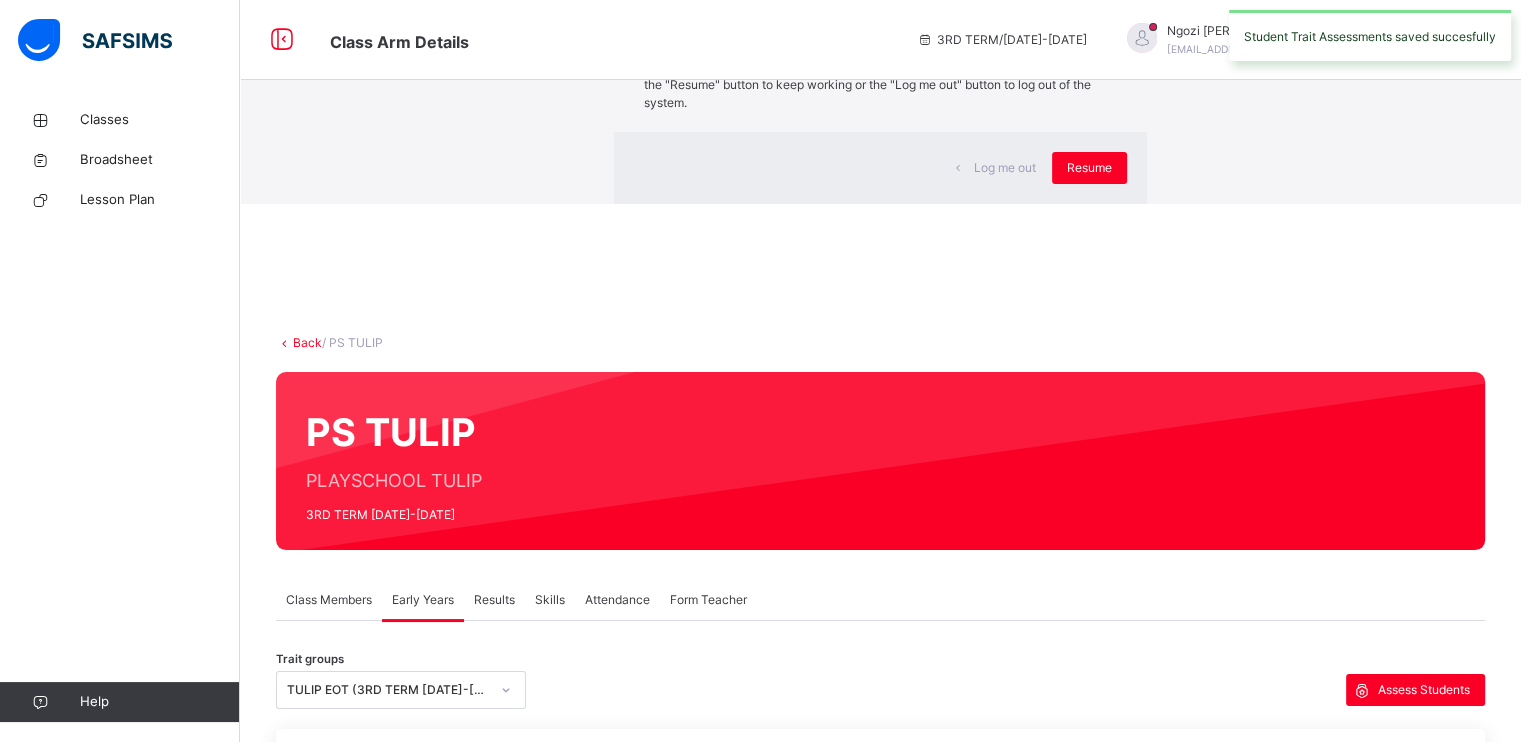 click 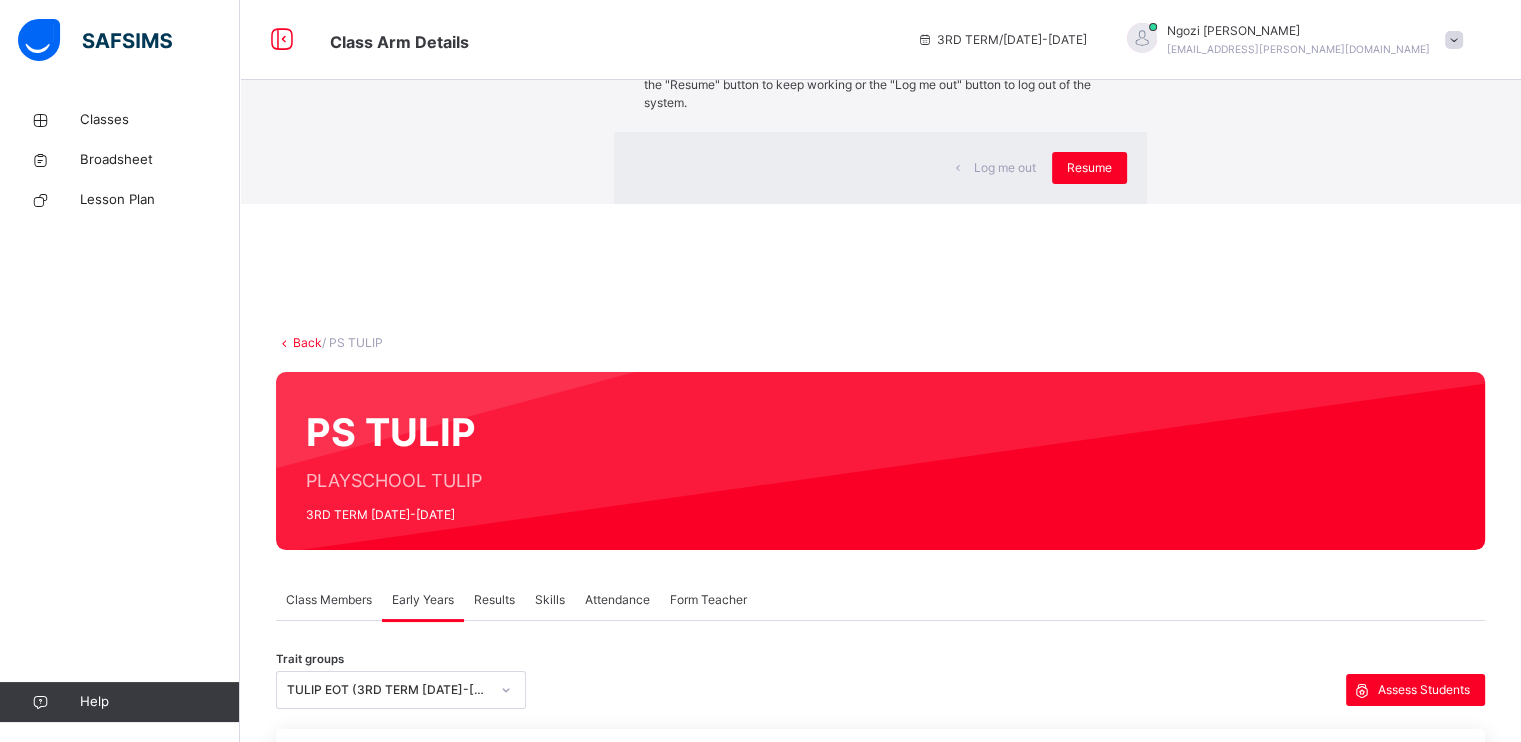 scroll, scrollTop: 0, scrollLeft: 0, axis: both 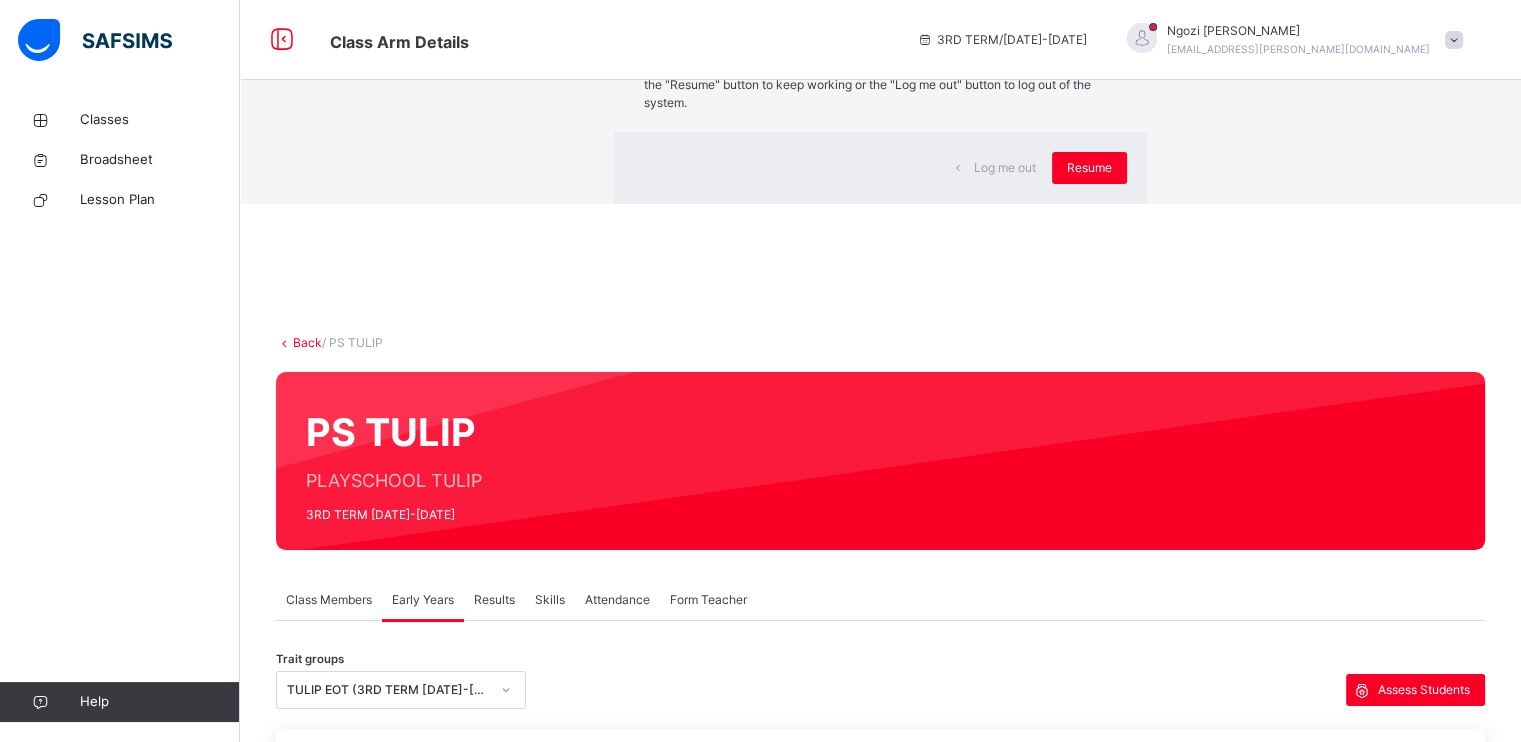 click on "Save Record" at bounding box center [1414, 1996] 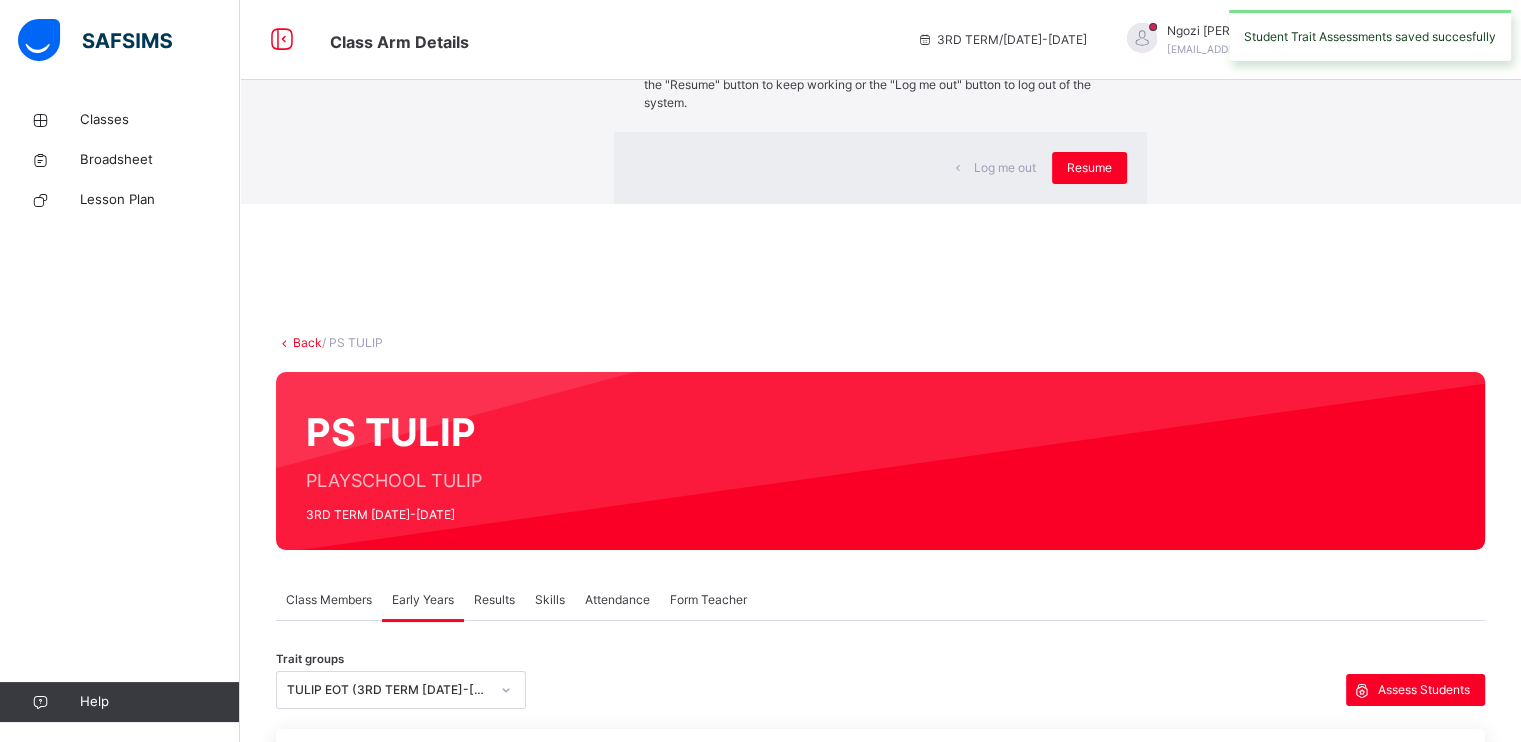 click 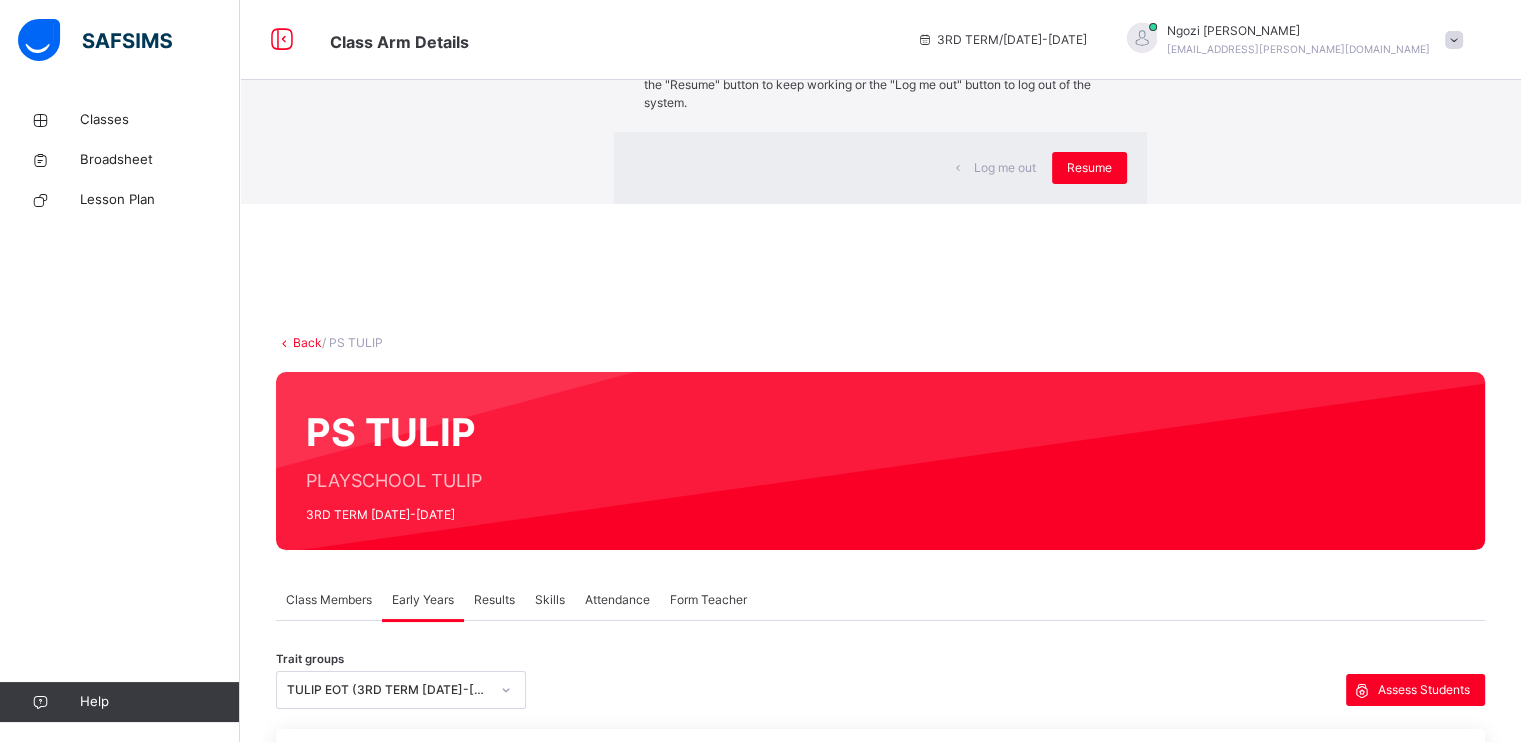 scroll, scrollTop: 8, scrollLeft: 0, axis: vertical 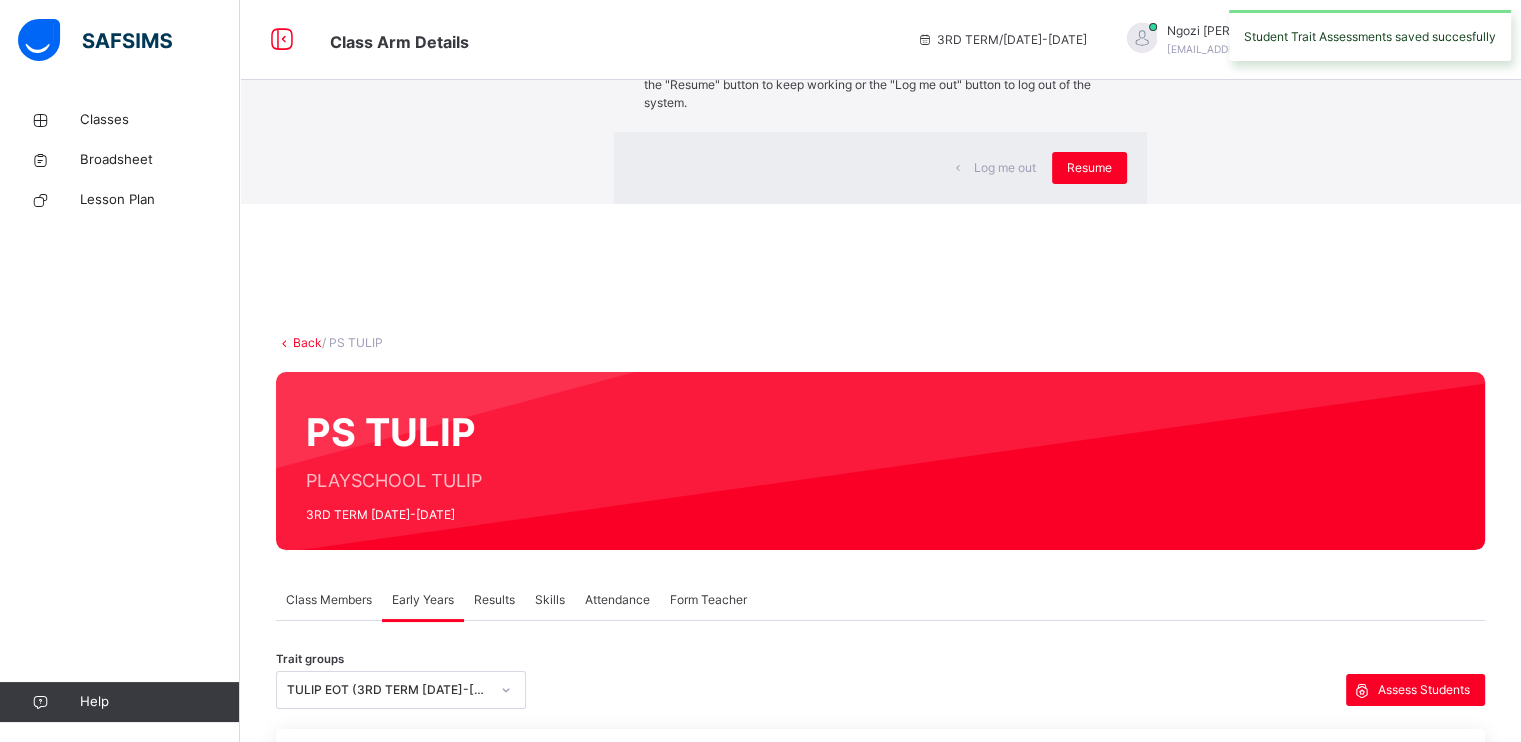 click 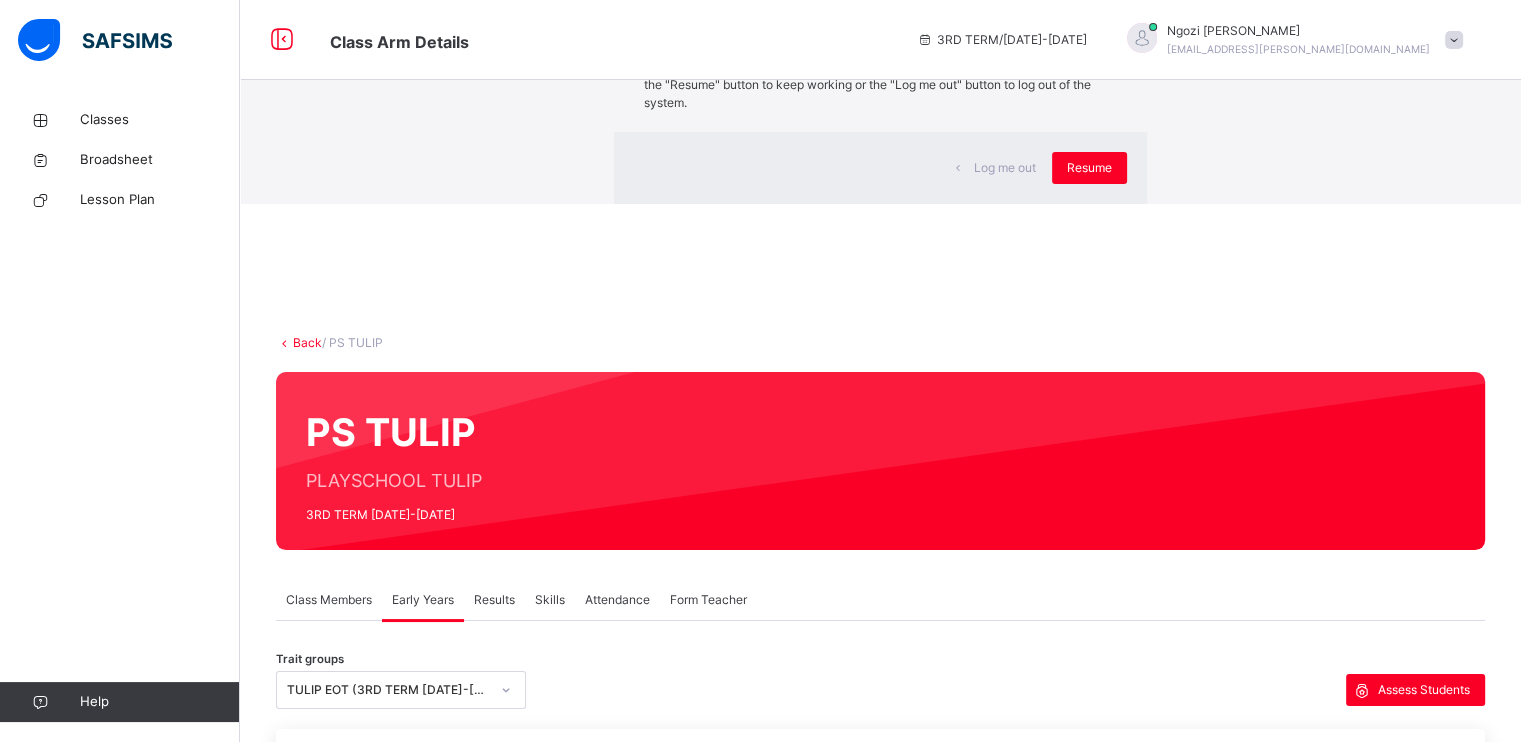 scroll, scrollTop: 58, scrollLeft: 0, axis: vertical 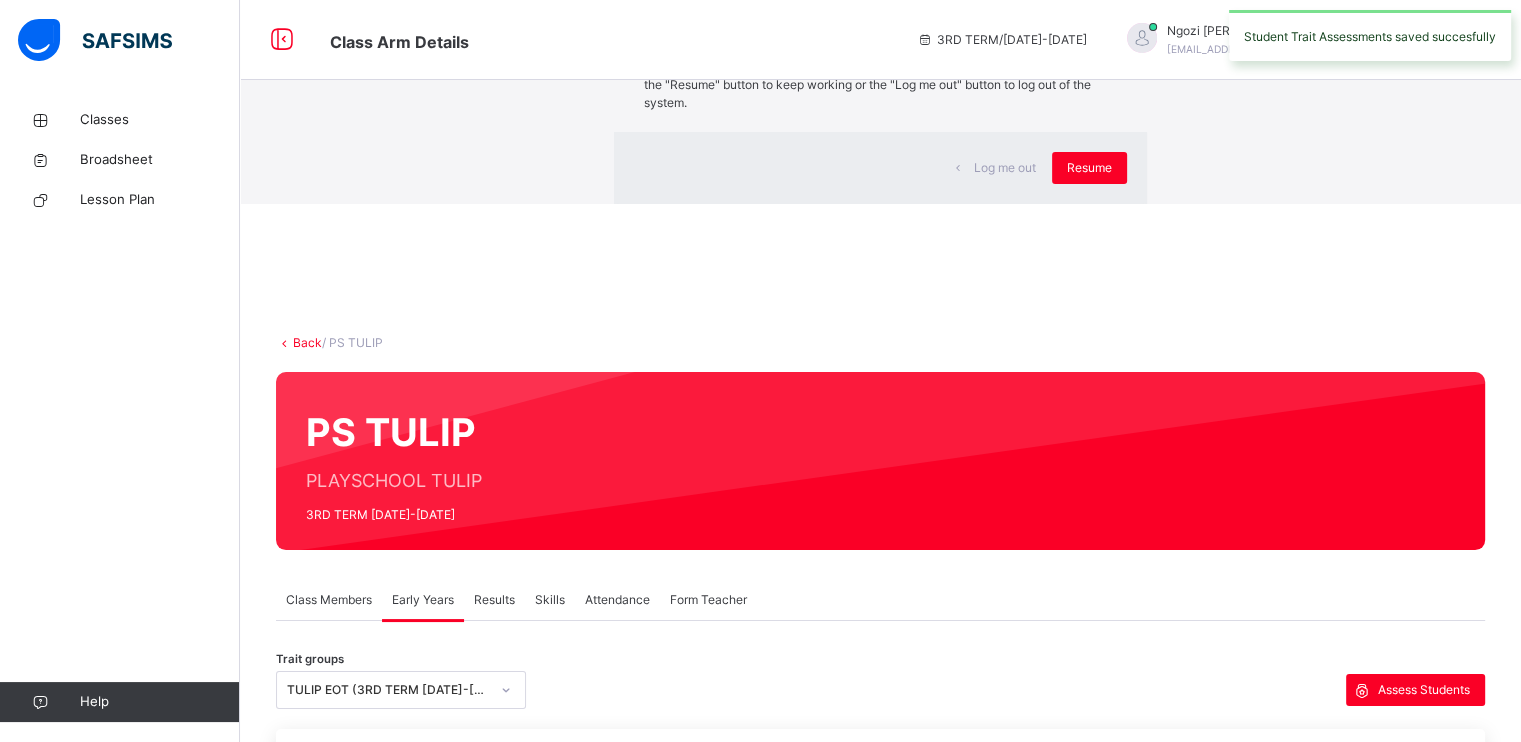 click 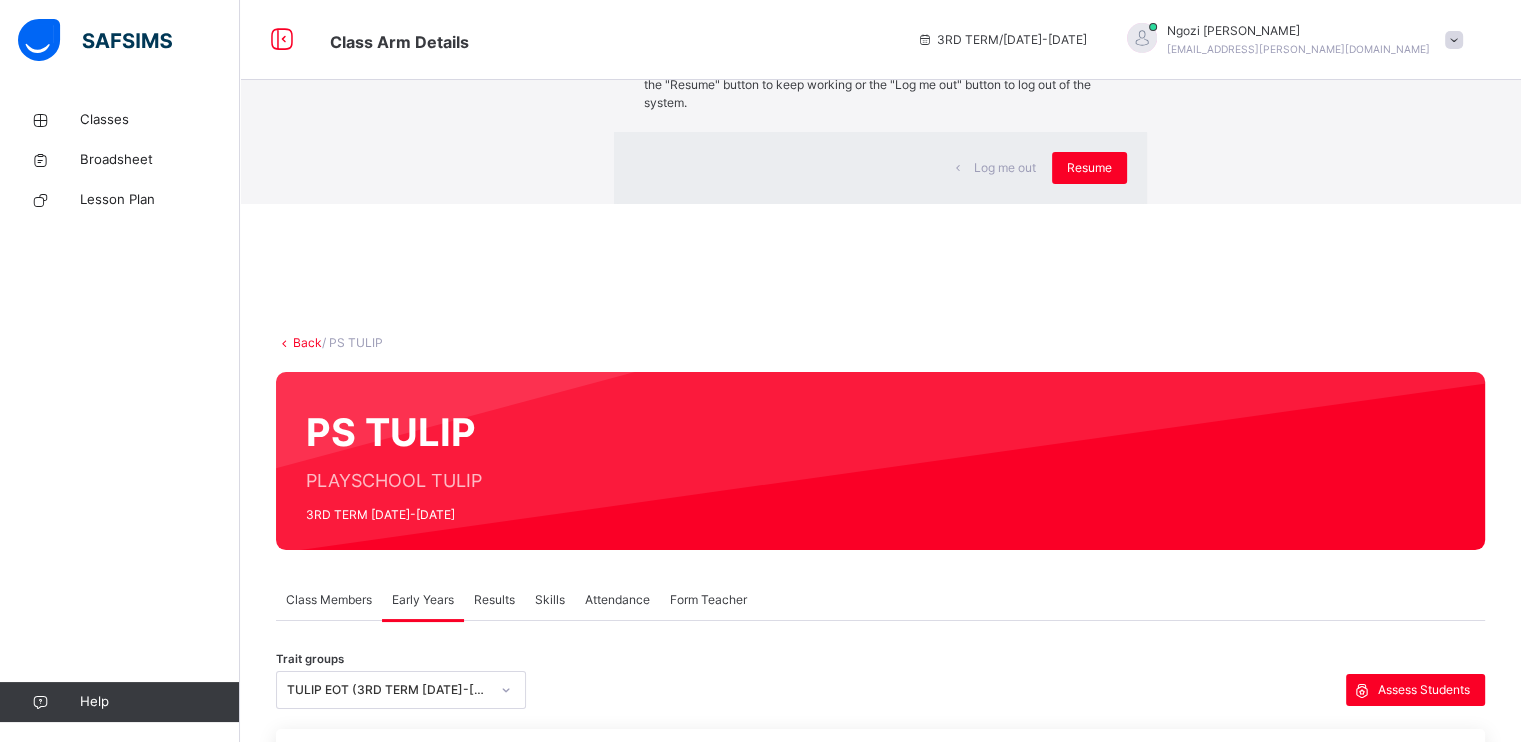 scroll, scrollTop: 0, scrollLeft: 0, axis: both 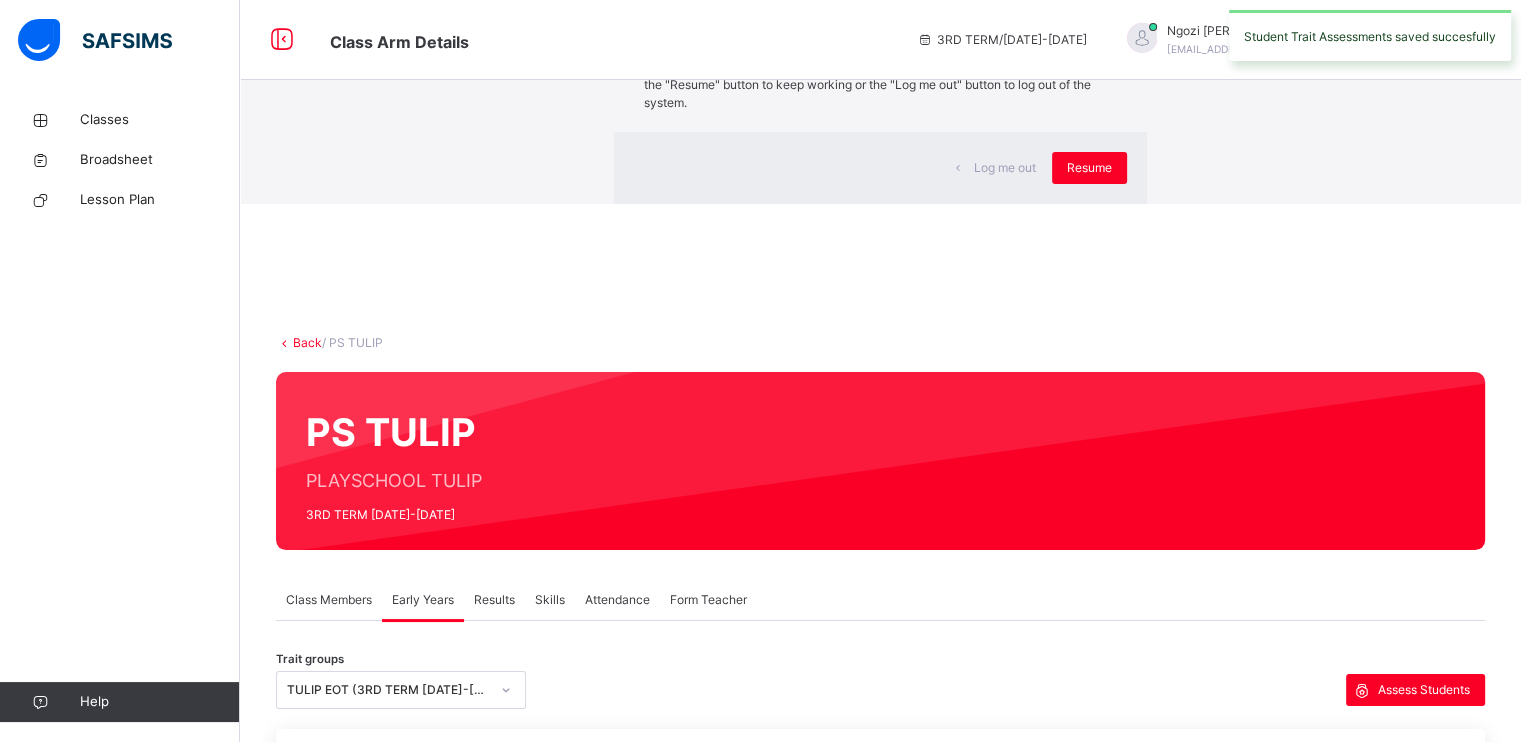 click 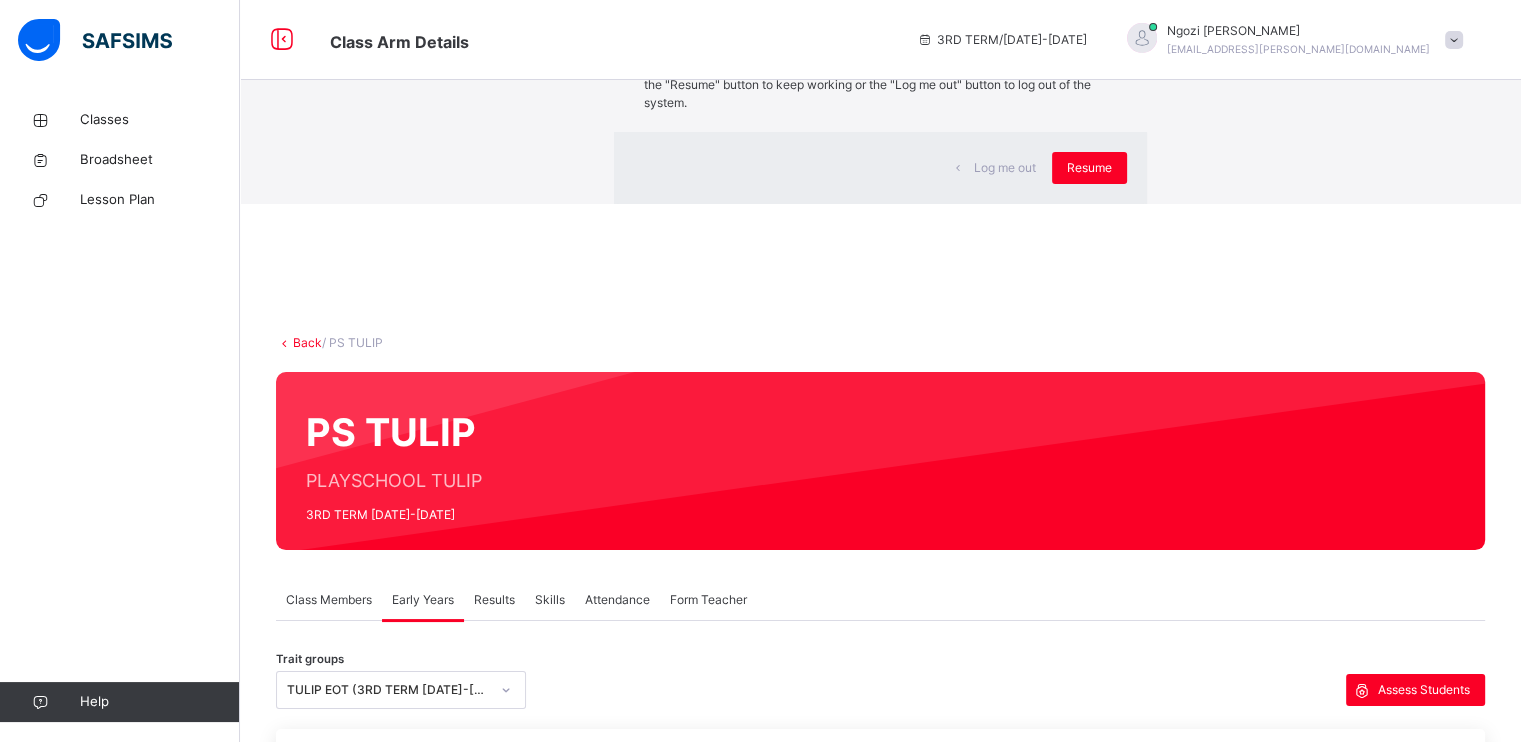 scroll, scrollTop: 0, scrollLeft: 0, axis: both 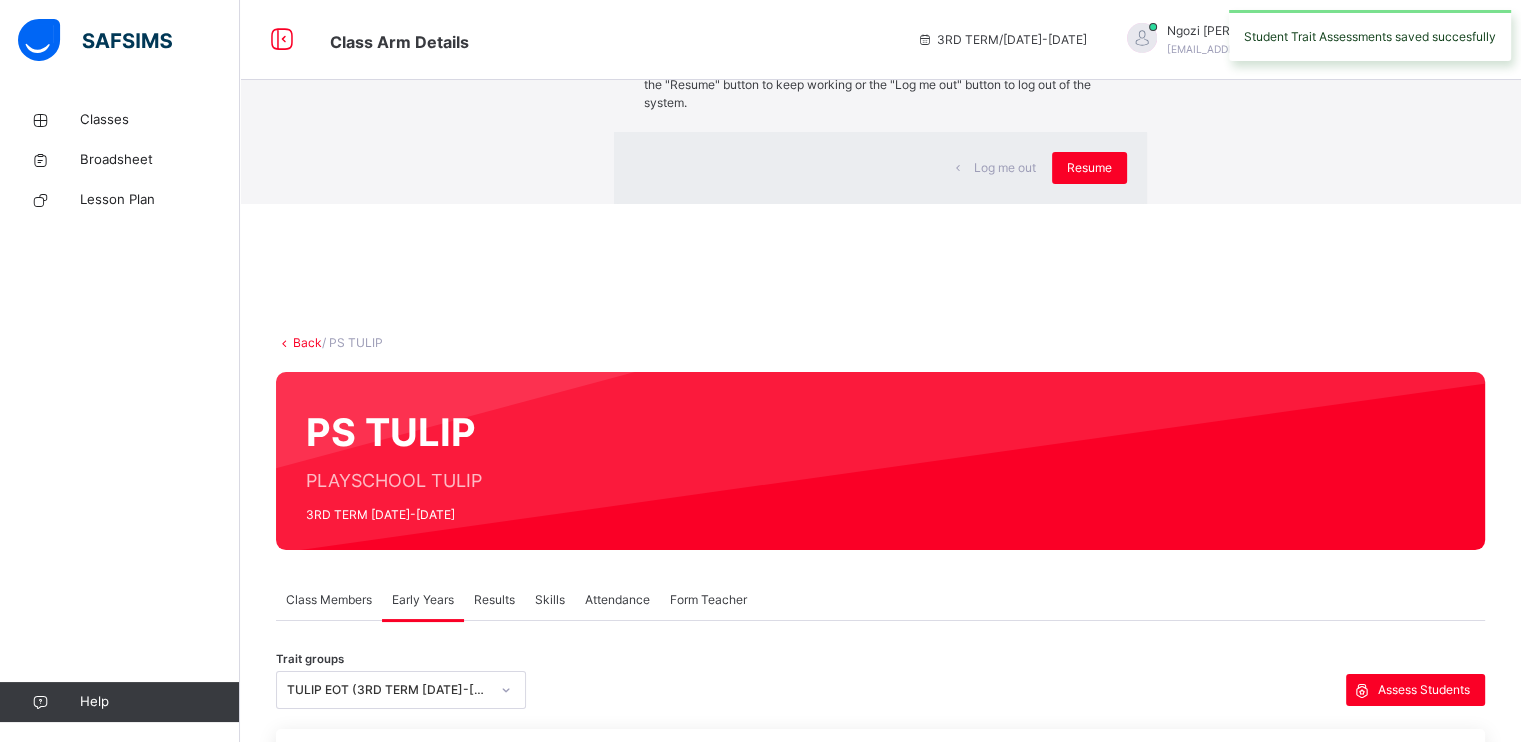 click 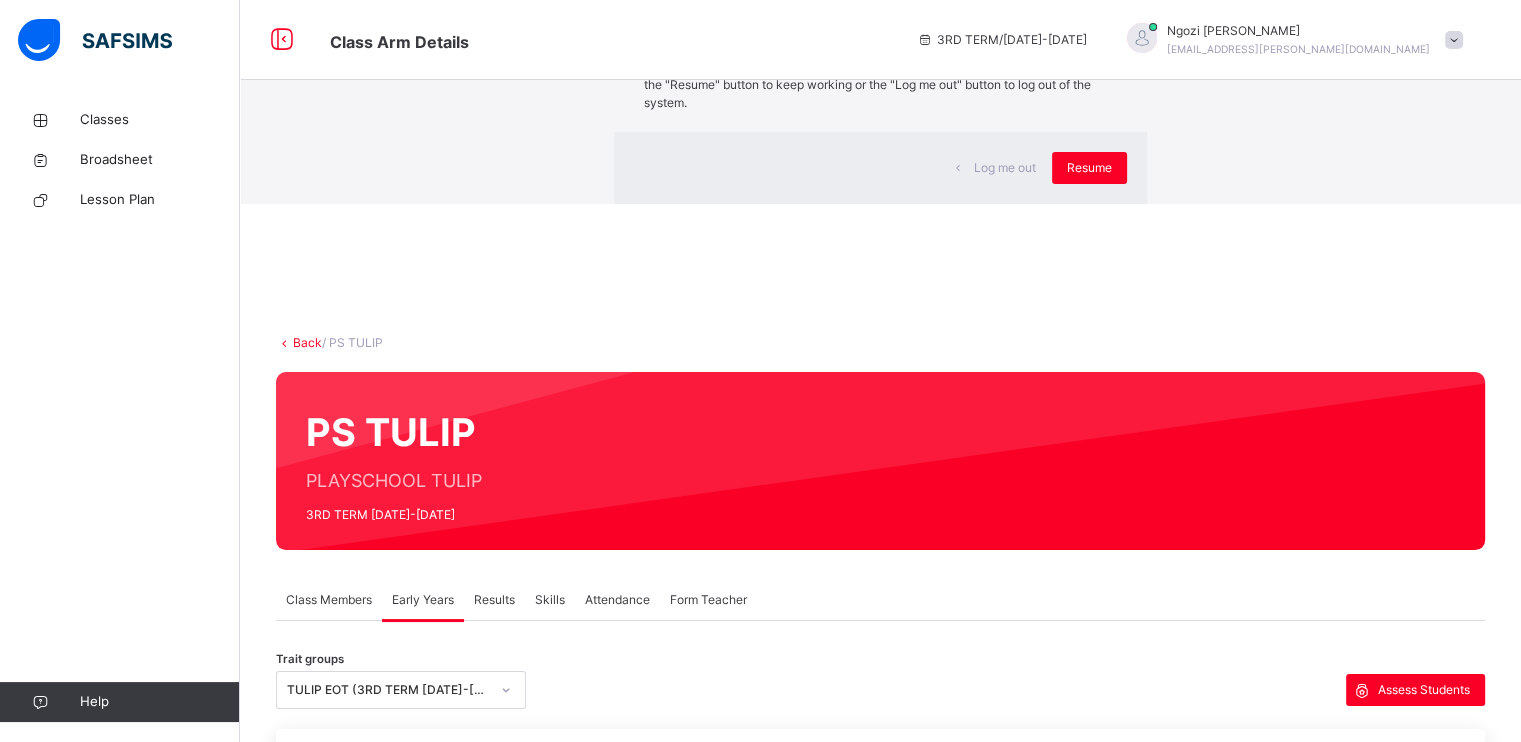 click on "LANGUAGE & COMMUNICATION" at bounding box center (1251, 1975) 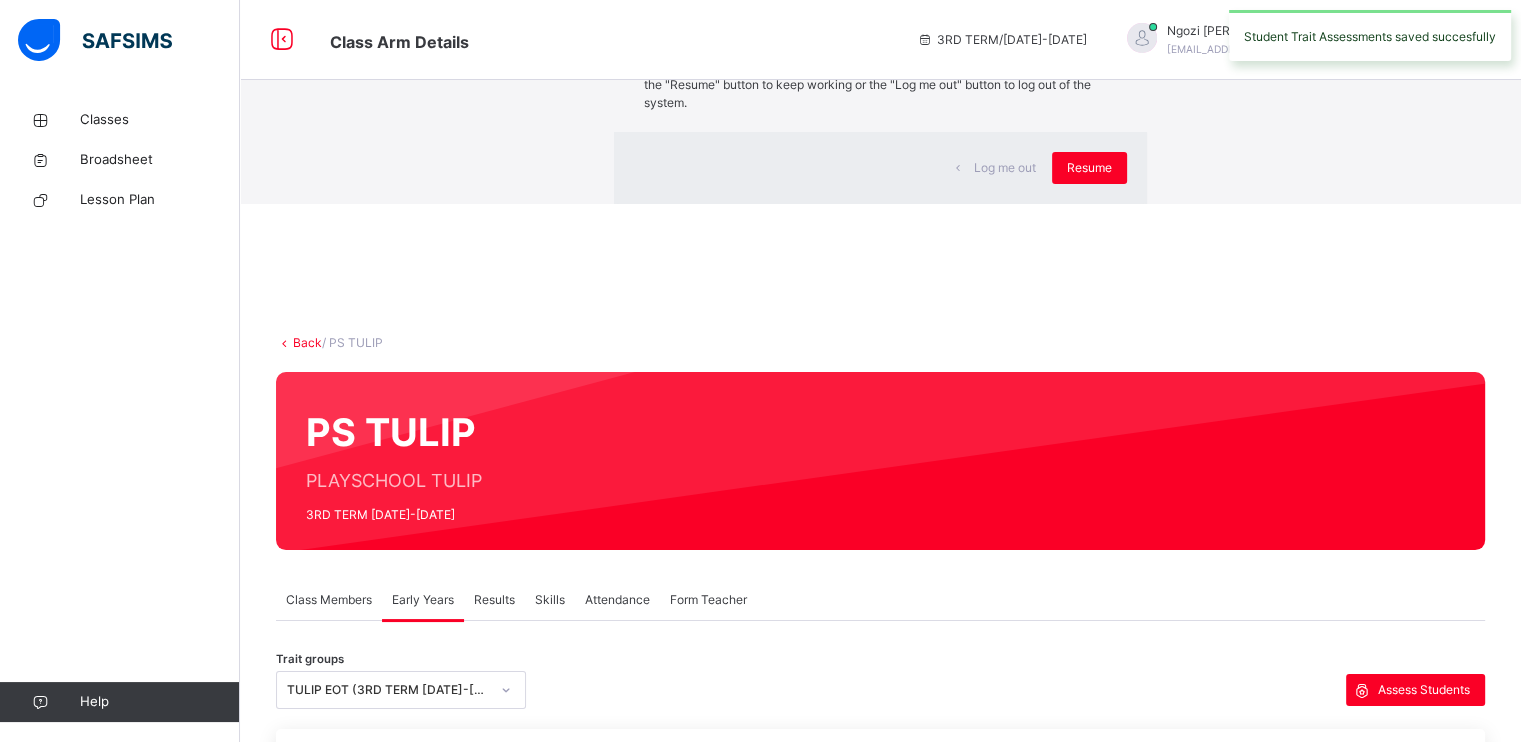 click on "CST00987" at bounding box center [355, 2371] 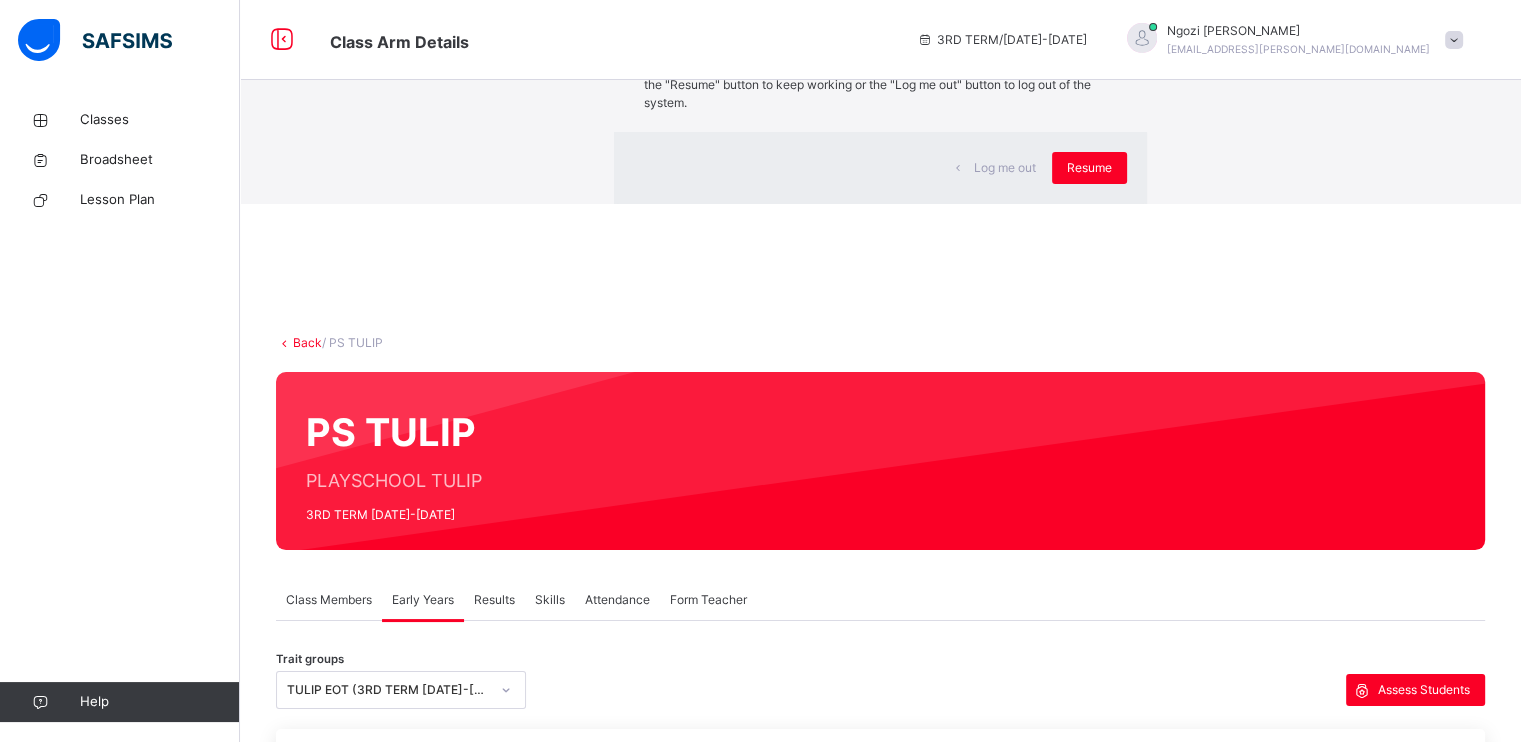 scroll, scrollTop: 8, scrollLeft: 0, axis: vertical 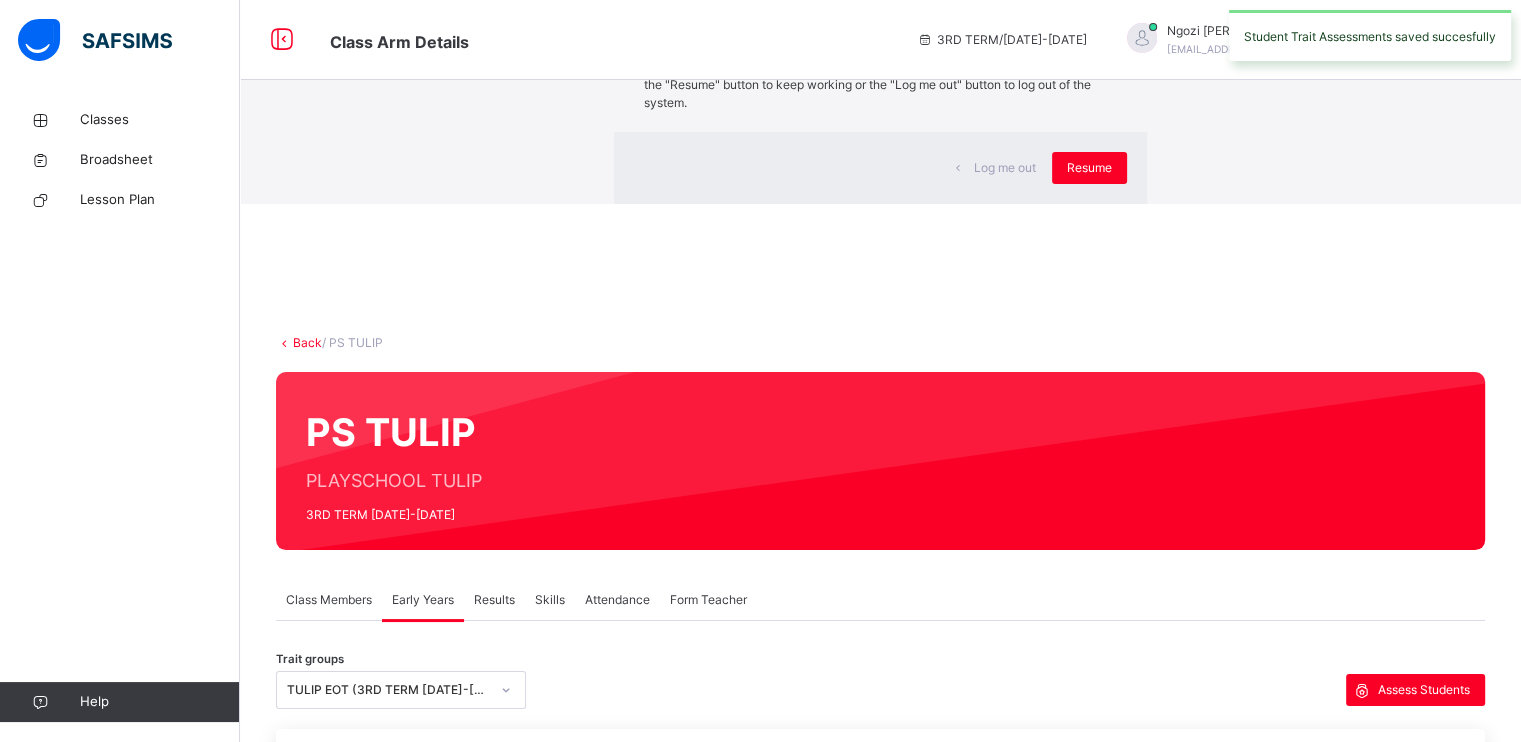 click 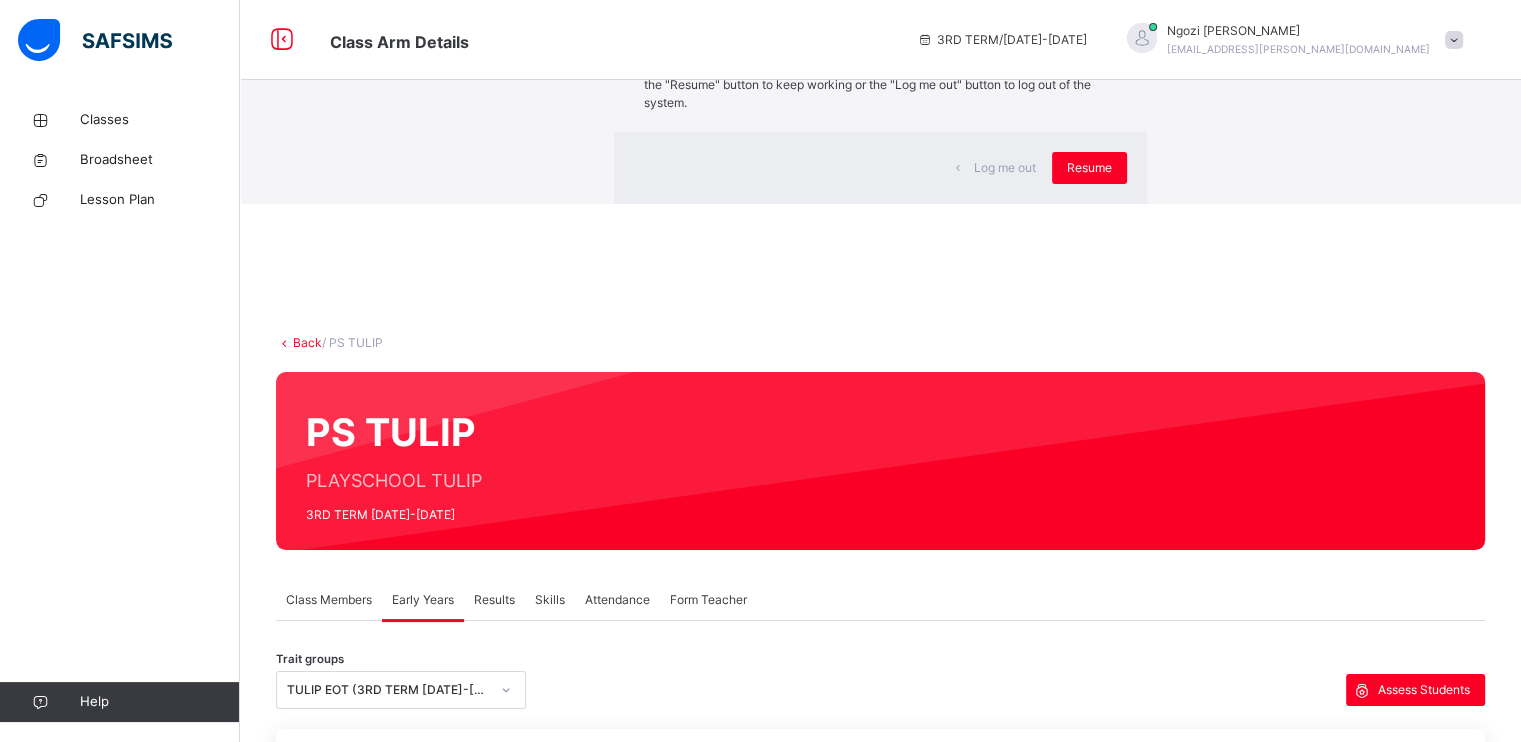 scroll, scrollTop: 0, scrollLeft: 0, axis: both 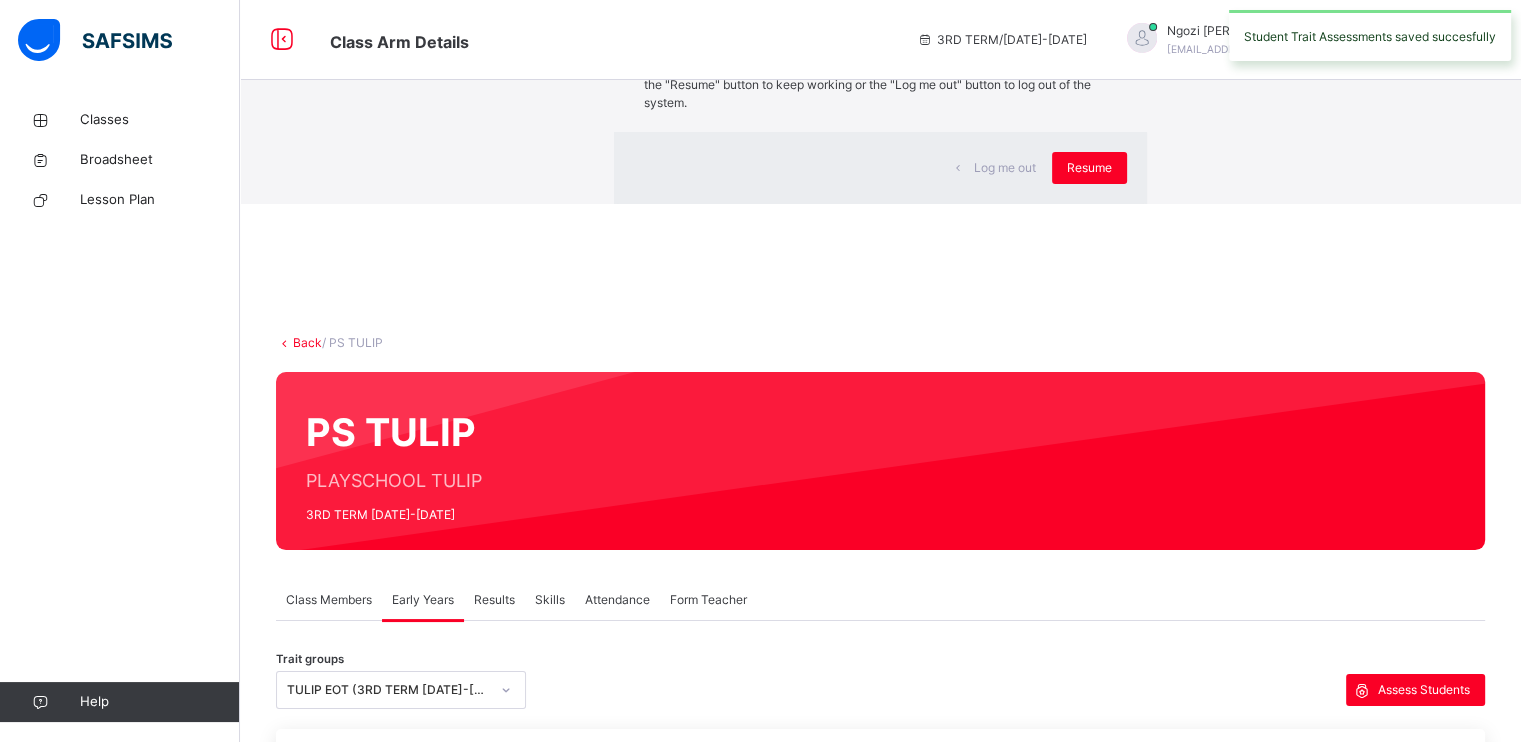 click 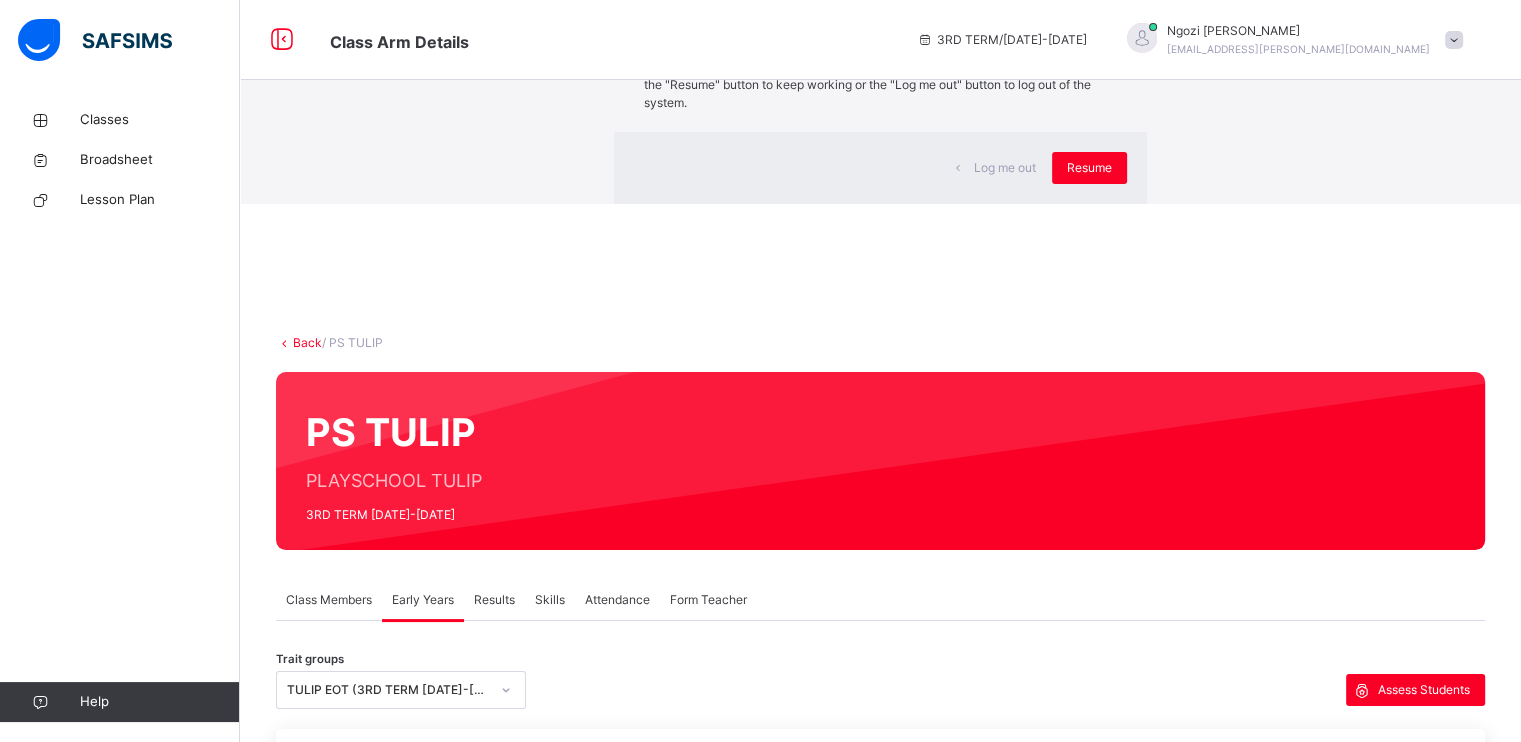 scroll, scrollTop: 0, scrollLeft: 0, axis: both 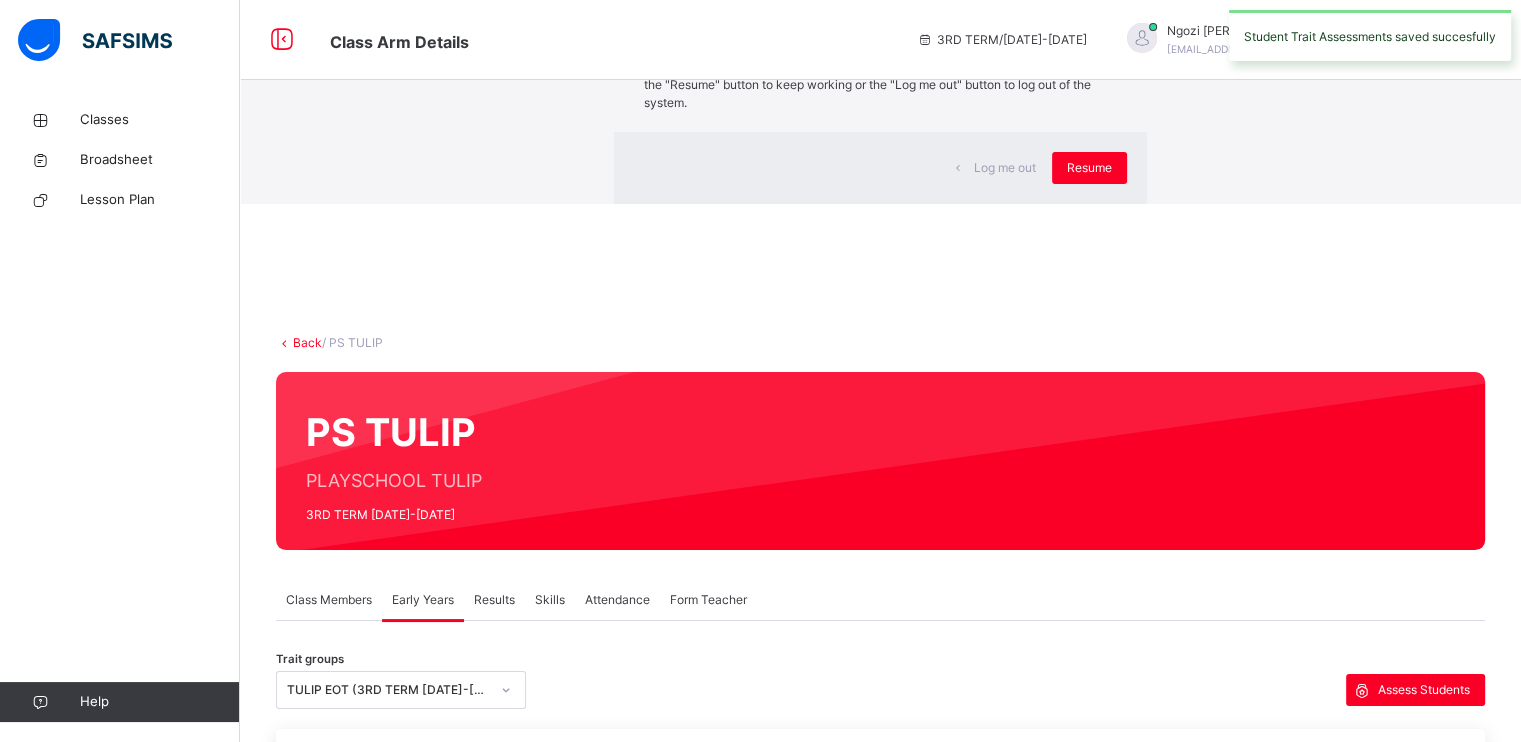 click 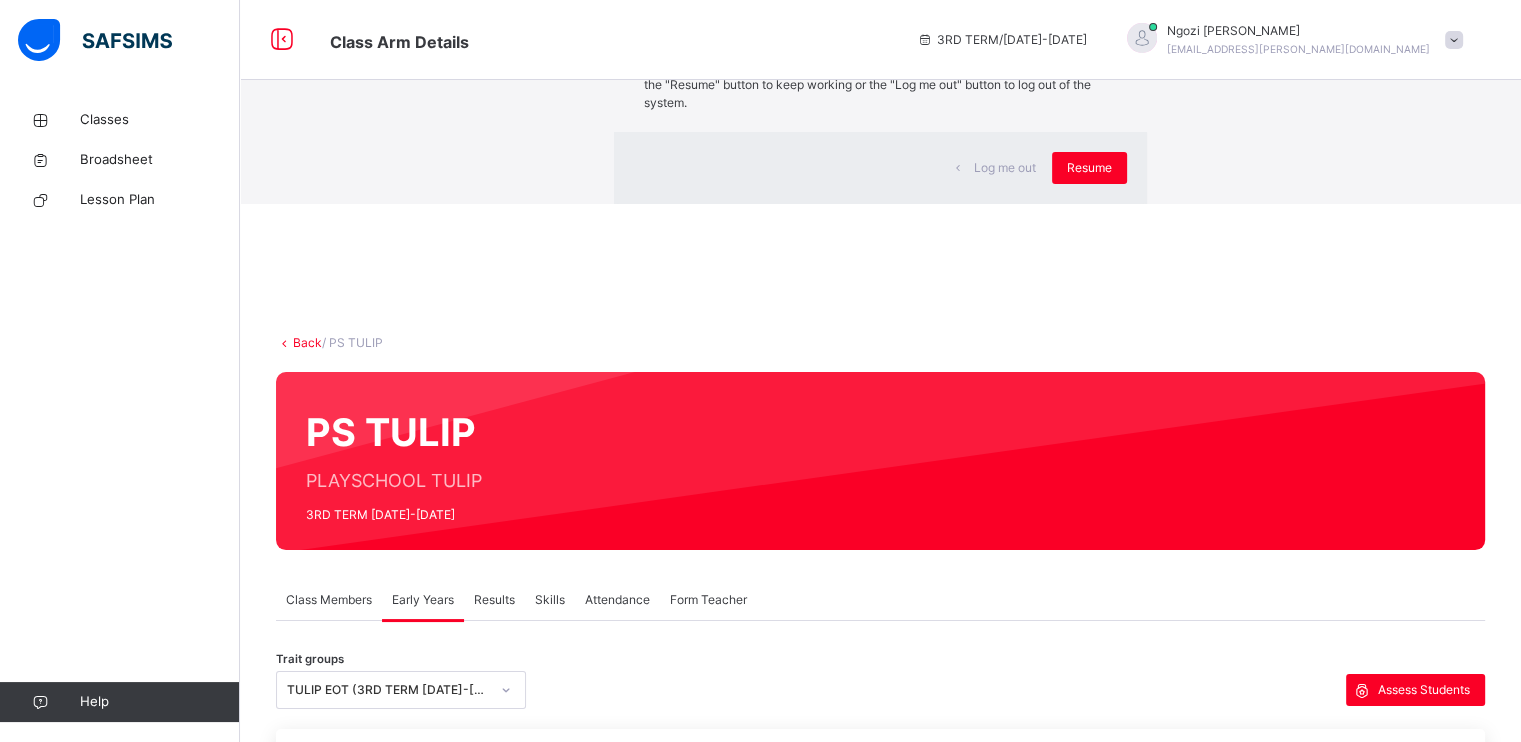 scroll, scrollTop: 0, scrollLeft: 0, axis: both 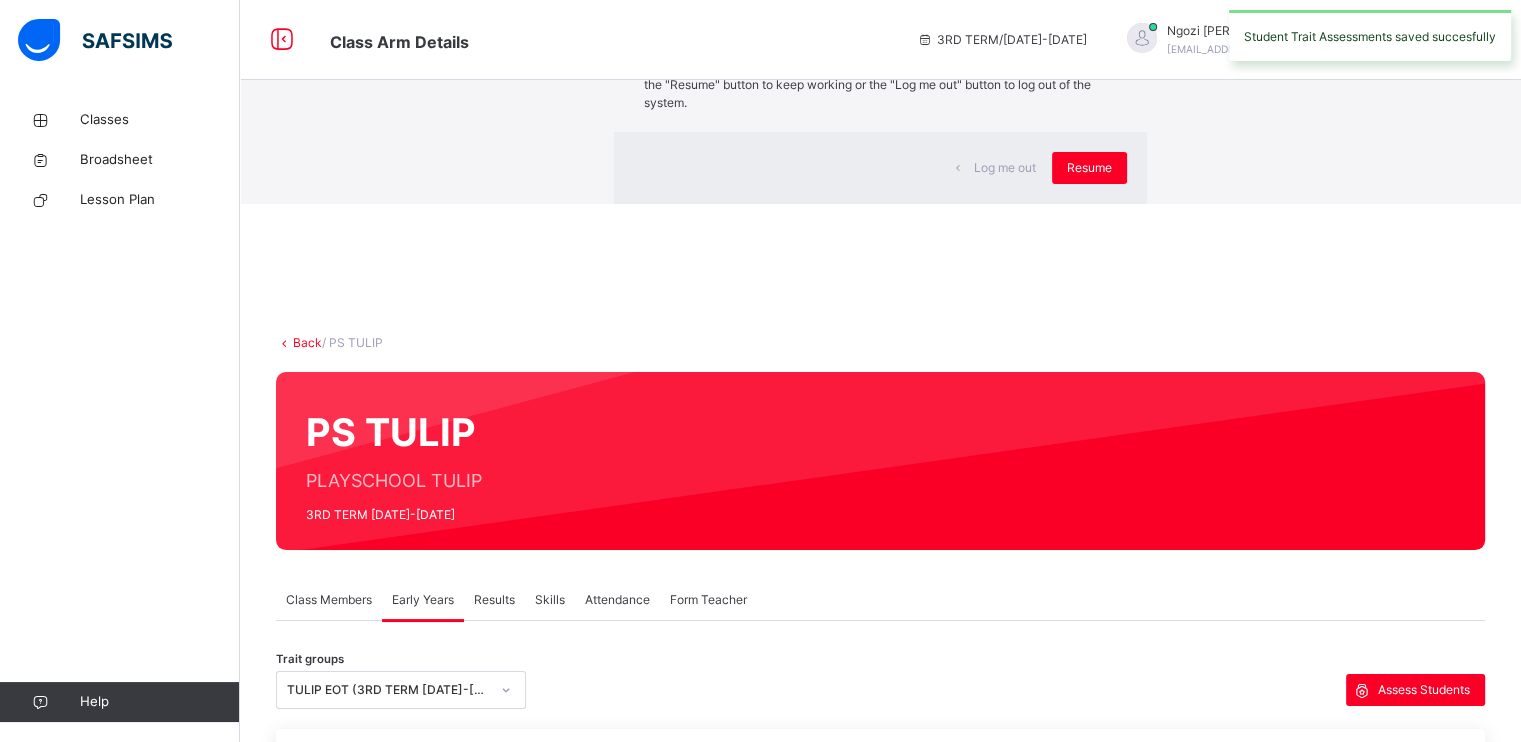 click 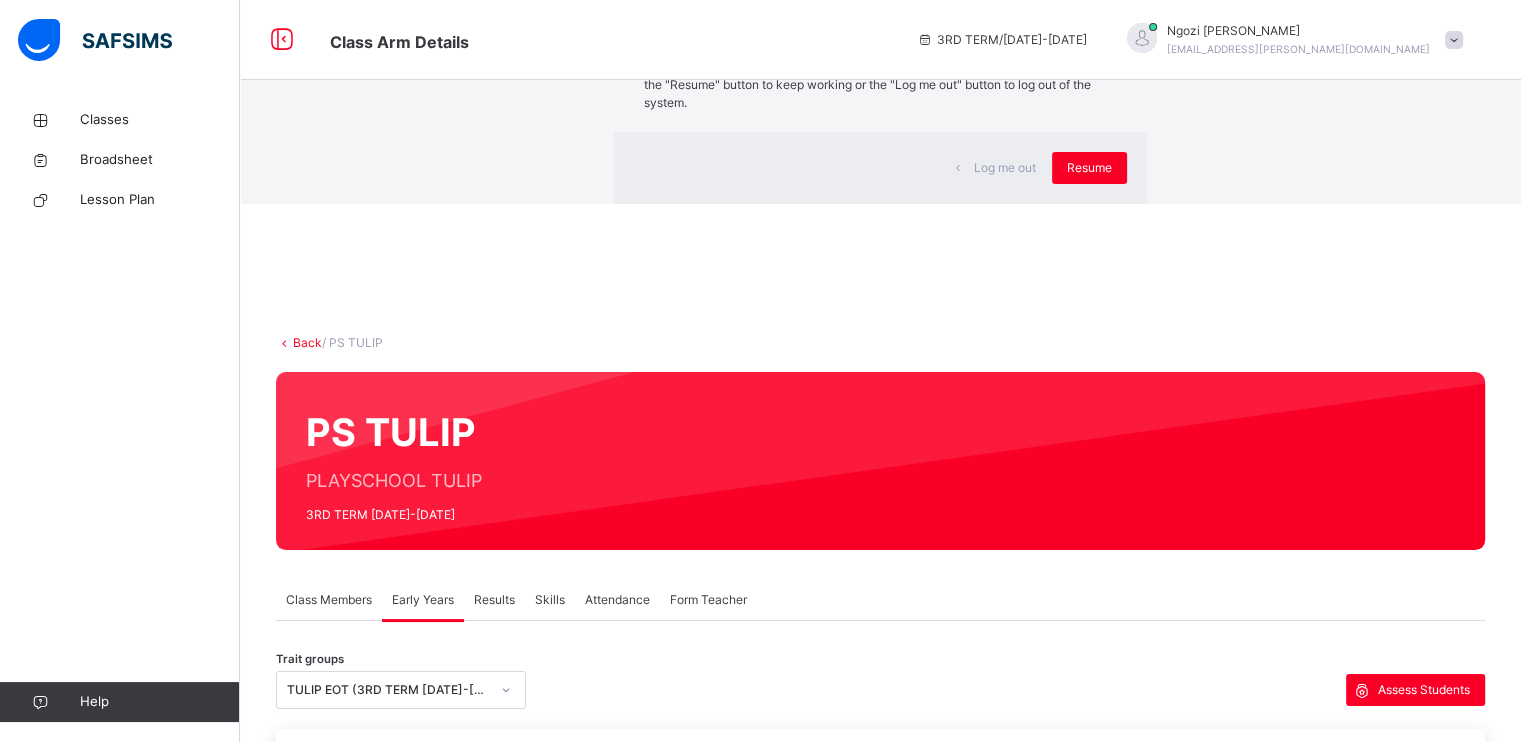 scroll, scrollTop: 0, scrollLeft: 0, axis: both 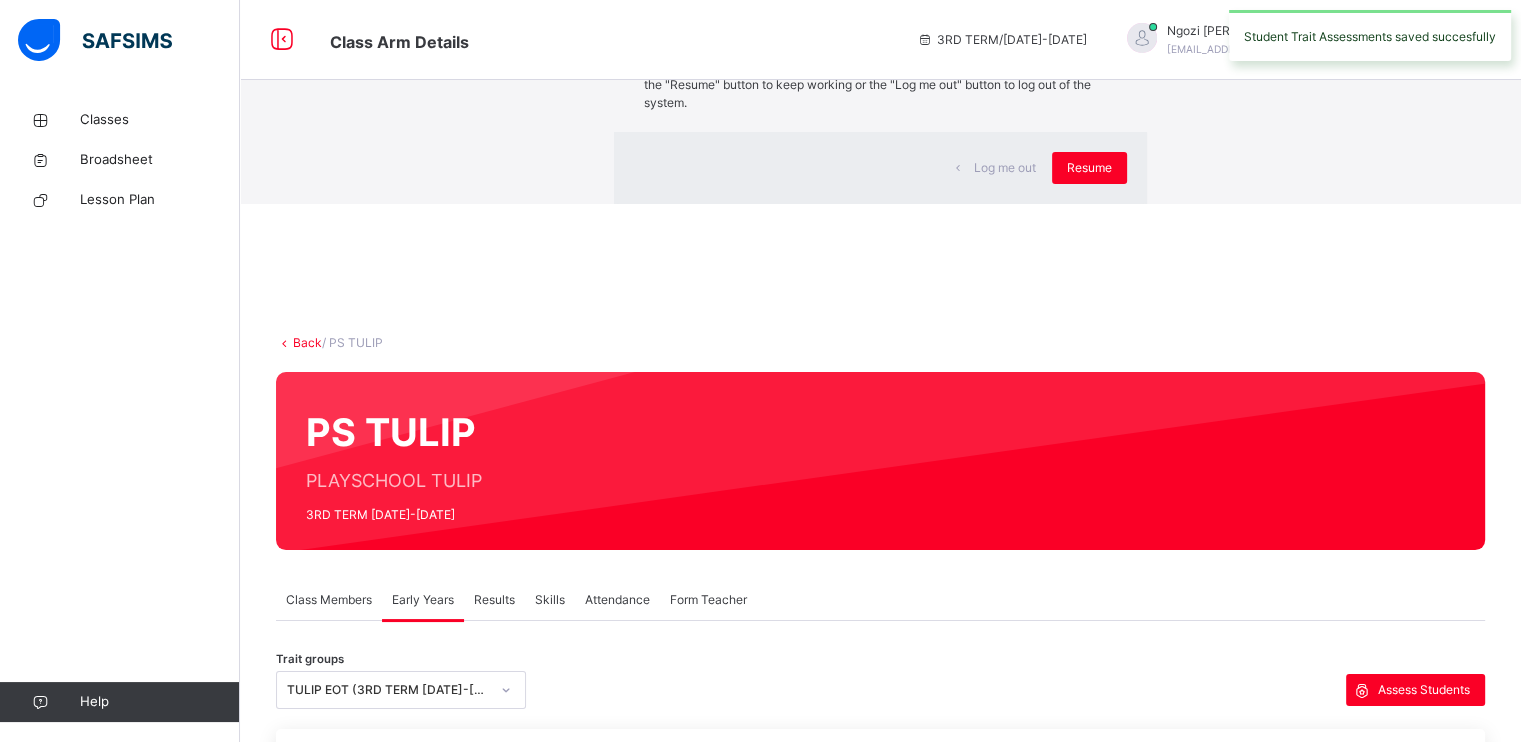 click 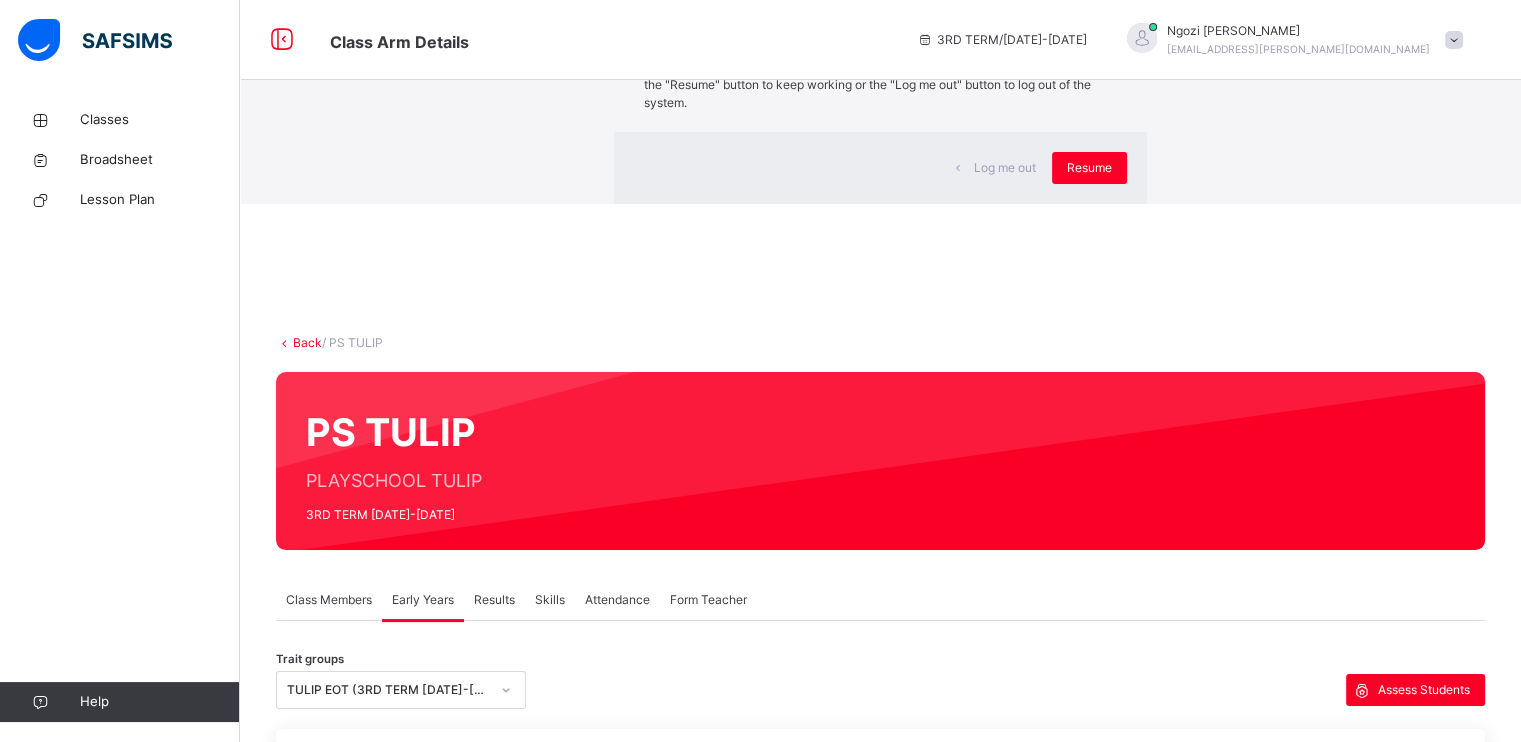 scroll, scrollTop: 0, scrollLeft: 0, axis: both 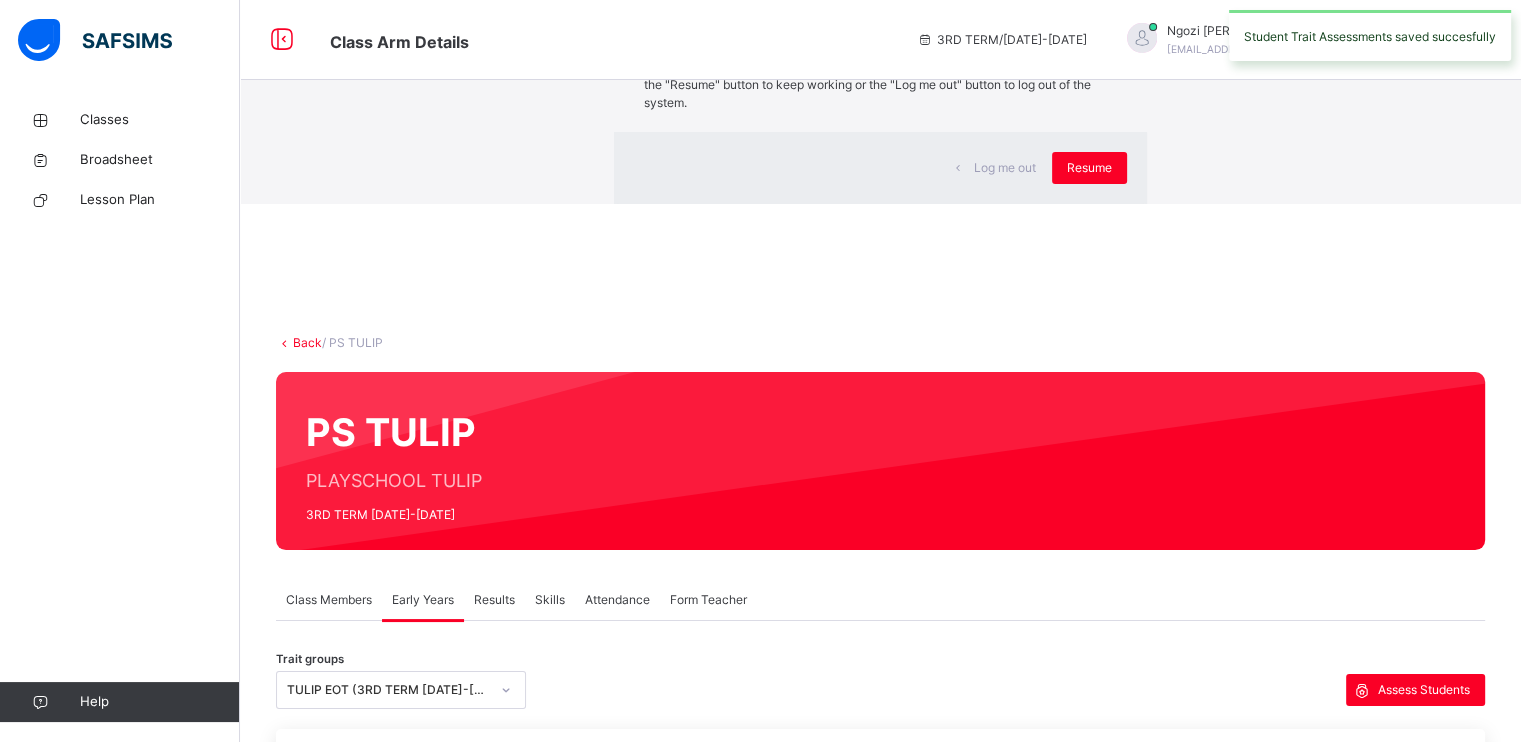 click 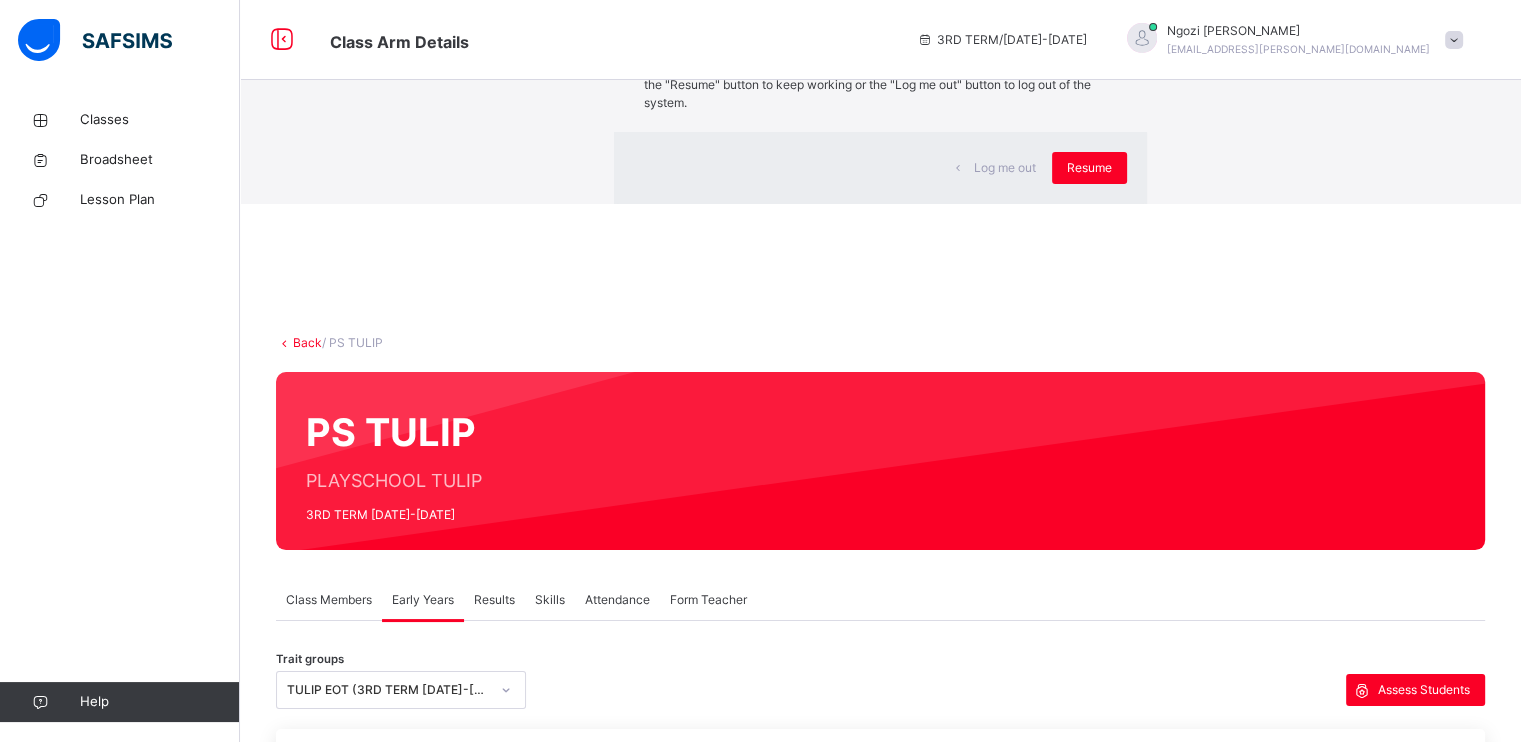 scroll, scrollTop: 0, scrollLeft: 0, axis: both 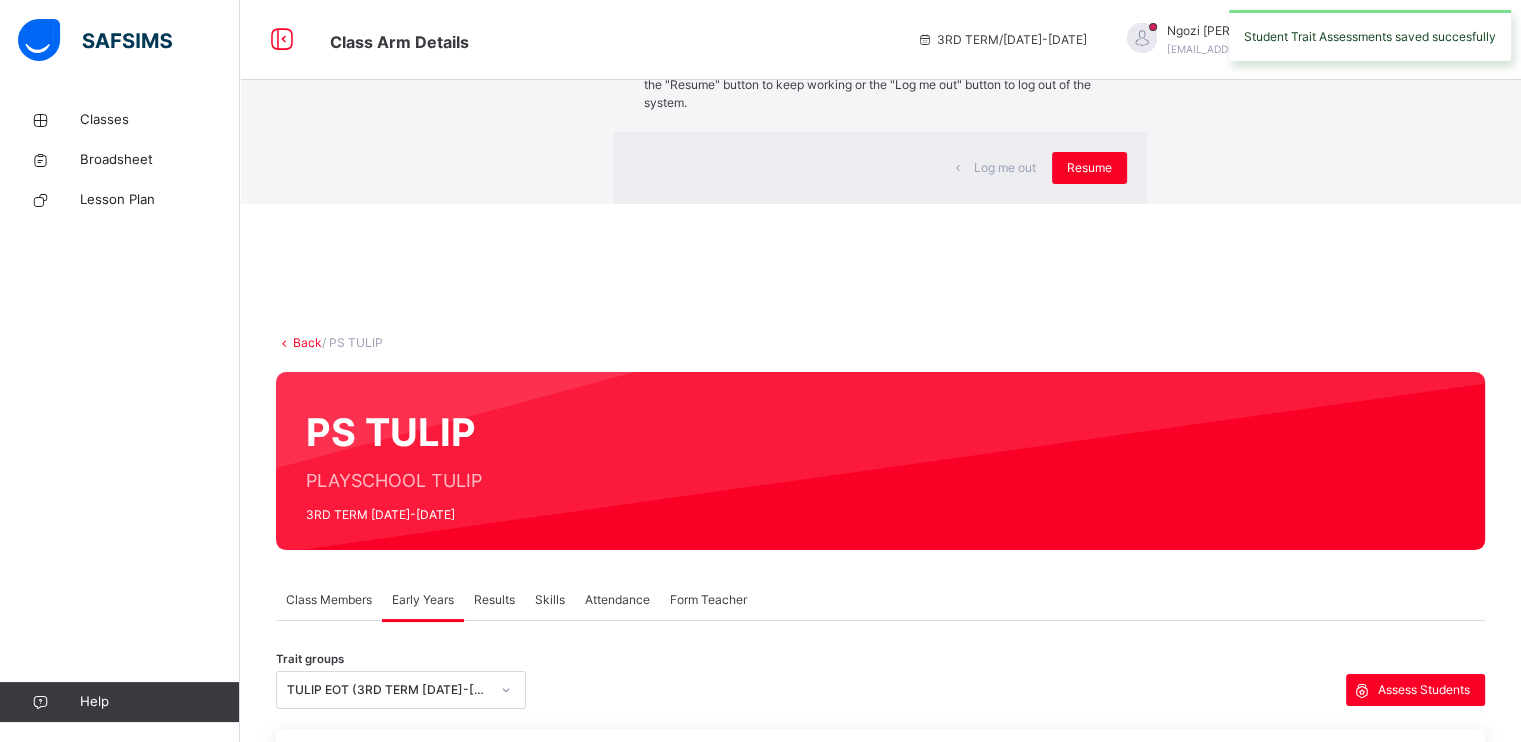 click 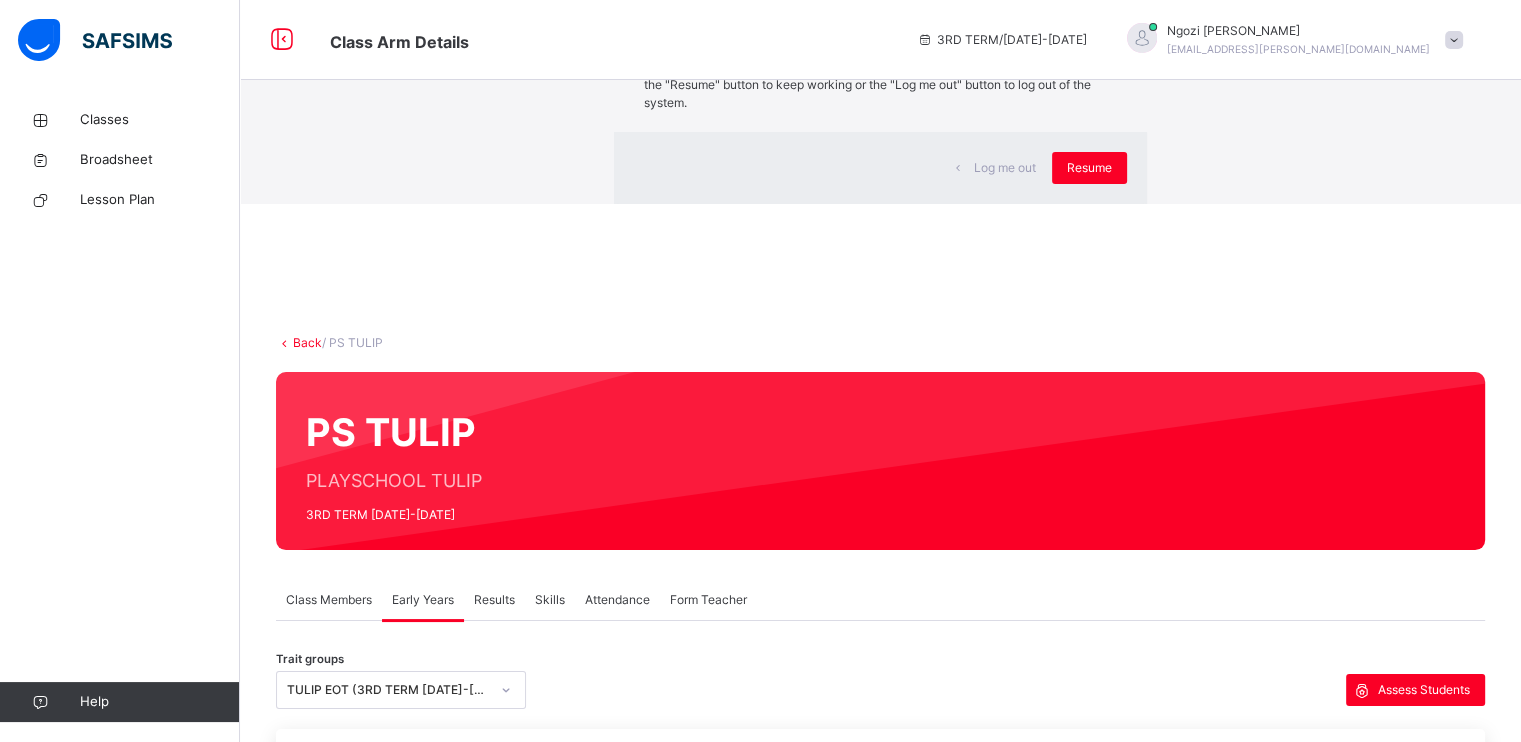 scroll, scrollTop: 0, scrollLeft: 0, axis: both 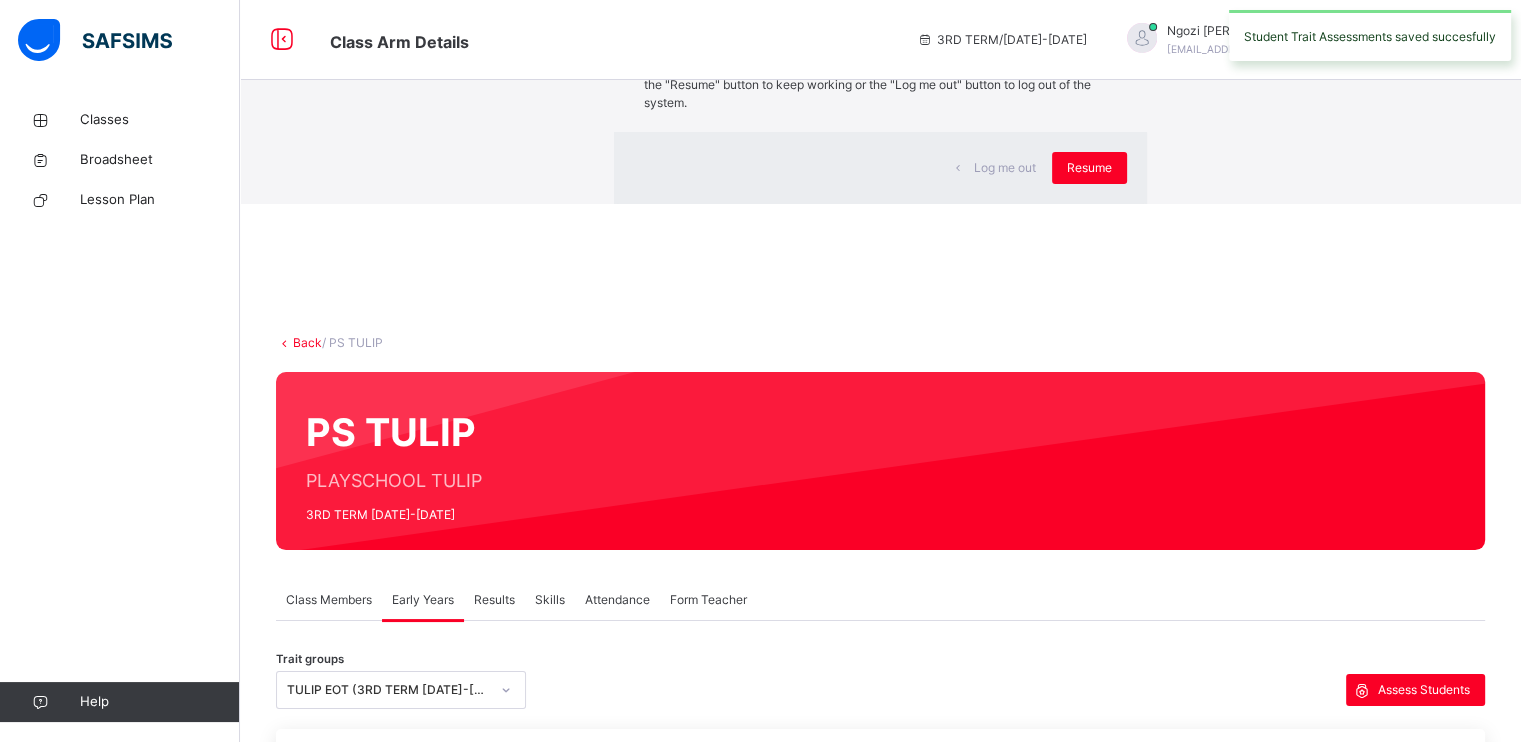 click 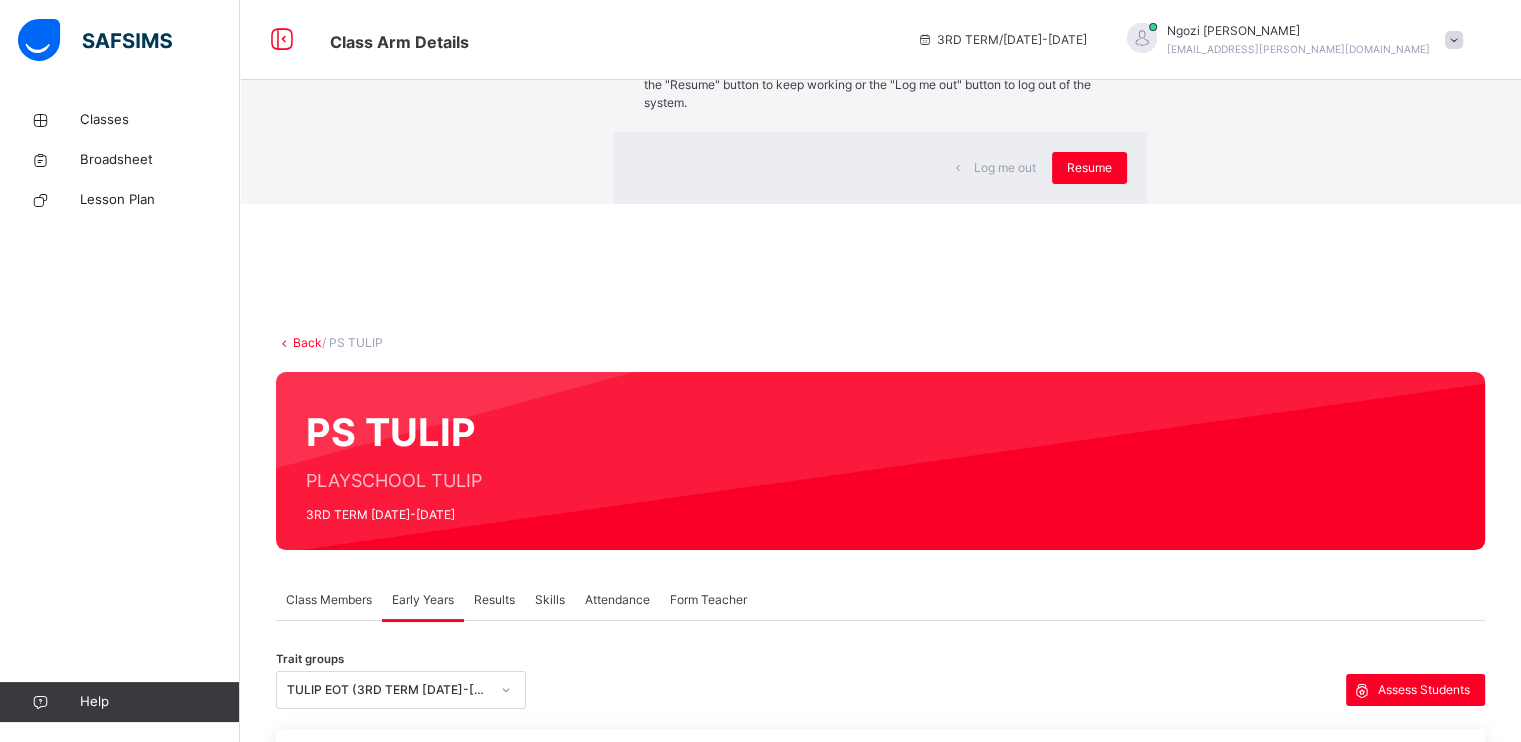 scroll, scrollTop: 0, scrollLeft: 0, axis: both 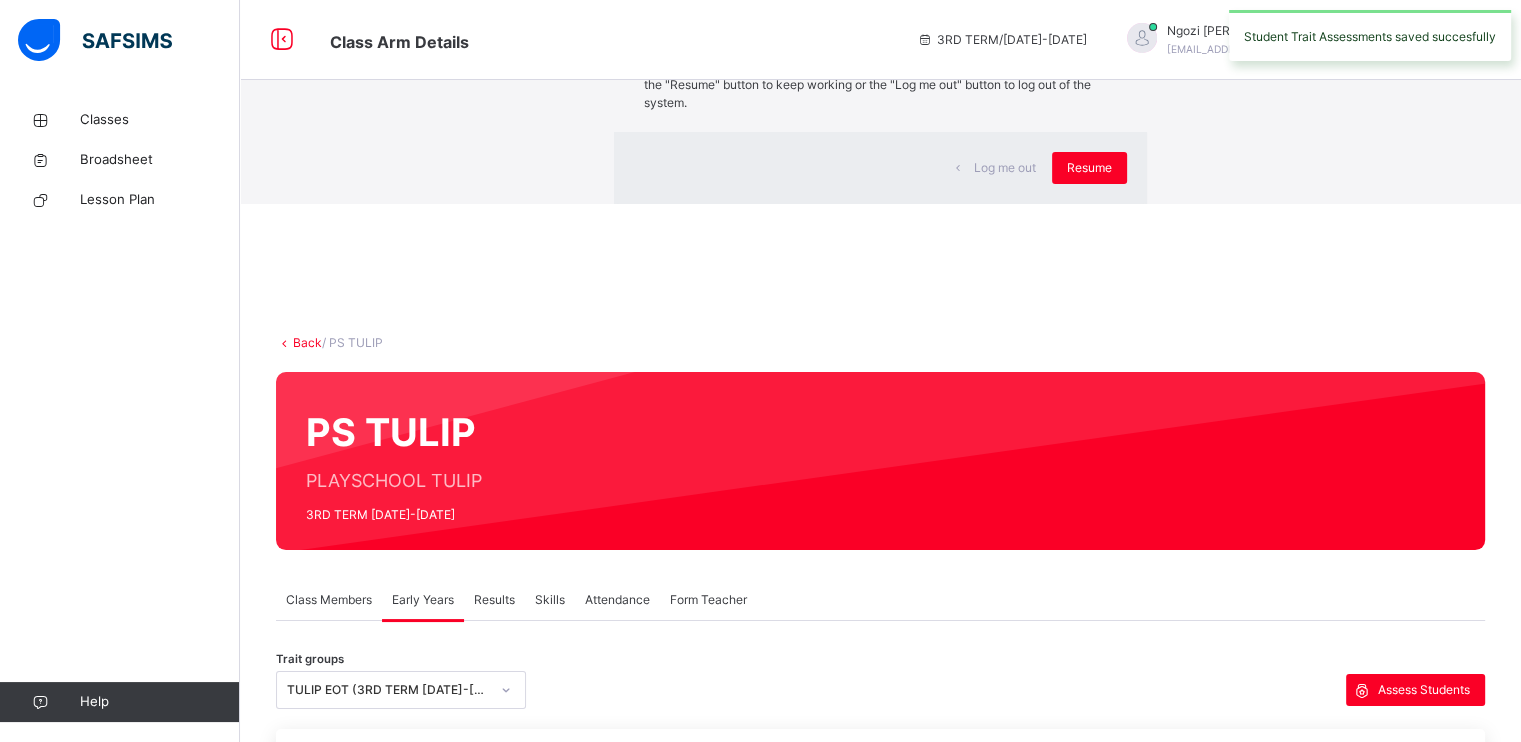click 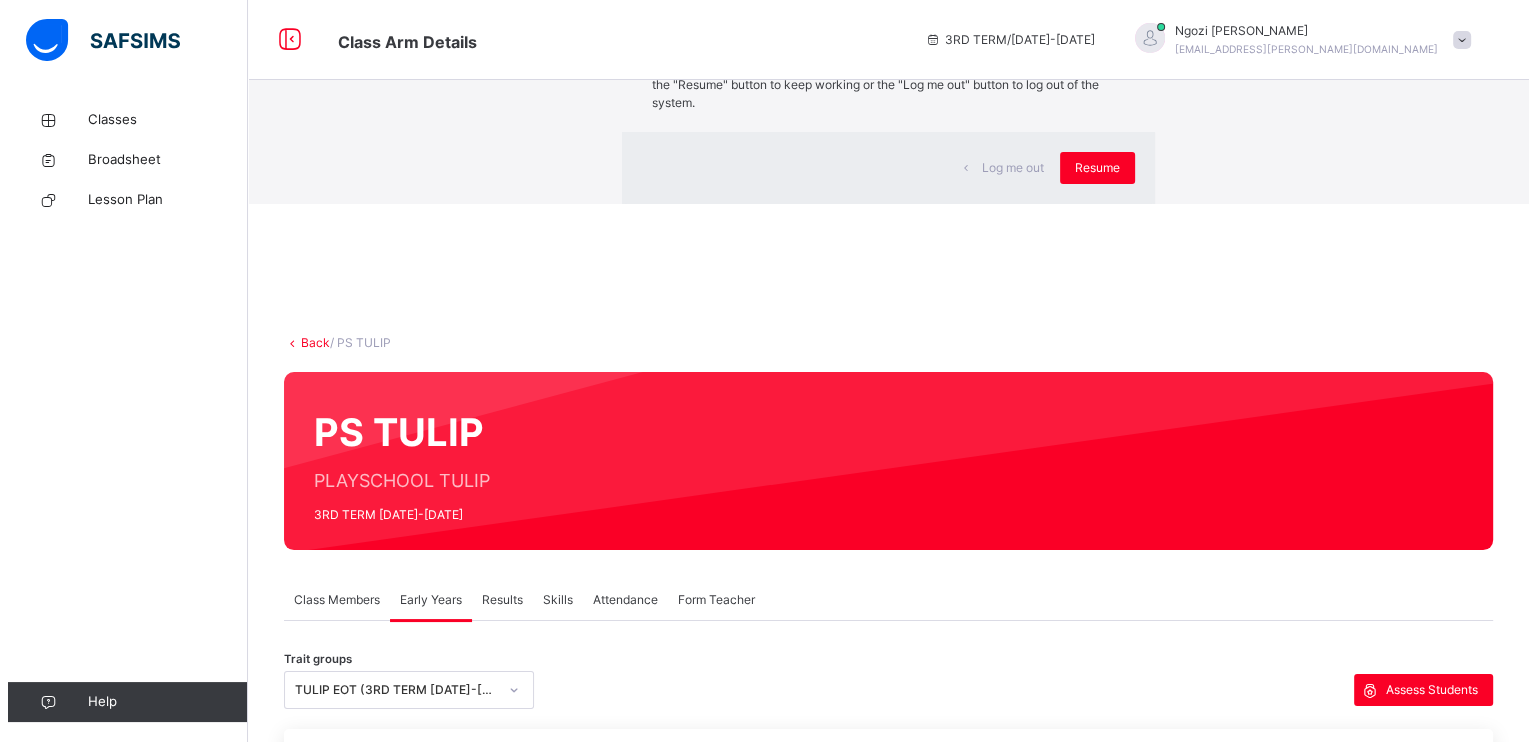 scroll, scrollTop: 95, scrollLeft: 0, axis: vertical 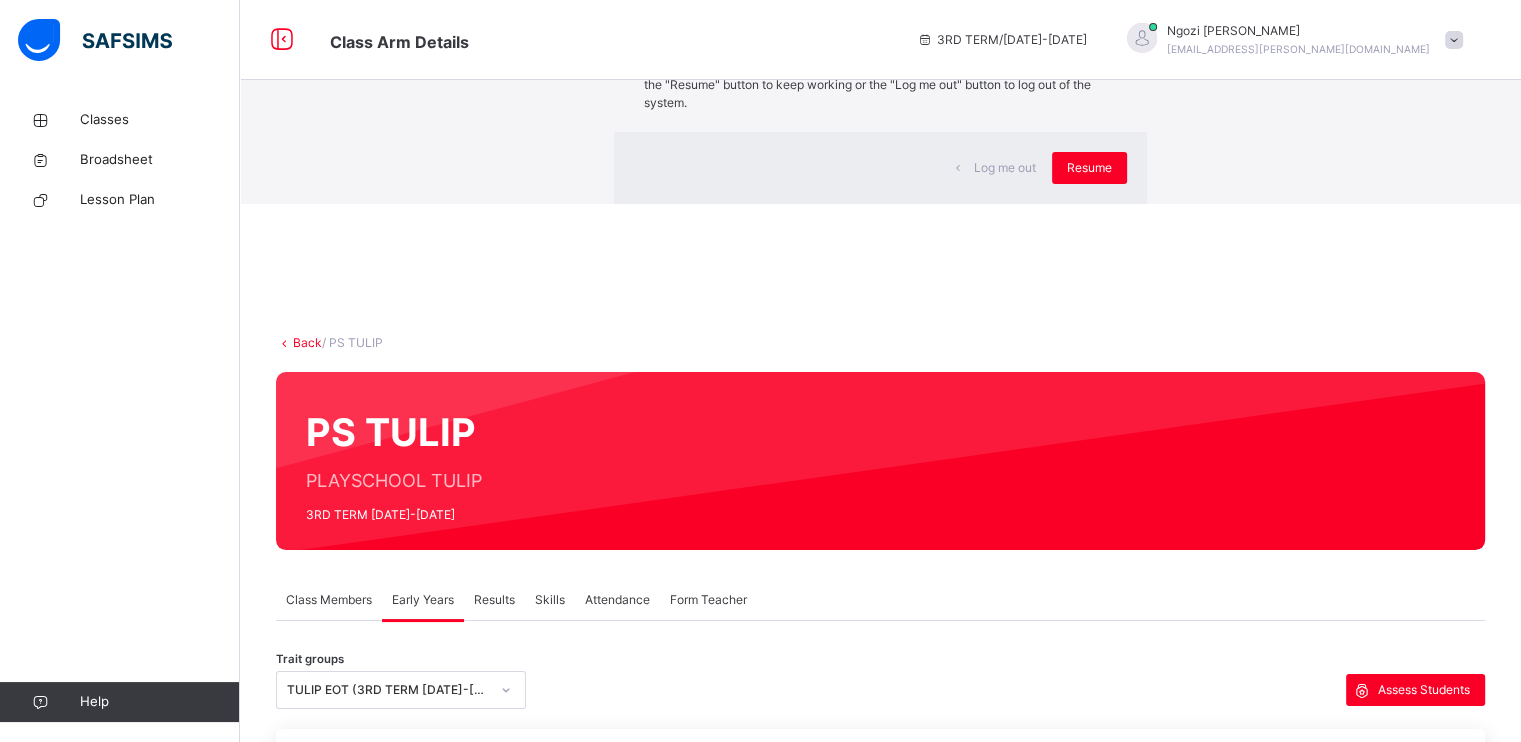 click on "Save Record" at bounding box center (1414, 1998) 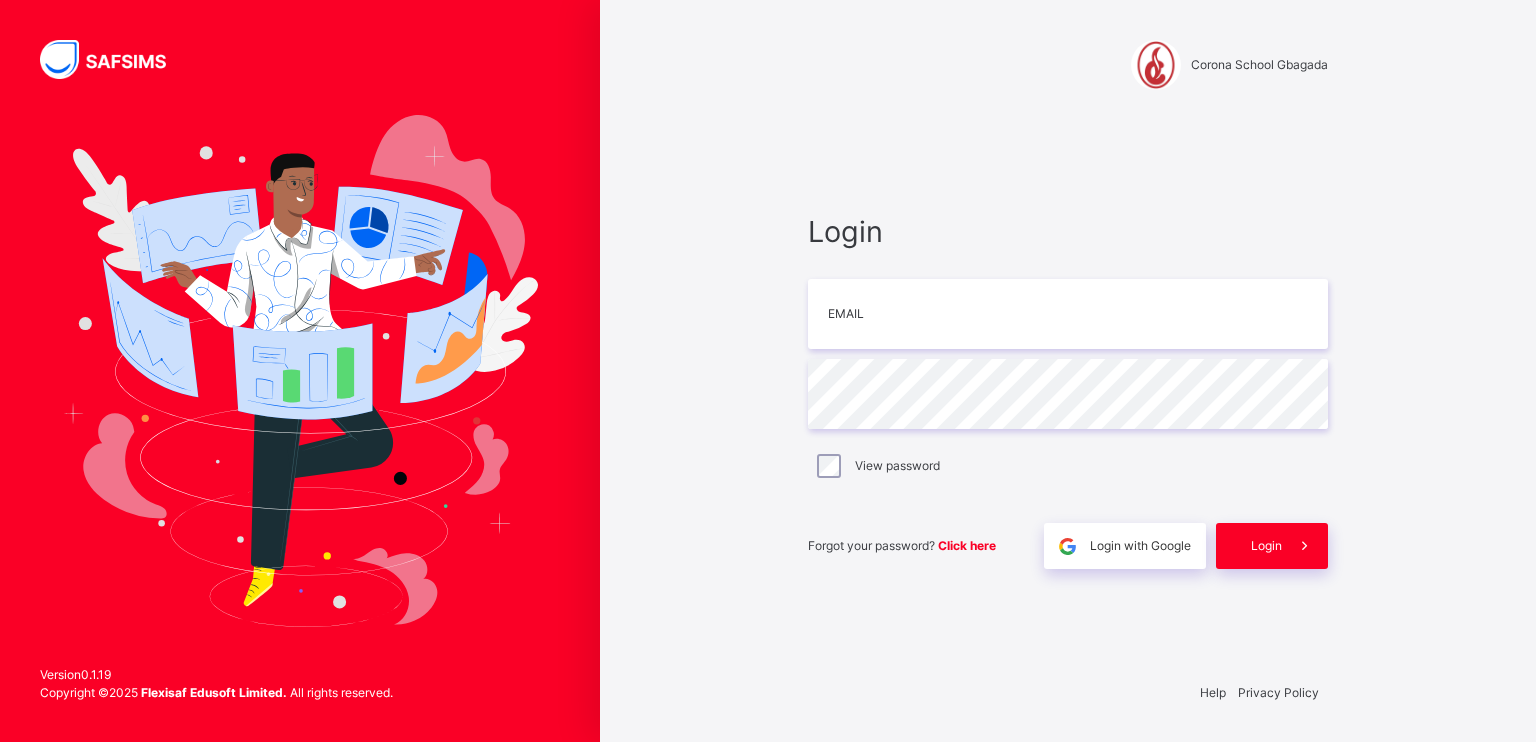 click on "[GEOGRAPHIC_DATA] Gbagada Login Email Password View password Forgot your password?   Click here Login with Google Login   Help       Privacy Policy     Version  0.1.19 Copyright ©  2025   Flexisaf Edusoft Limited.   All rights reserved. Verify OTP An OTP code has been sent to  's inbox. Also check your spam/junk folder if you don't receive the code. Verify Haven’t received the mail yet? Resend Link New Update Available Hello there, You can install SAFSIMS on your device for easier access. Dismiss Update app" at bounding box center [768, 371] 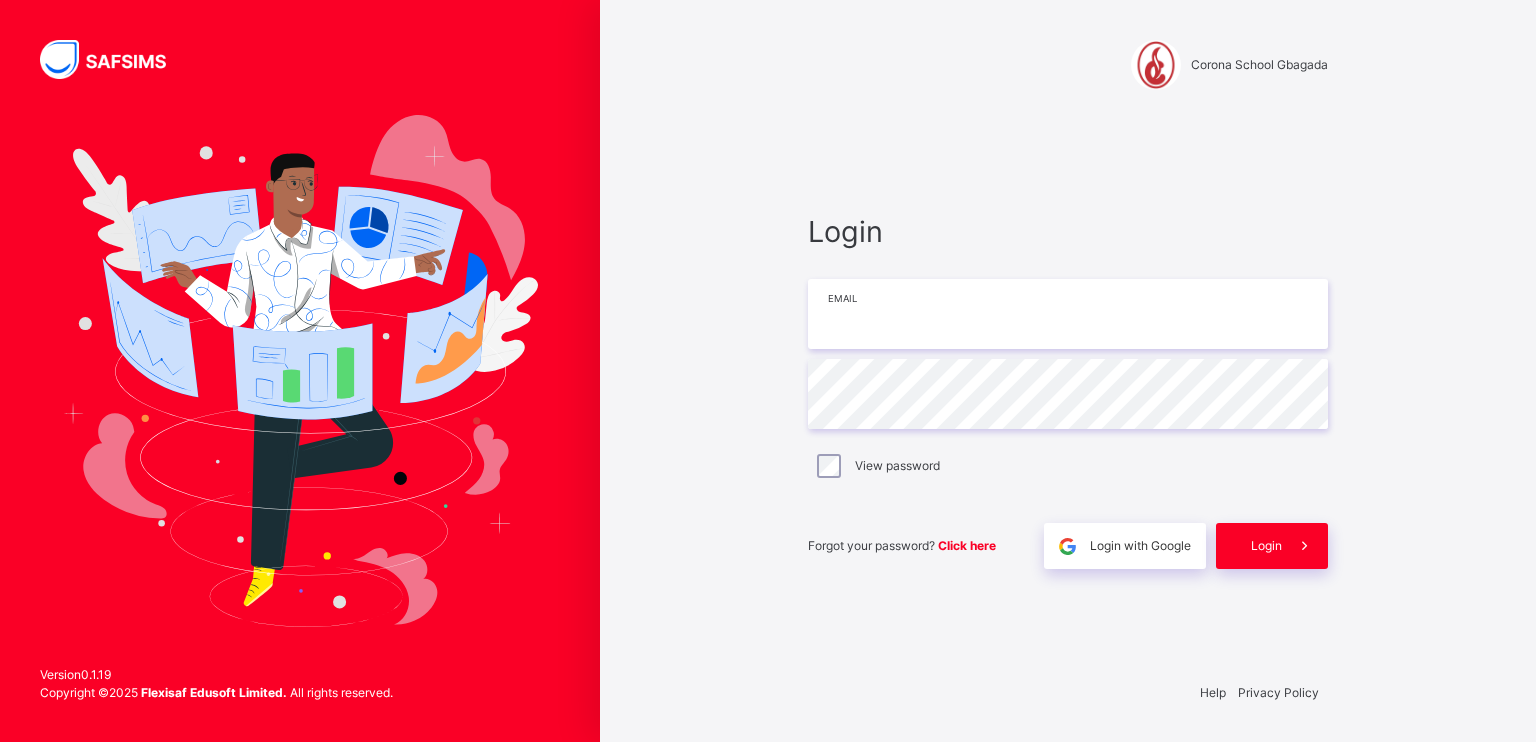 type on "**********" 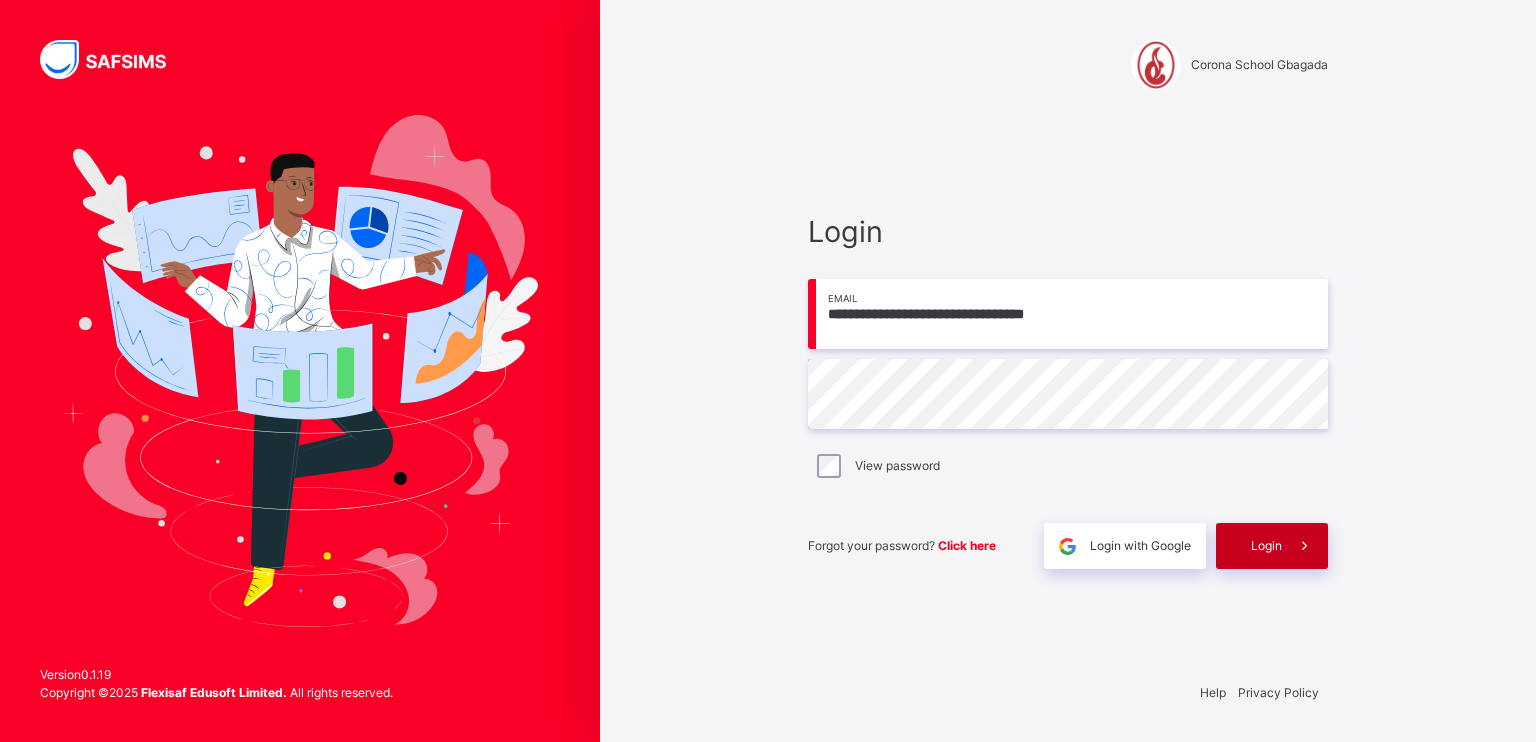 click on "Login" at bounding box center (1266, 546) 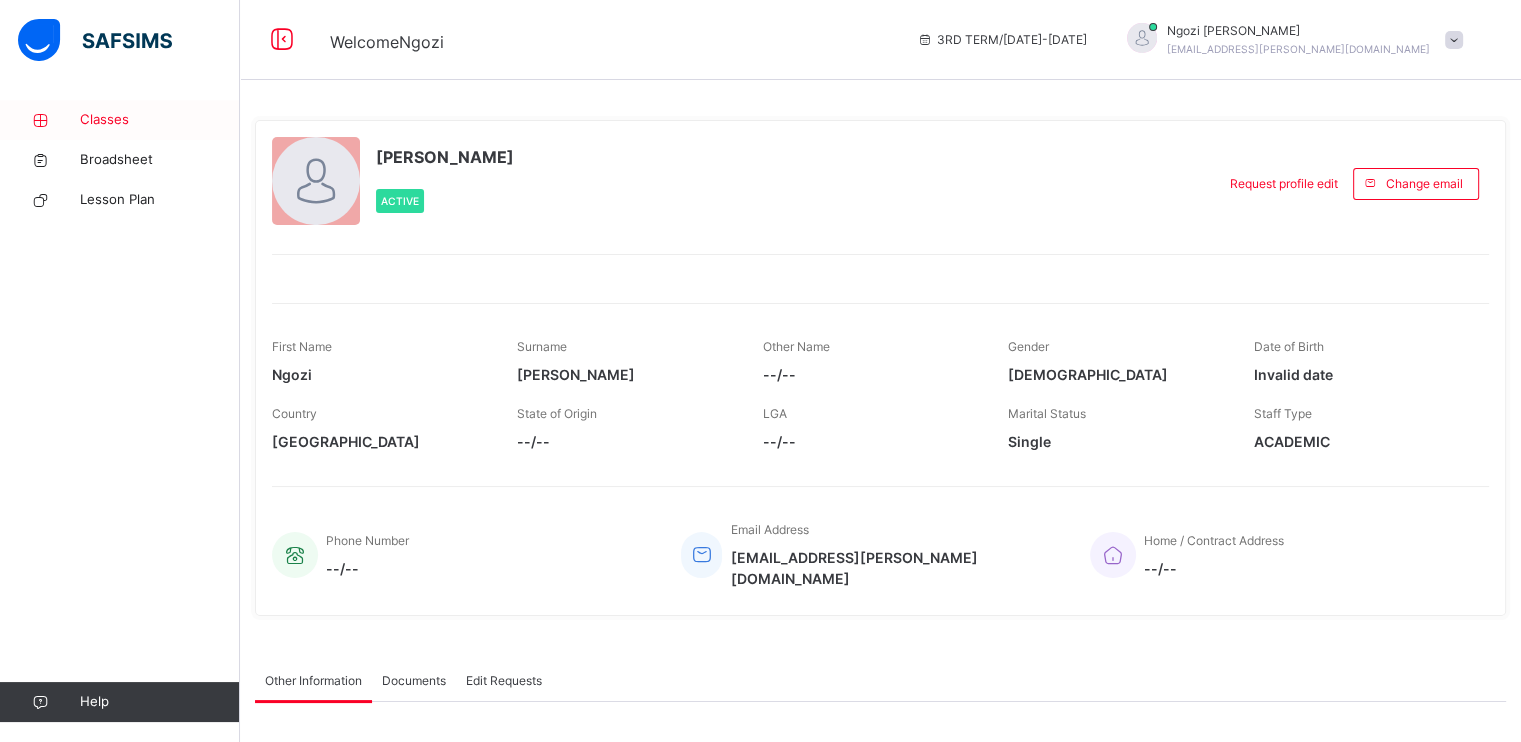 click on "Classes" at bounding box center (120, 120) 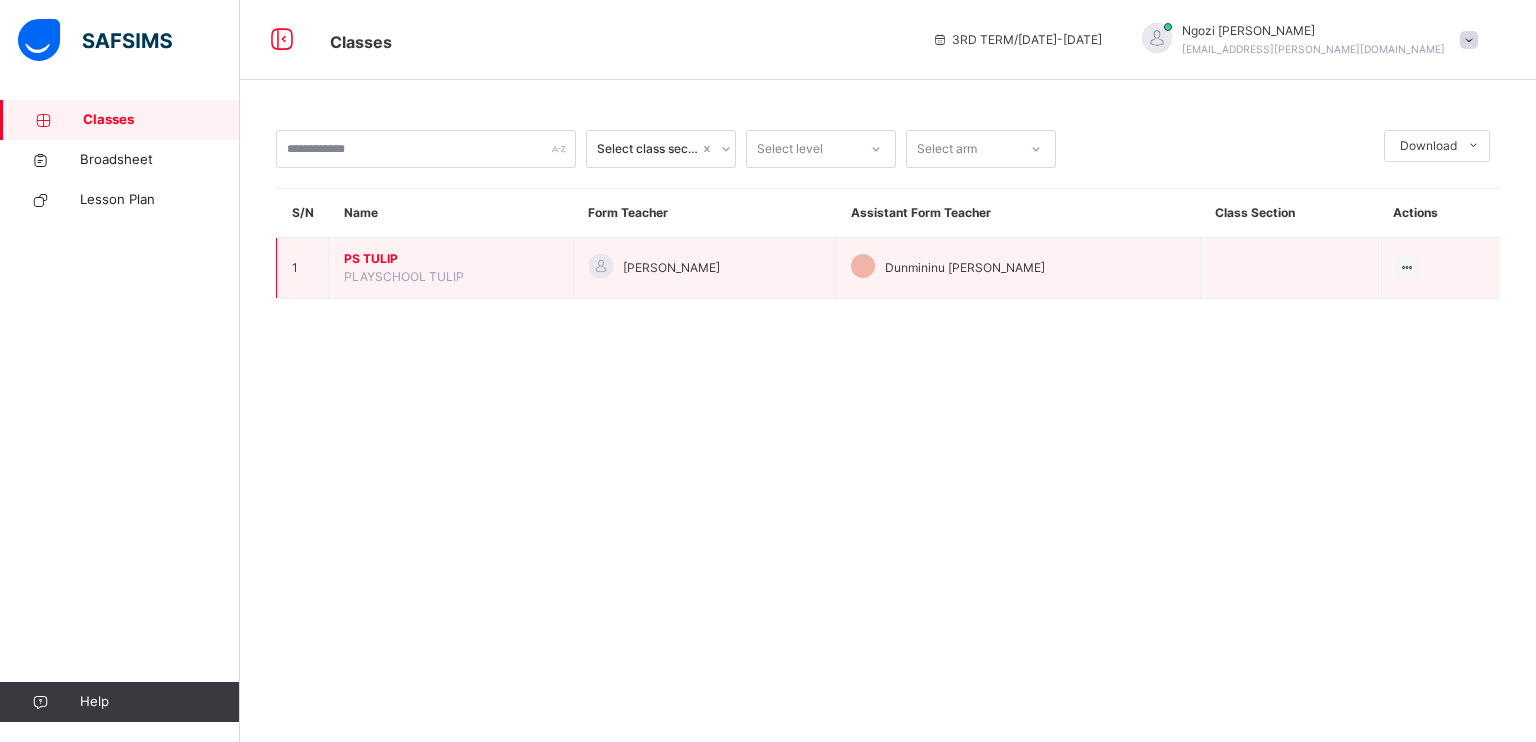 click on "PLAYSCHOOL TULIP" at bounding box center [404, 276] 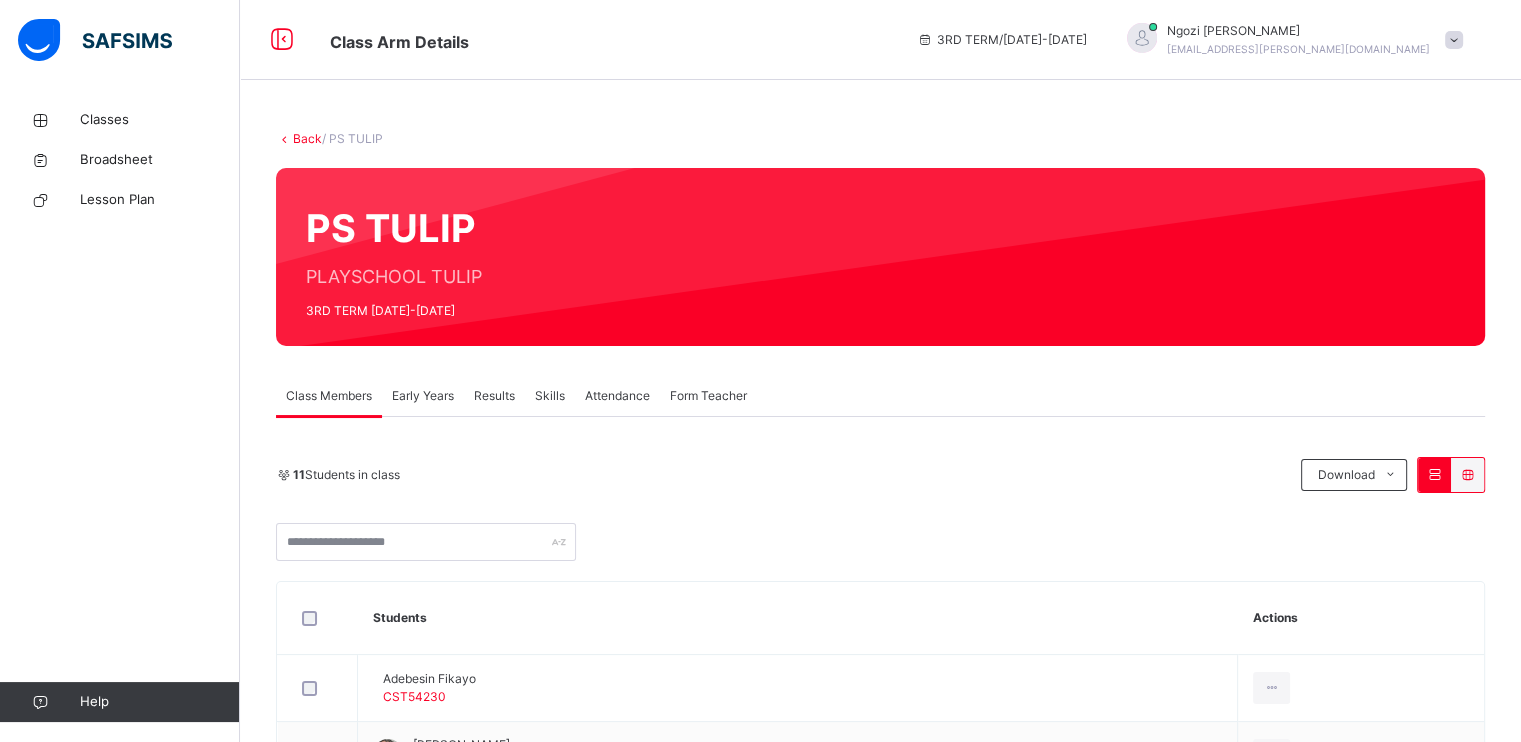 click on "Results" at bounding box center [494, 396] 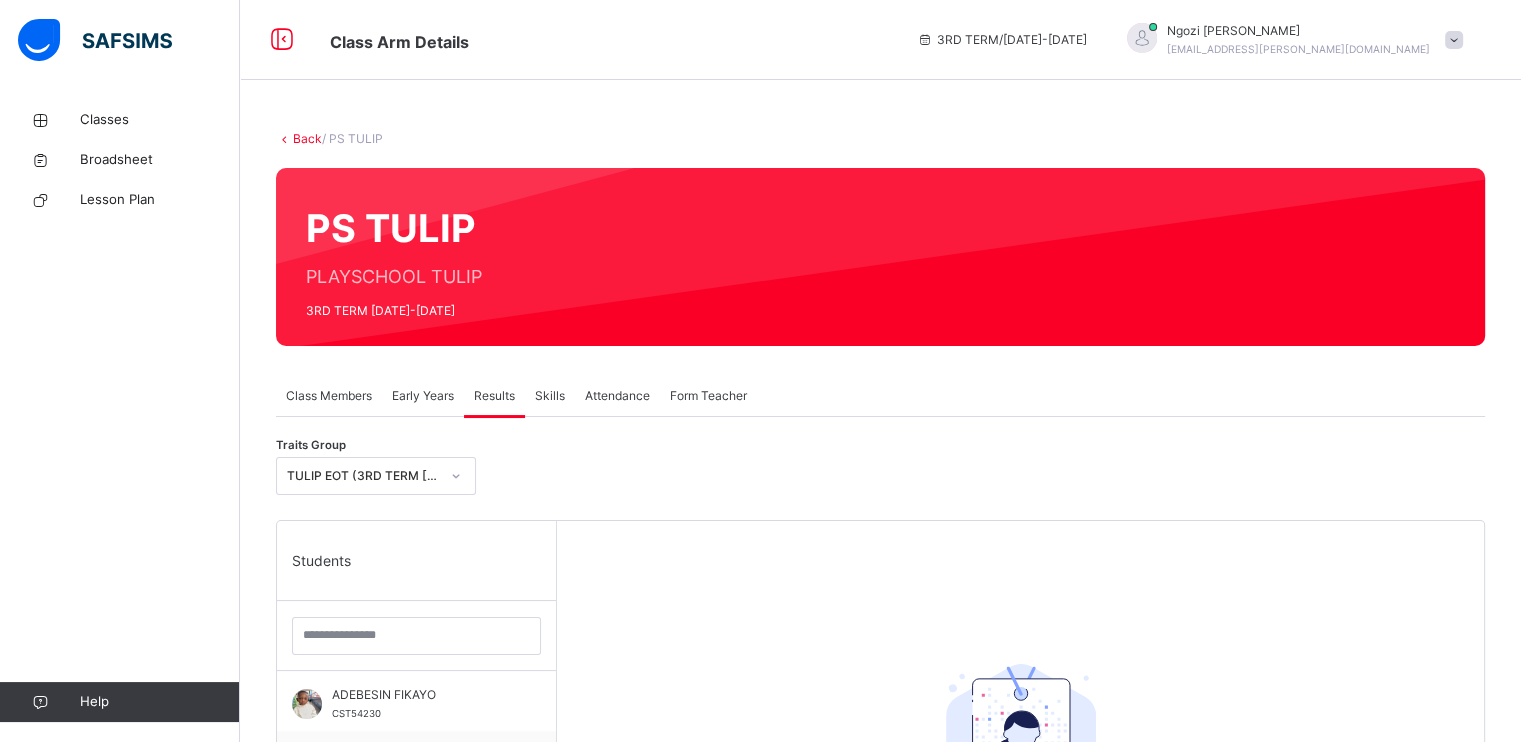 click on "Early Years" at bounding box center [423, 396] 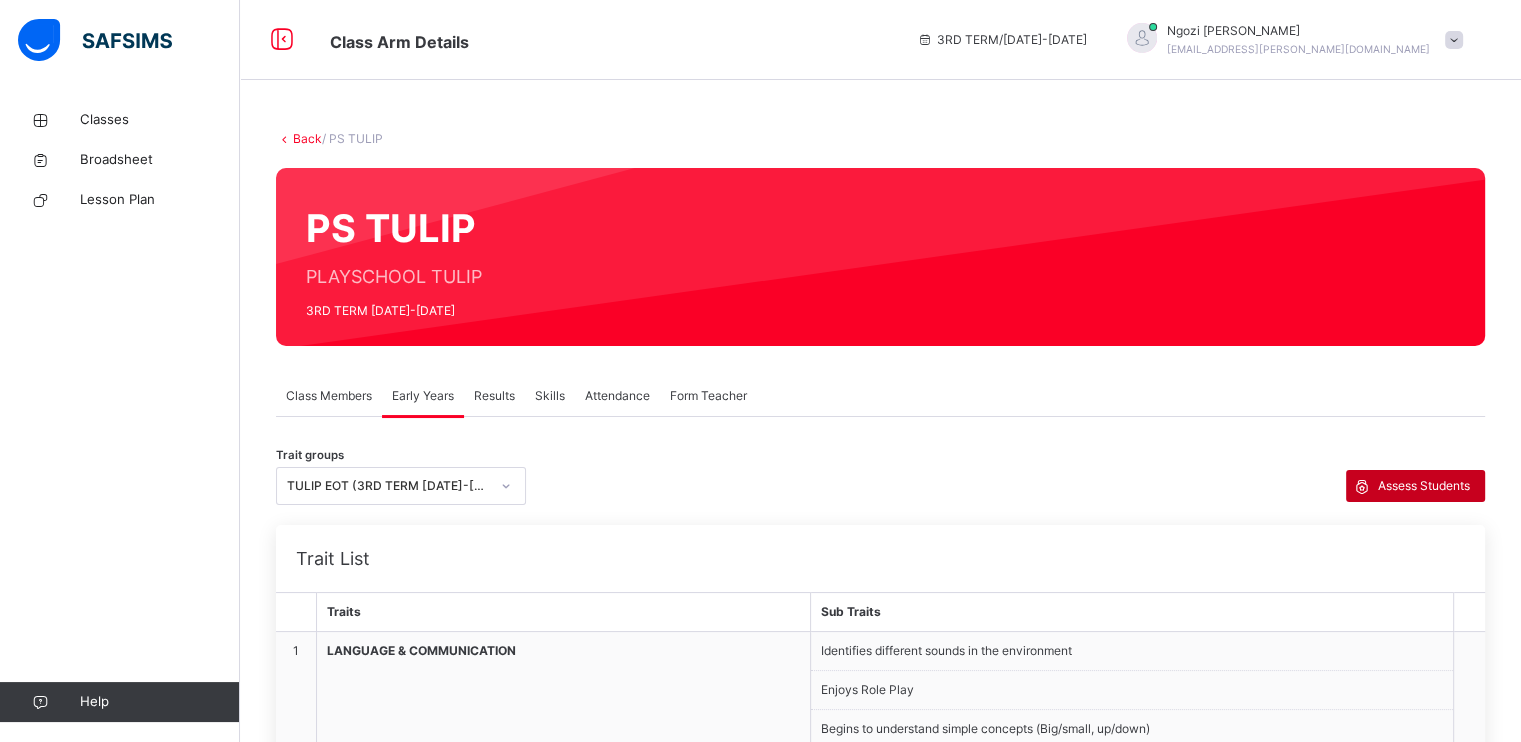 click on "Assess Students" at bounding box center [1424, 486] 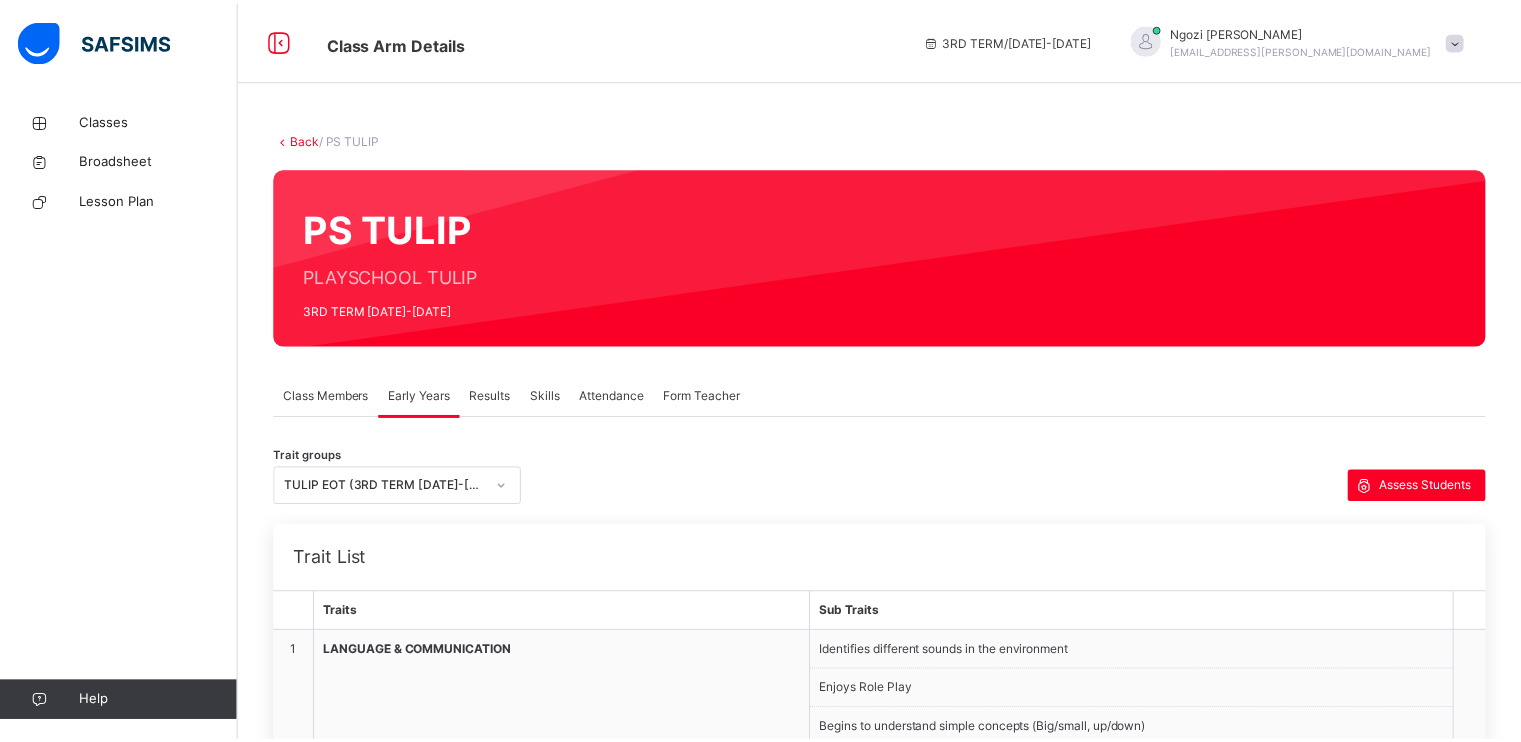 scroll, scrollTop: 227, scrollLeft: 0, axis: vertical 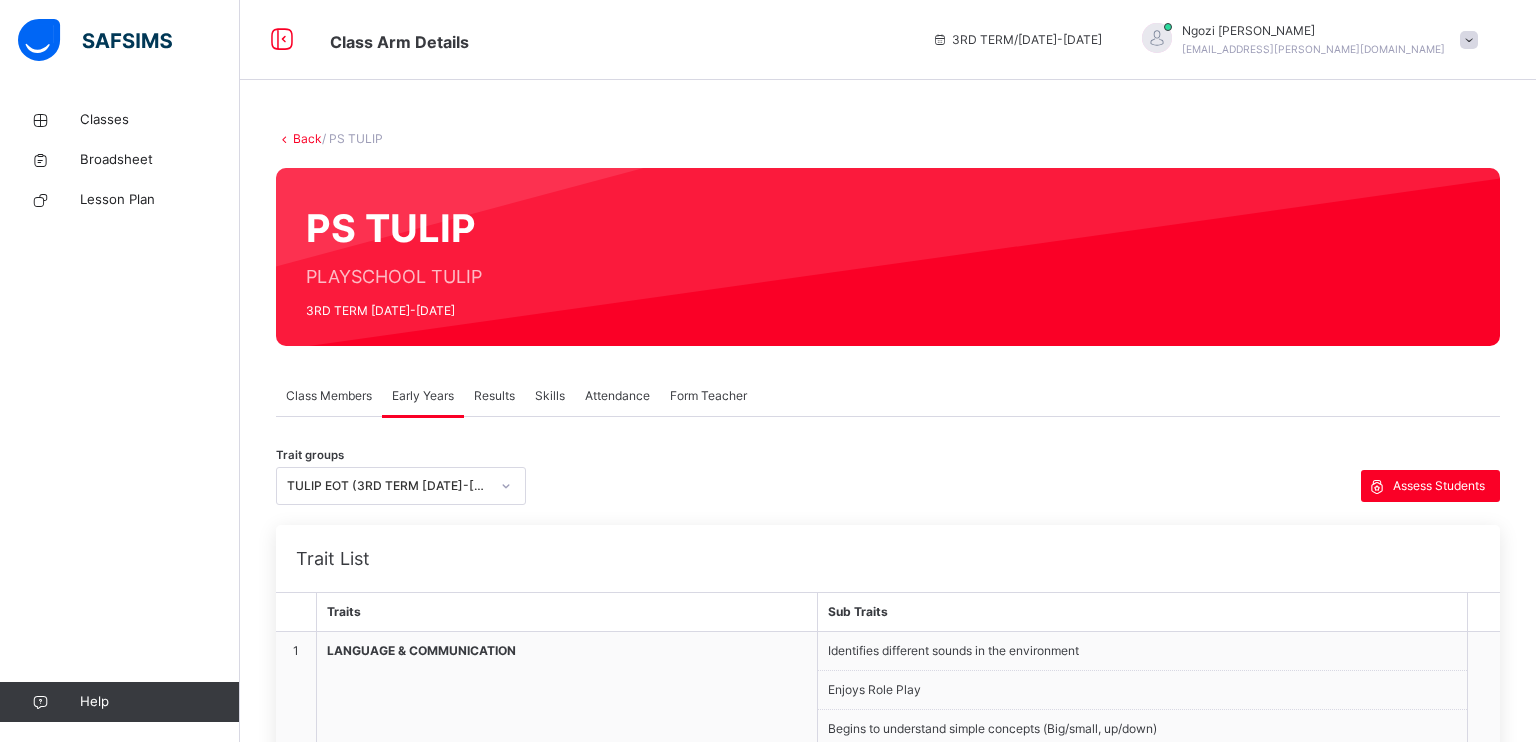 click on "[PERSON_NAME] CST5423" at bounding box center [415, 2275] 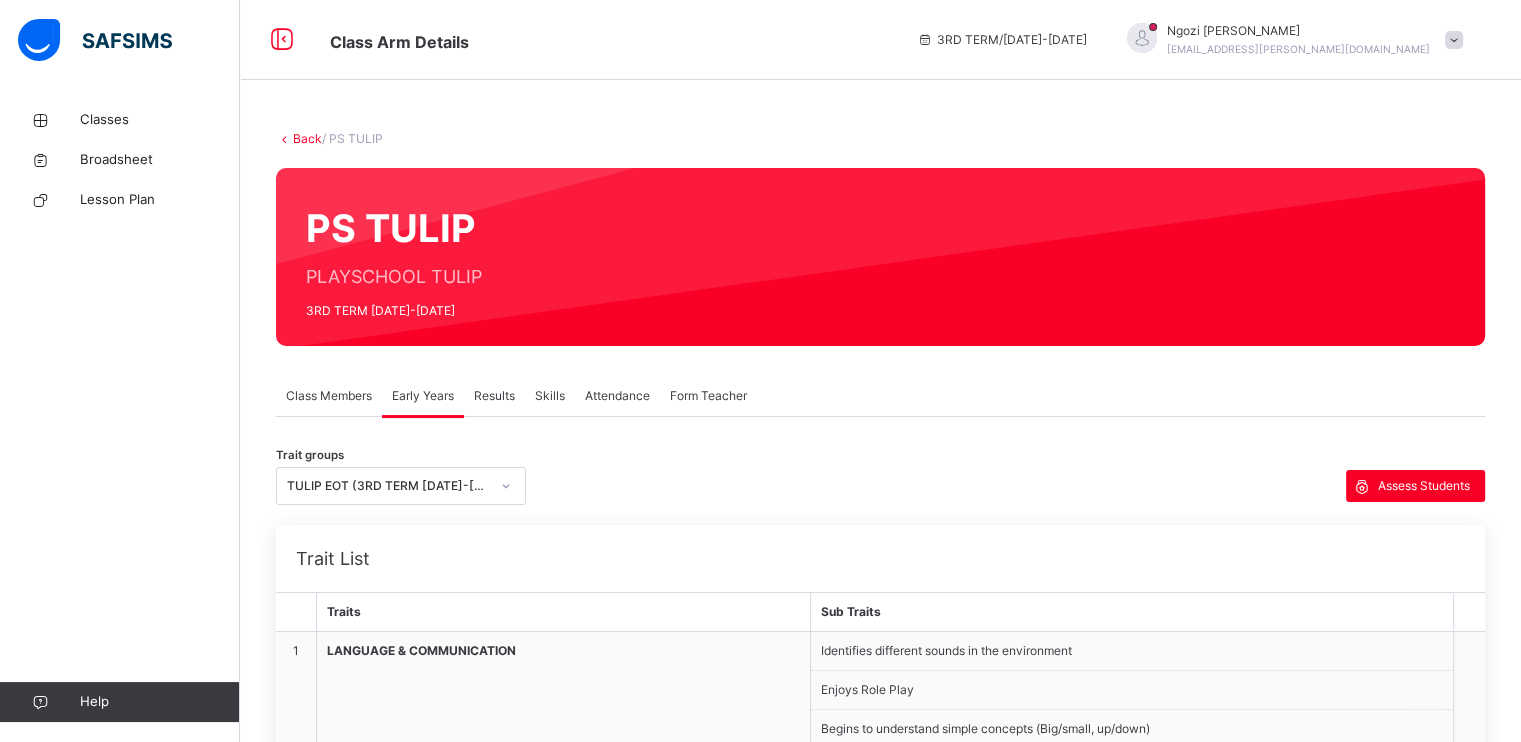 click at bounding box center (549, 1752) 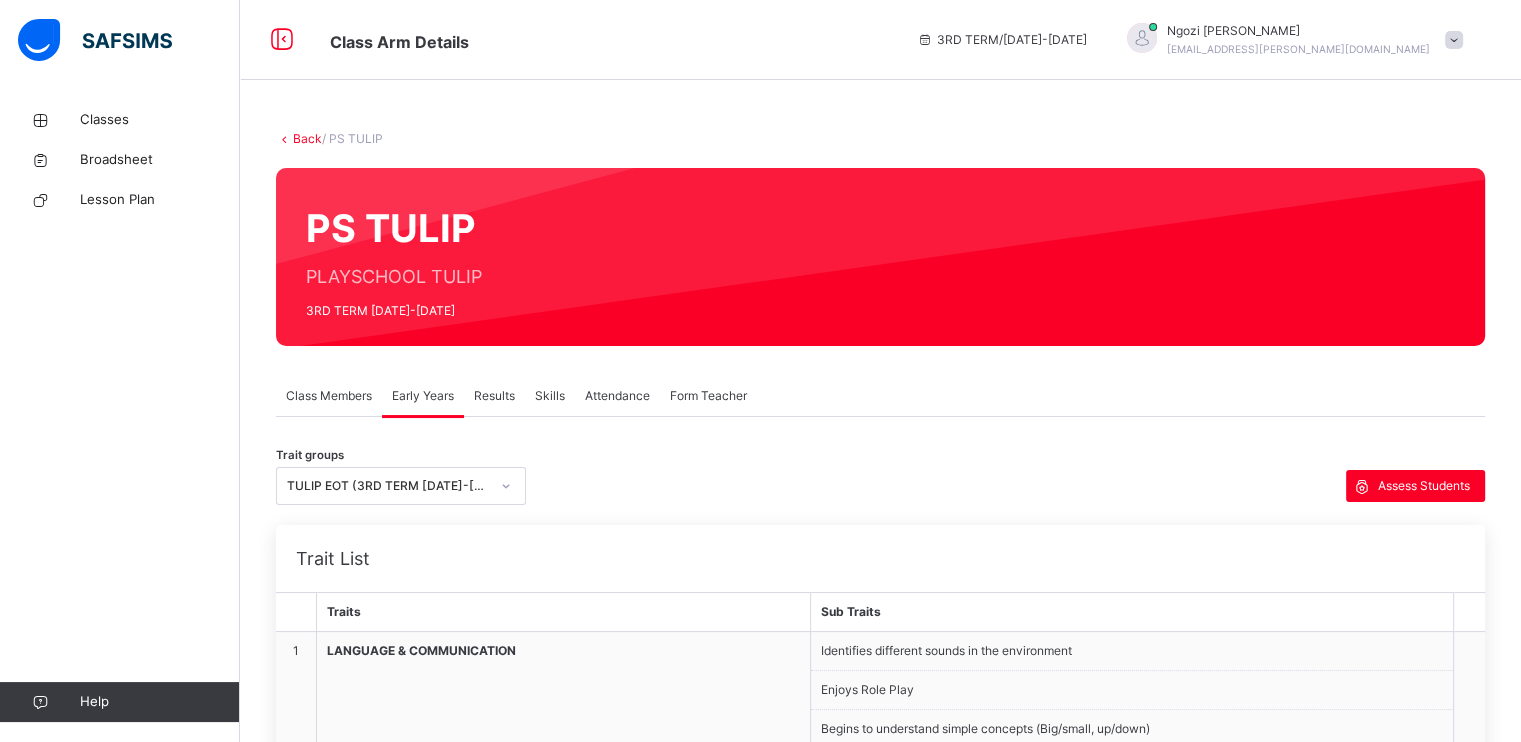 click on "NUMBER WORK" at bounding box center [1169, 1789] 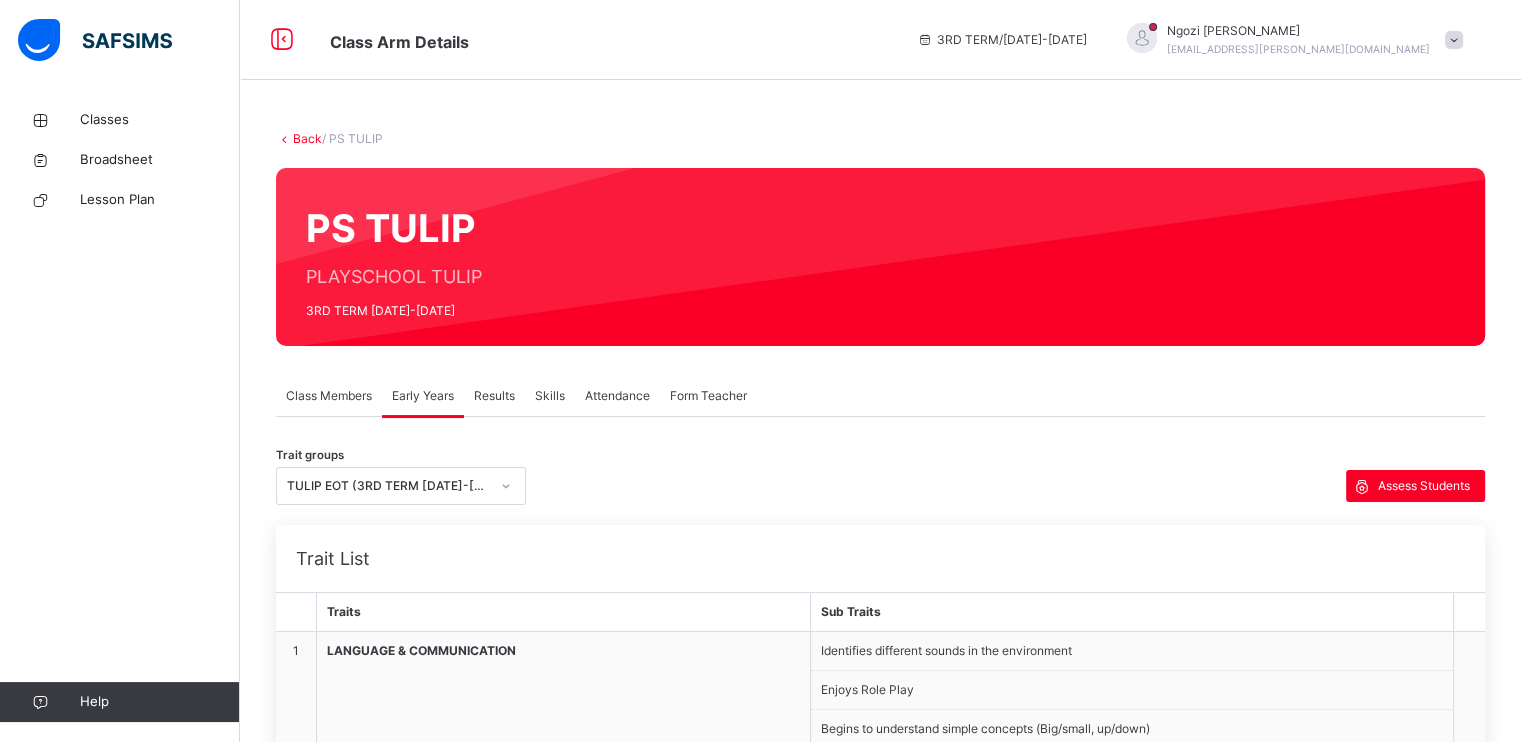scroll, scrollTop: 0, scrollLeft: 0, axis: both 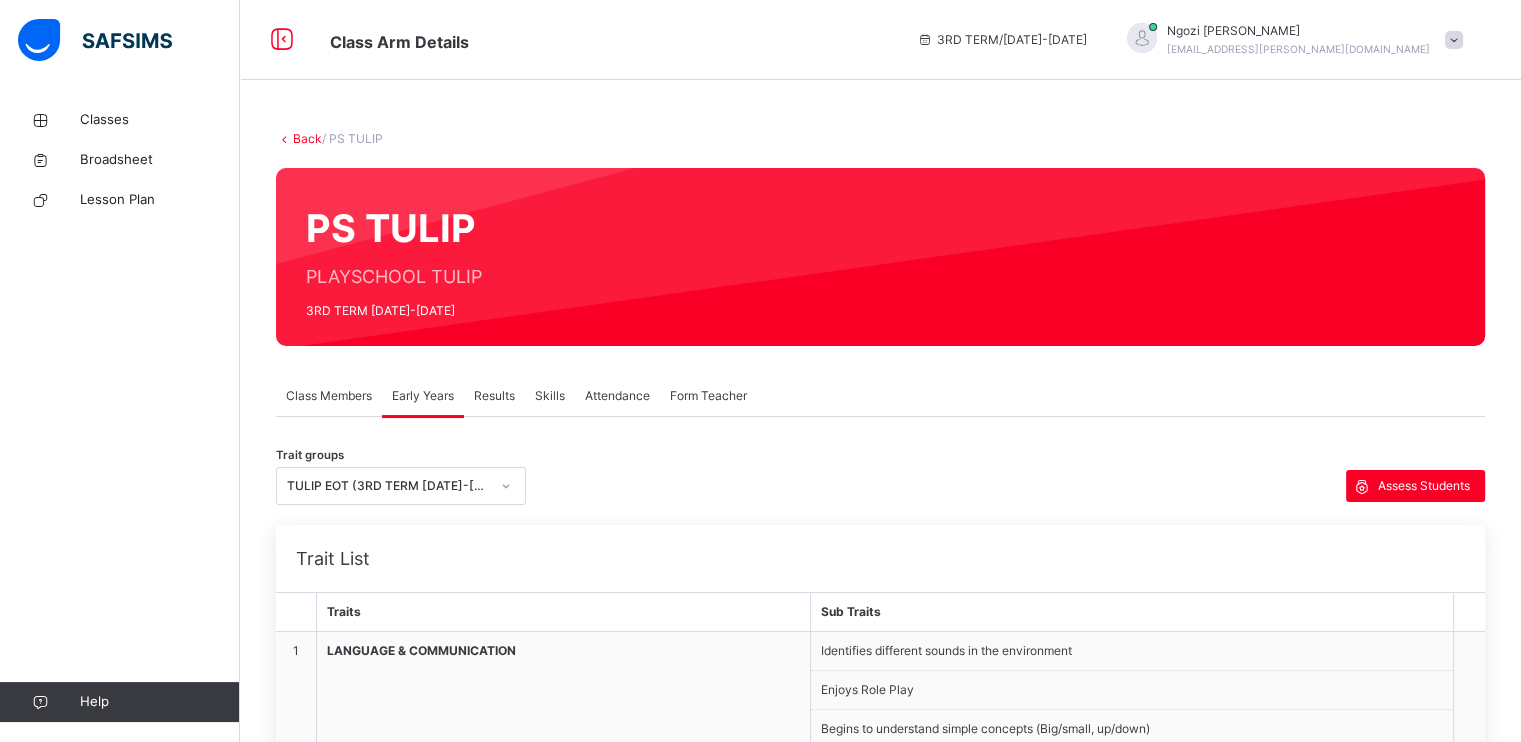 click 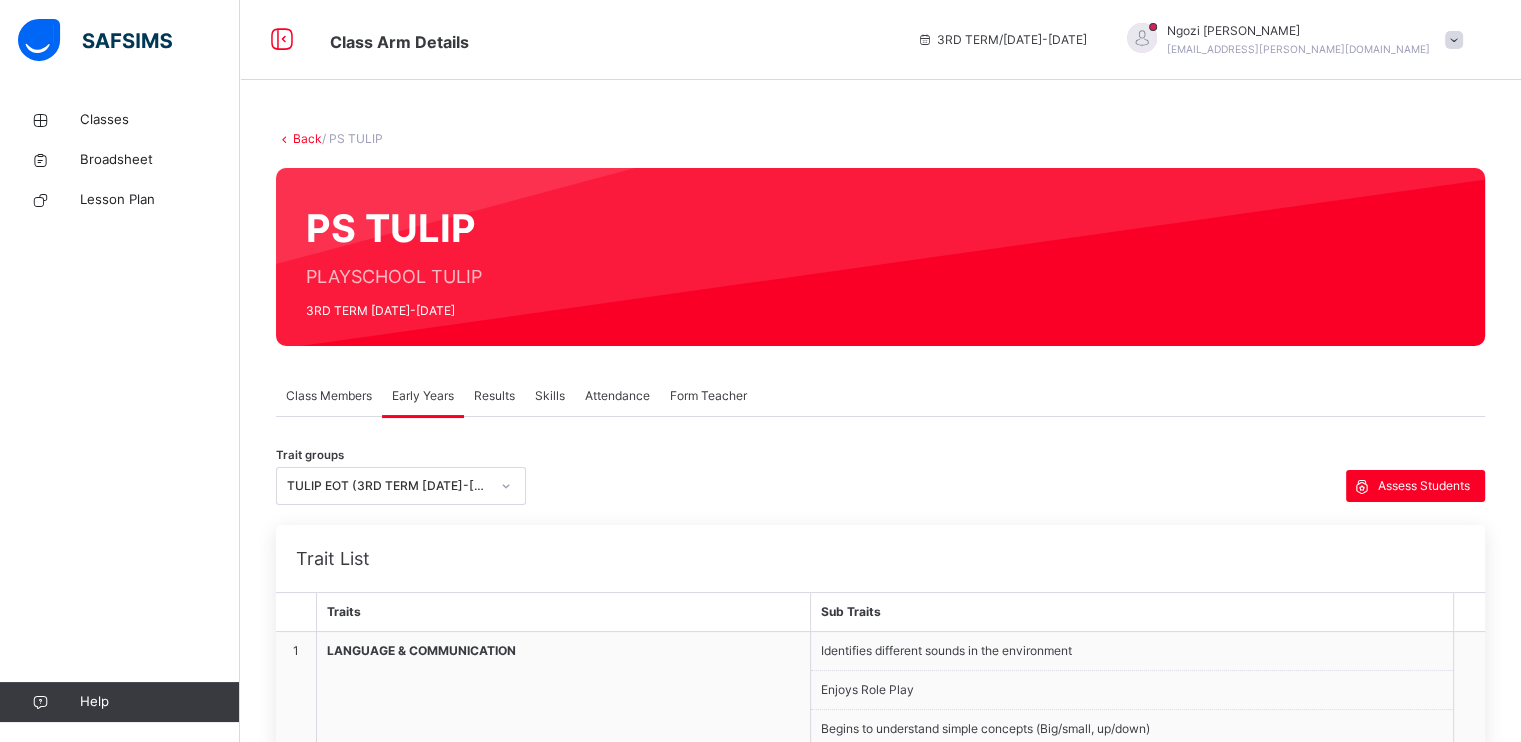 click on "Save Record" at bounding box center [1414, 1794] 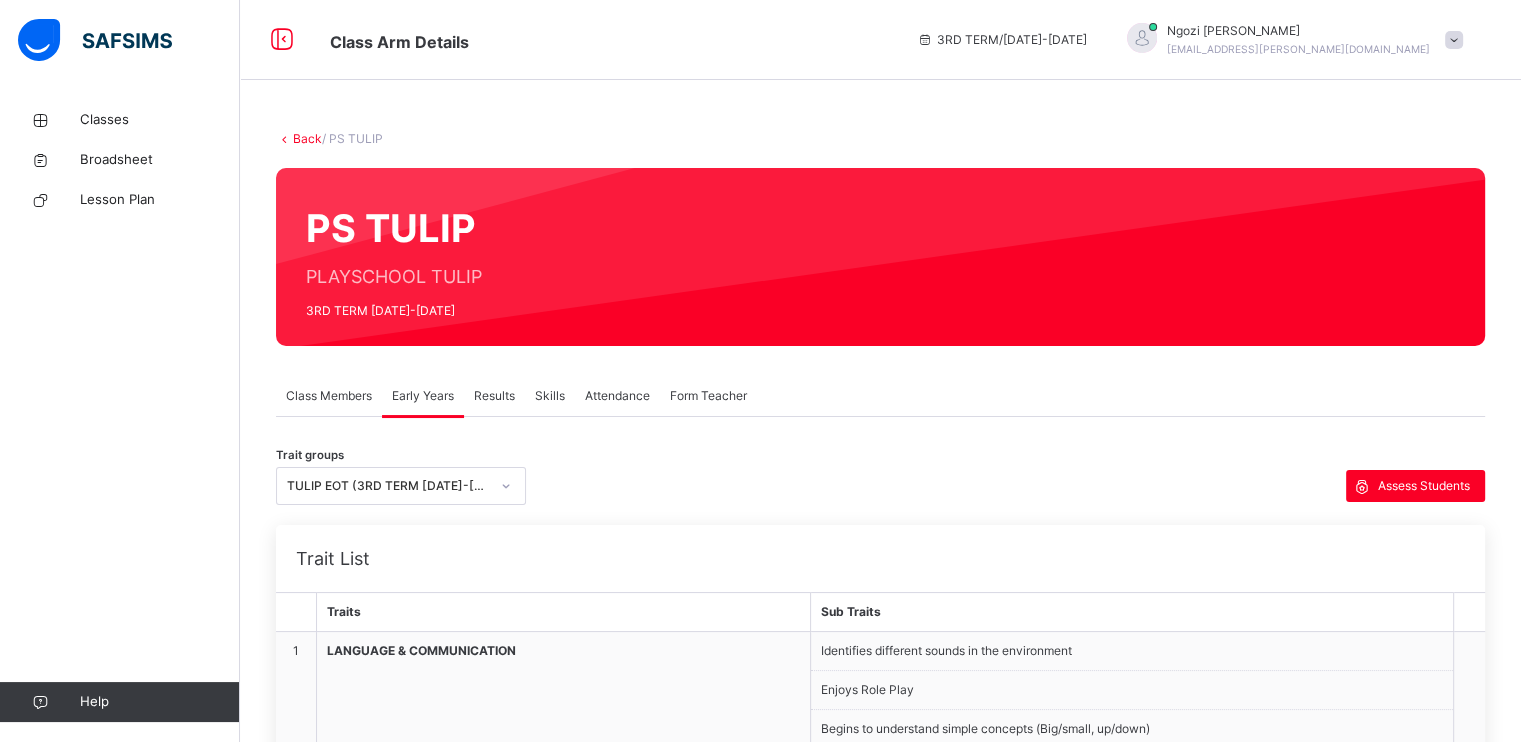 click on "×" at bounding box center [1450, 1639] 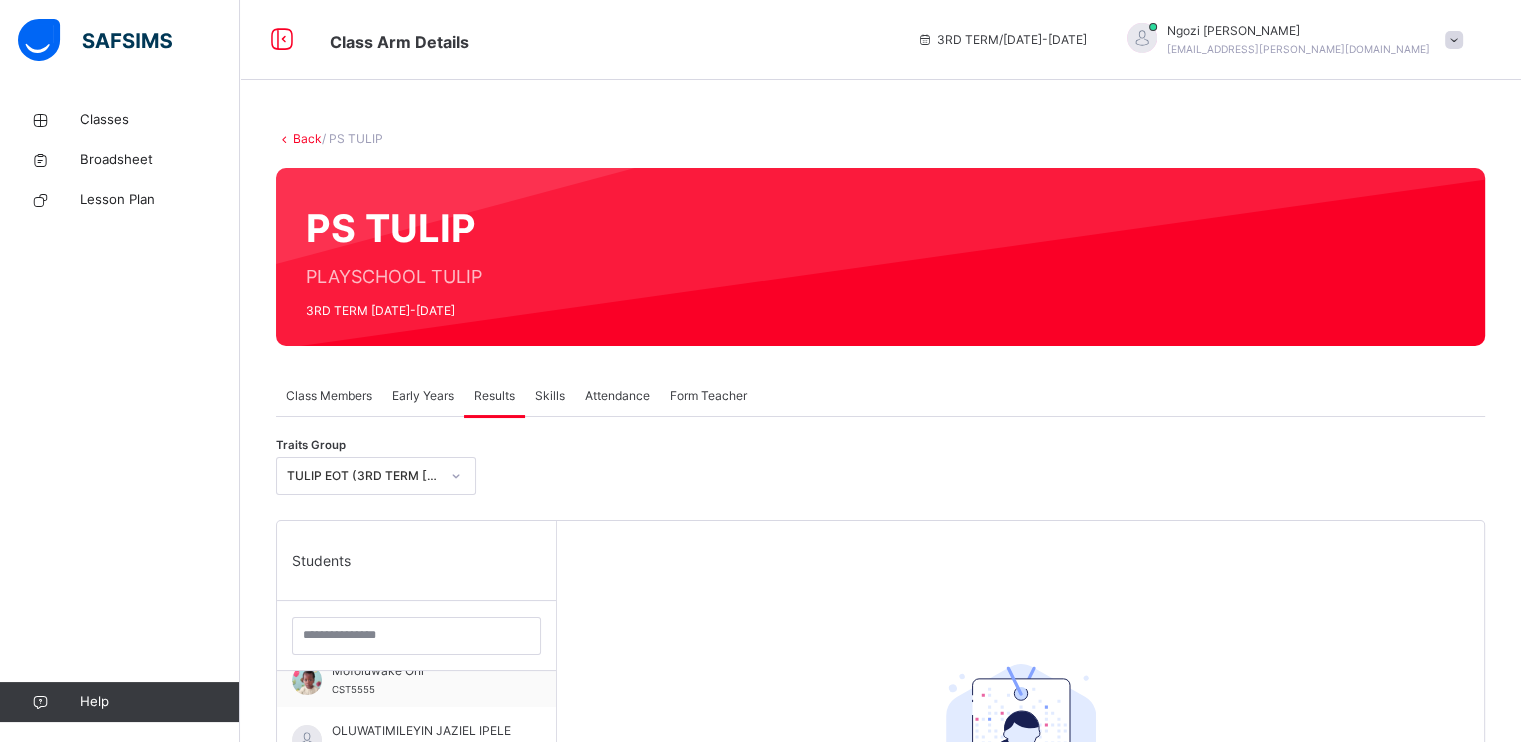 scroll, scrollTop: 227, scrollLeft: 0, axis: vertical 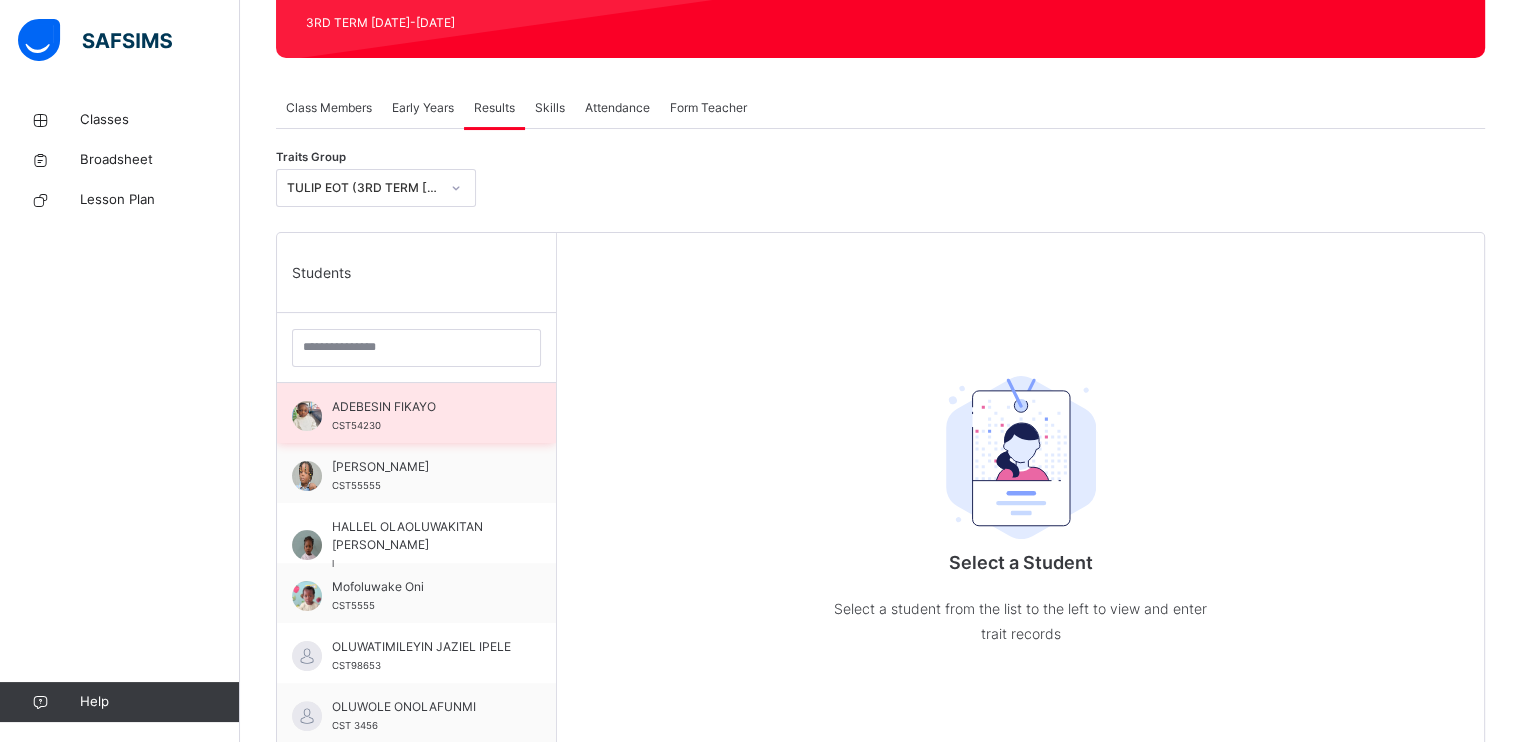 click on "ADEBESIN  FIKAYO" at bounding box center [421, 407] 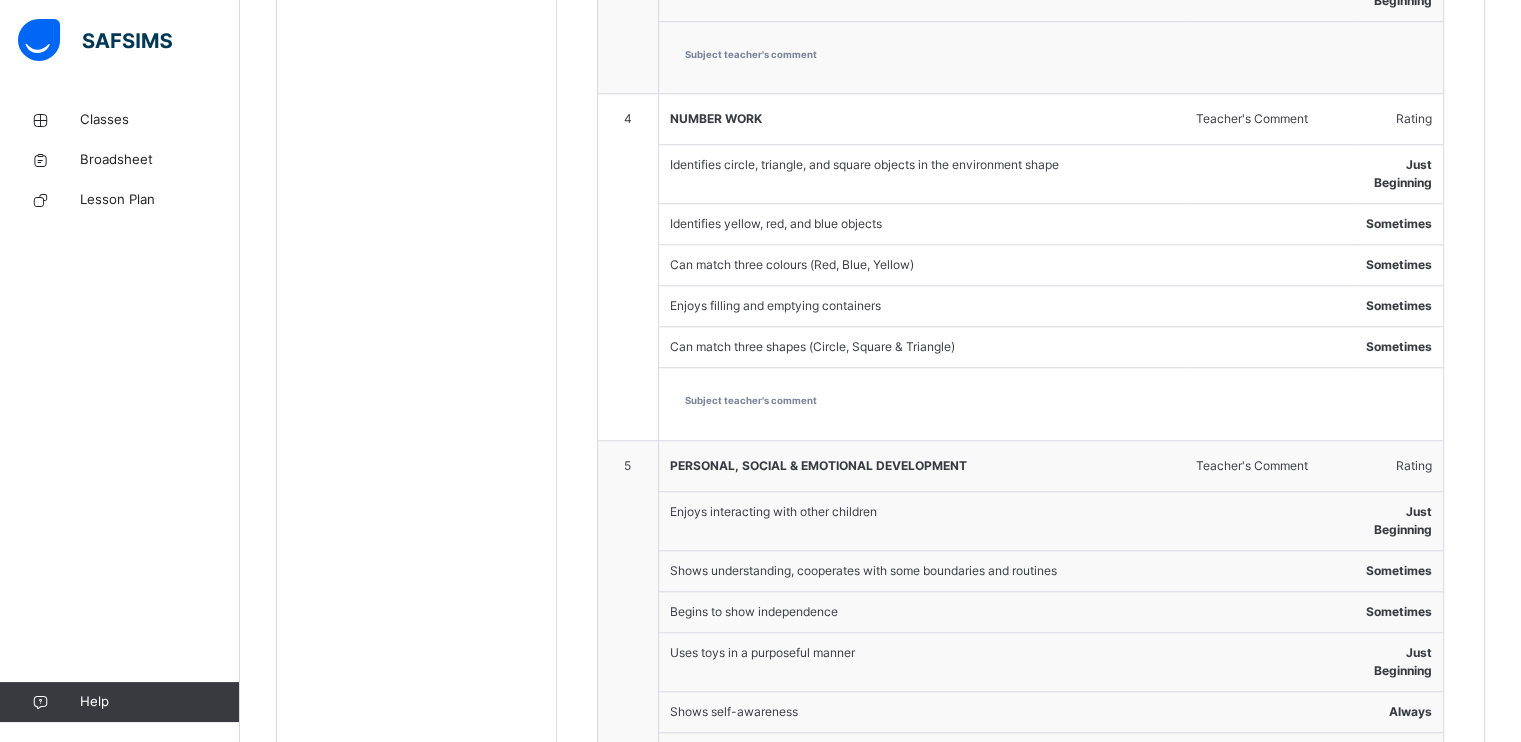 scroll, scrollTop: 2041, scrollLeft: 0, axis: vertical 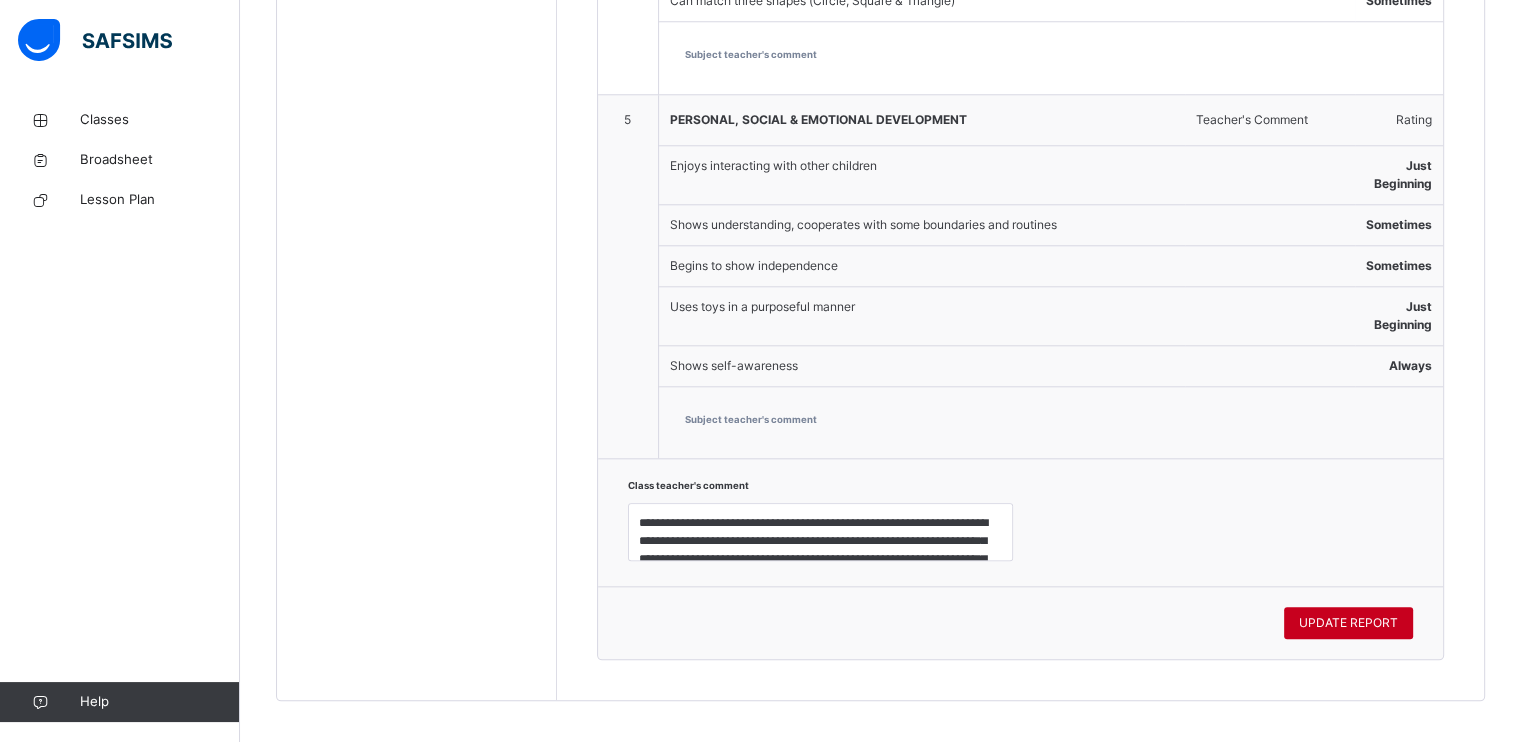 click on "UPDATE REPORT" at bounding box center [1348, 623] 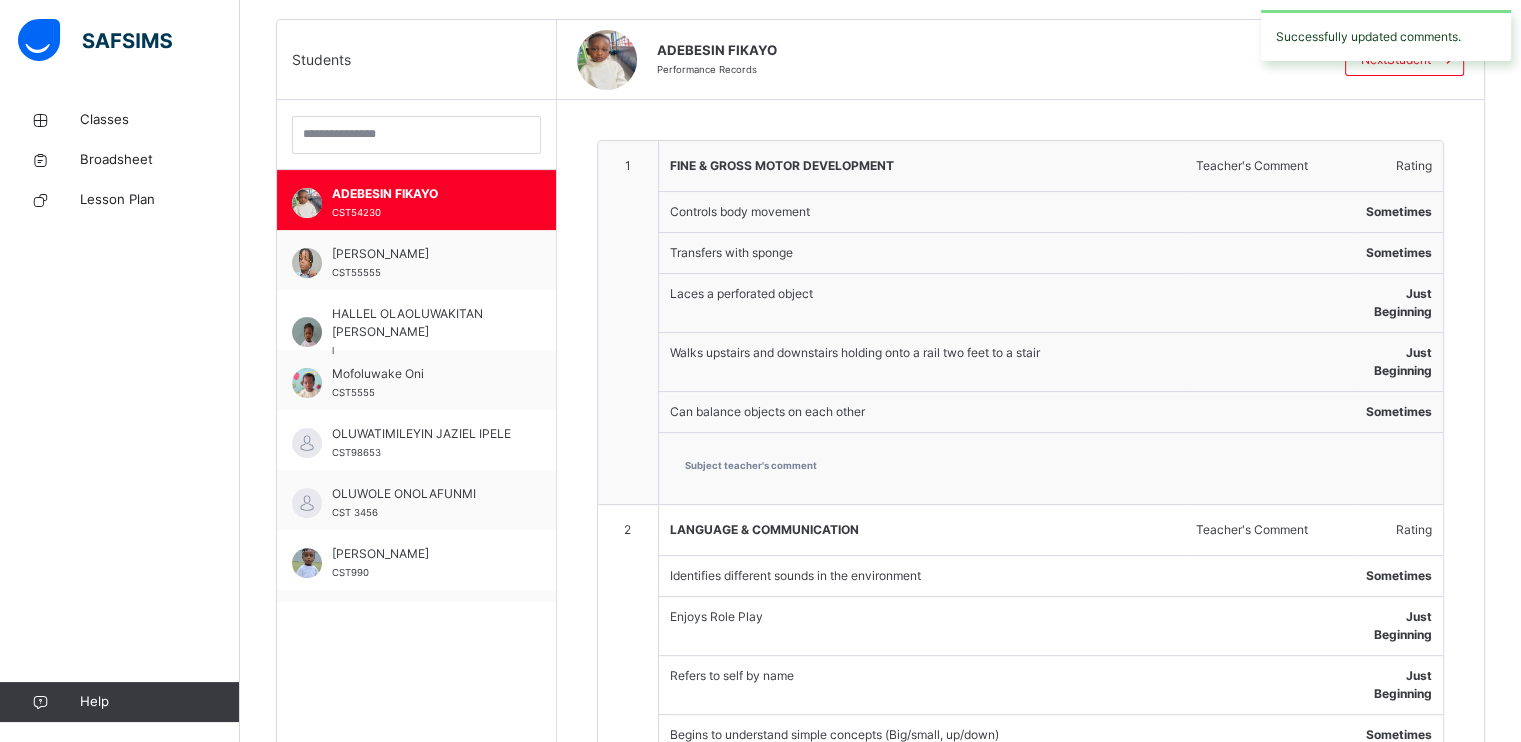 scroll, scrollTop: 500, scrollLeft: 0, axis: vertical 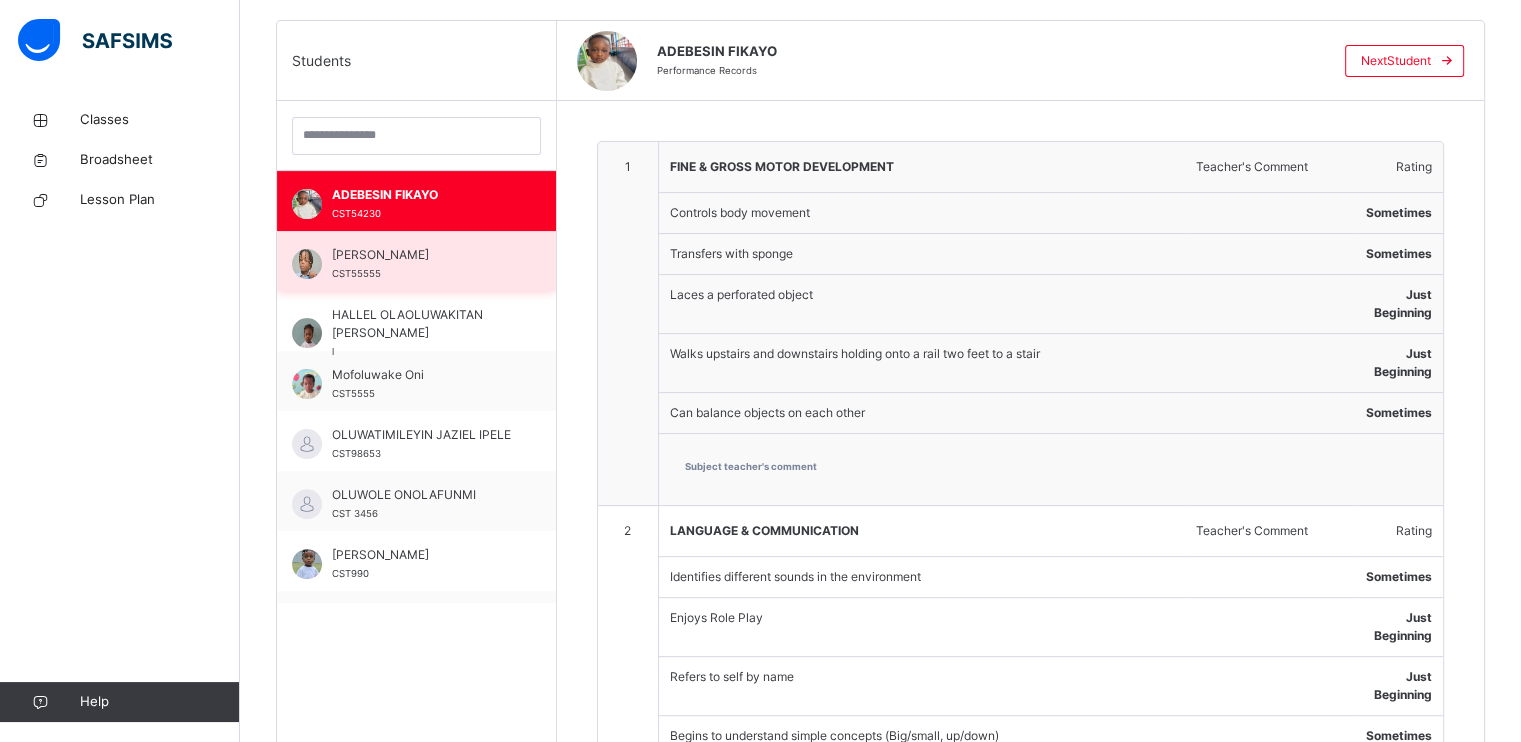 click on "[PERSON_NAME]" at bounding box center (421, 255) 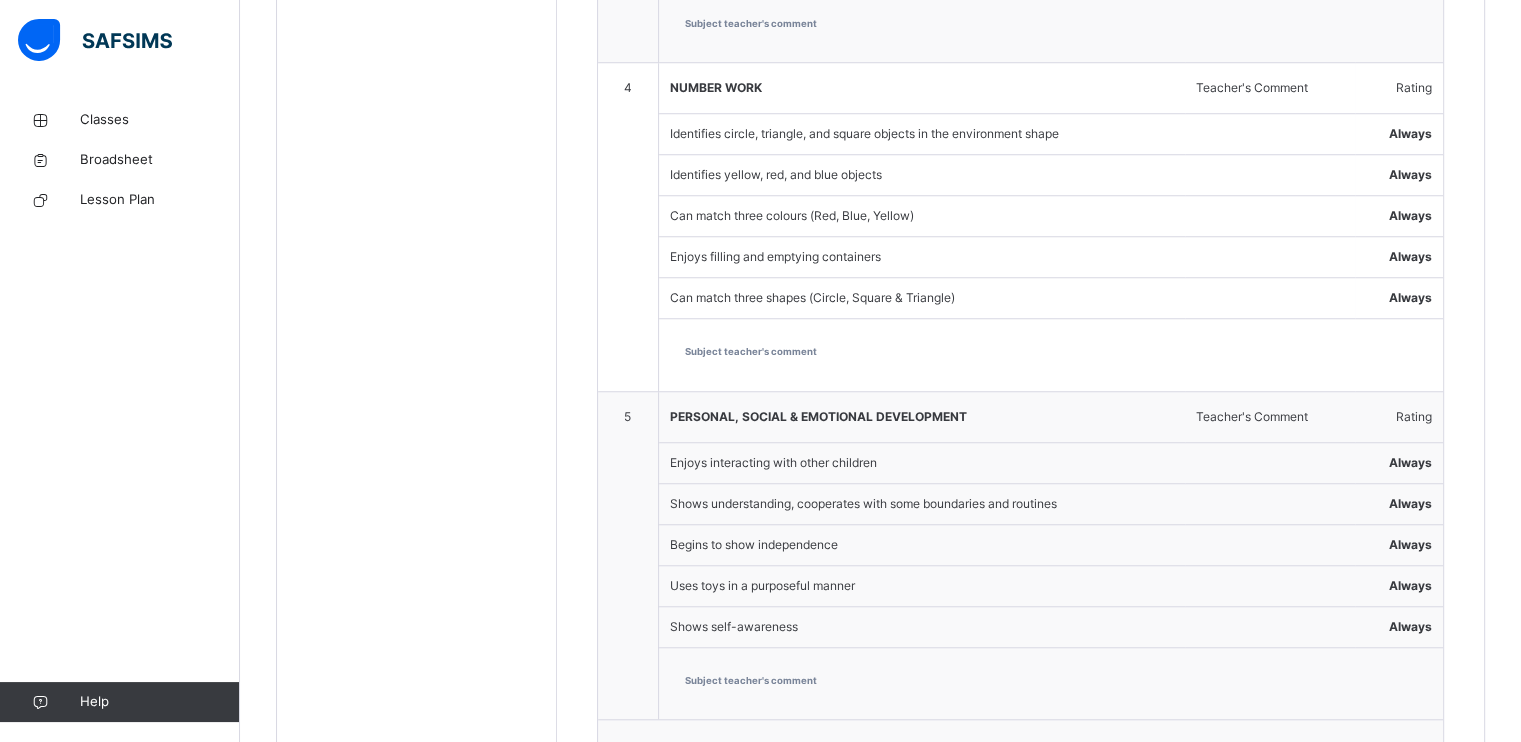 scroll, scrollTop: 1825, scrollLeft: 0, axis: vertical 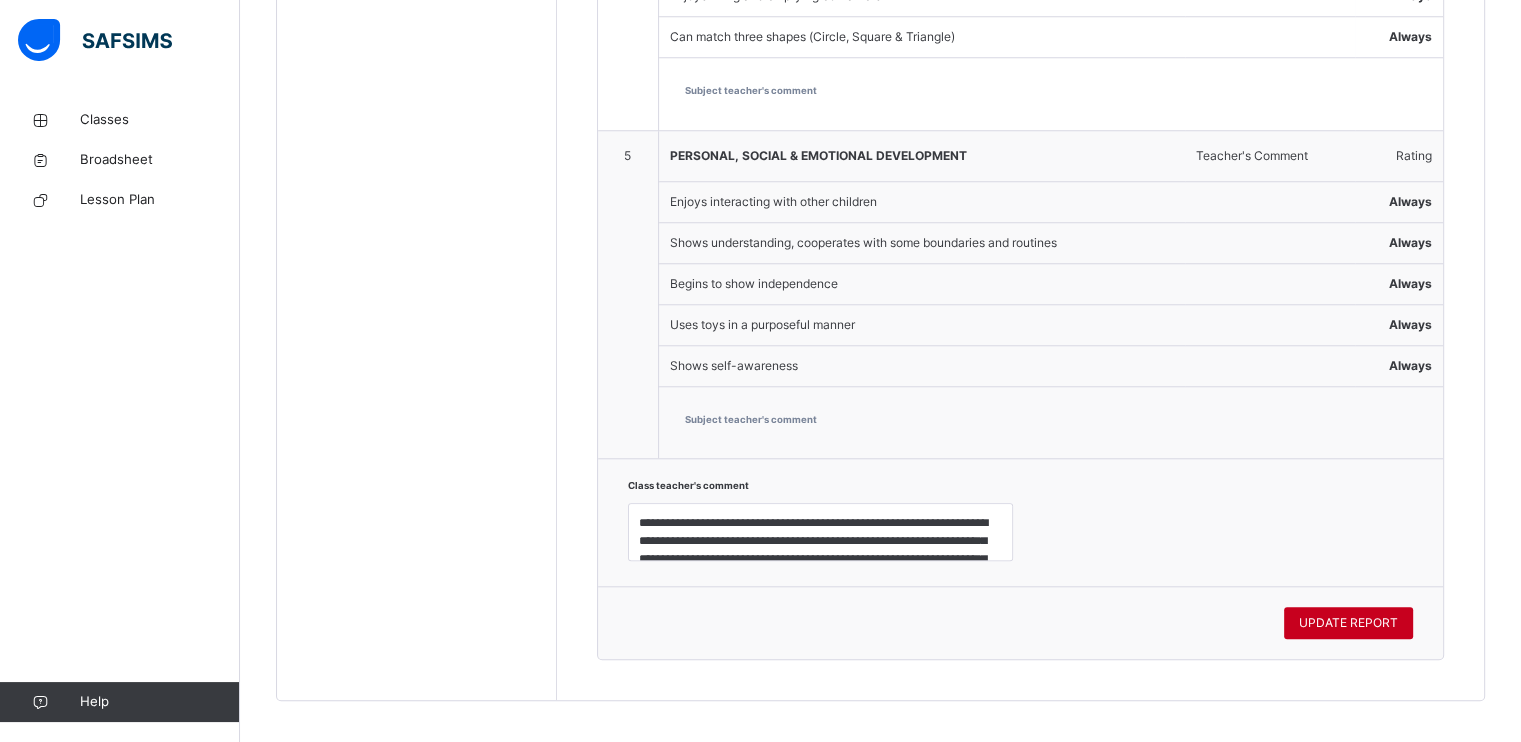 click on "UPDATE REPORT" at bounding box center (1348, 623) 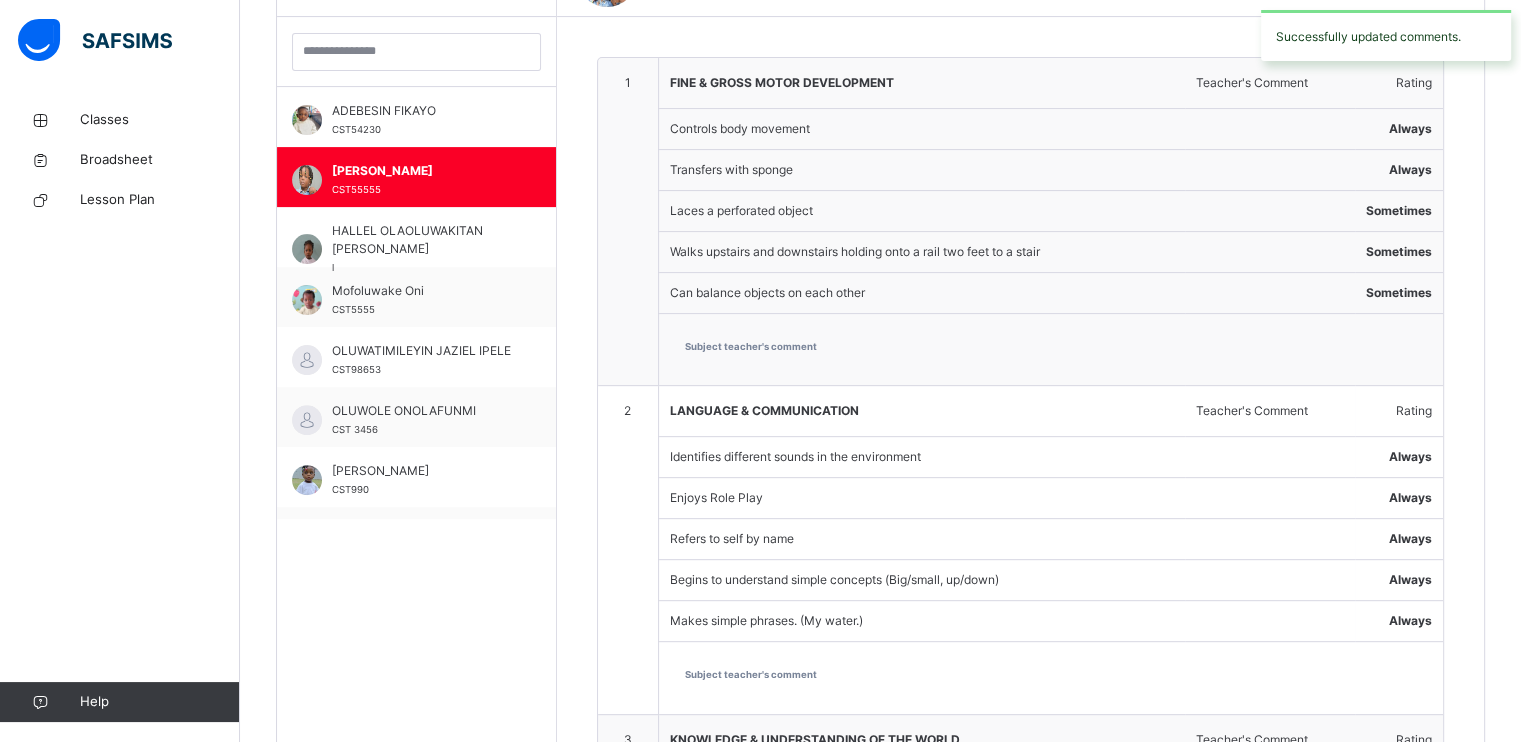 scroll, scrollTop: 580, scrollLeft: 0, axis: vertical 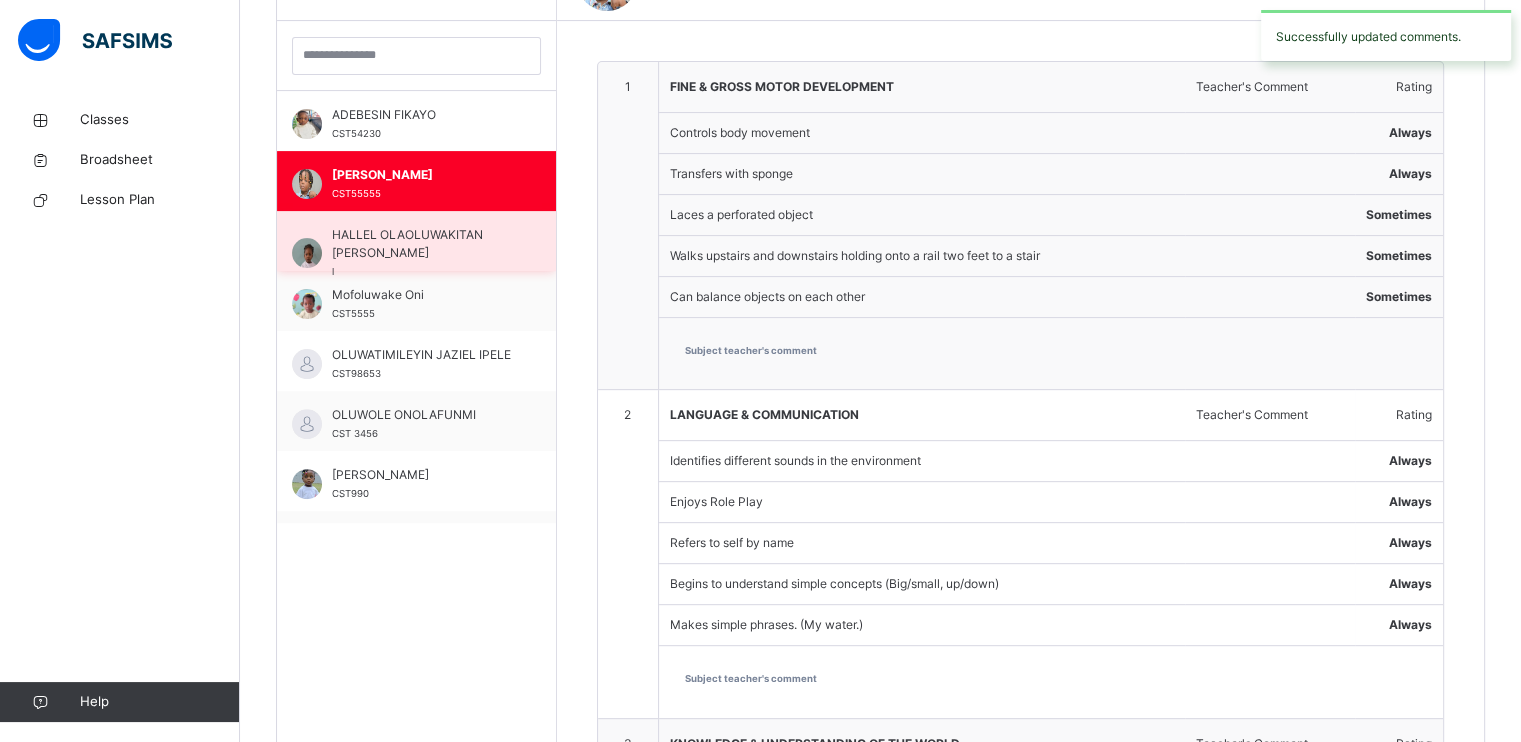 click on "HALLEL  OLAOLUWAKITAN [PERSON_NAME]" at bounding box center [421, 244] 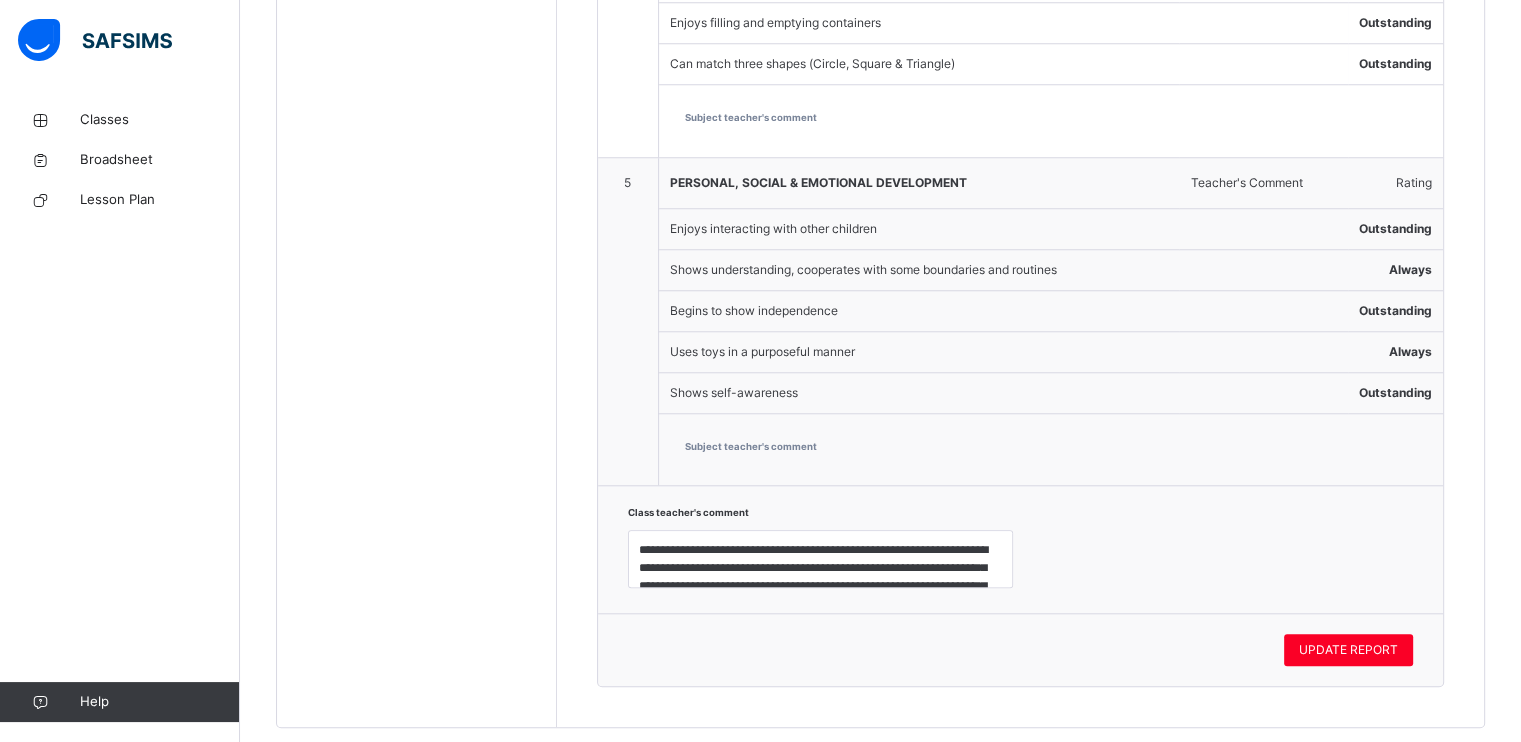 scroll, scrollTop: 1802, scrollLeft: 0, axis: vertical 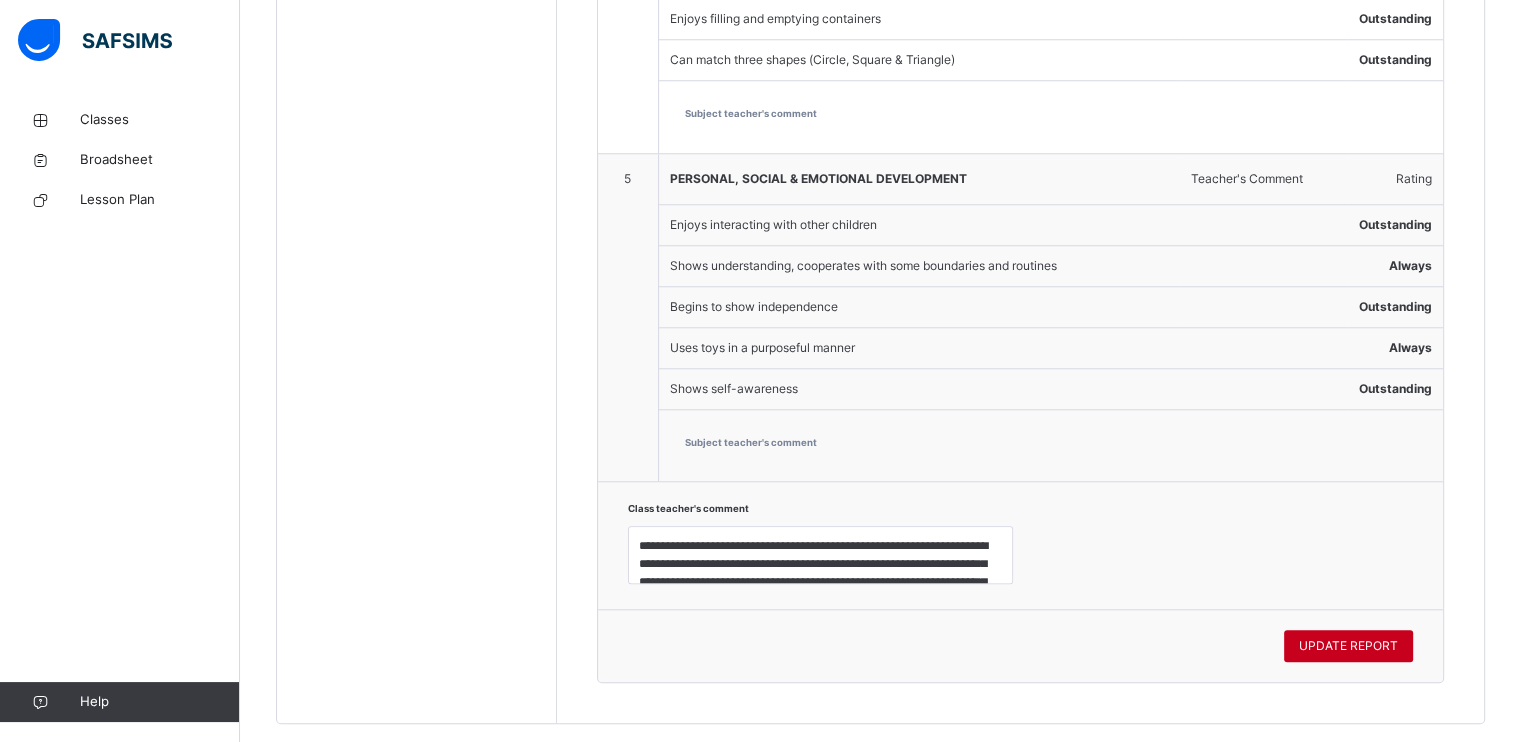 click on "UPDATE REPORT" at bounding box center (1348, 646) 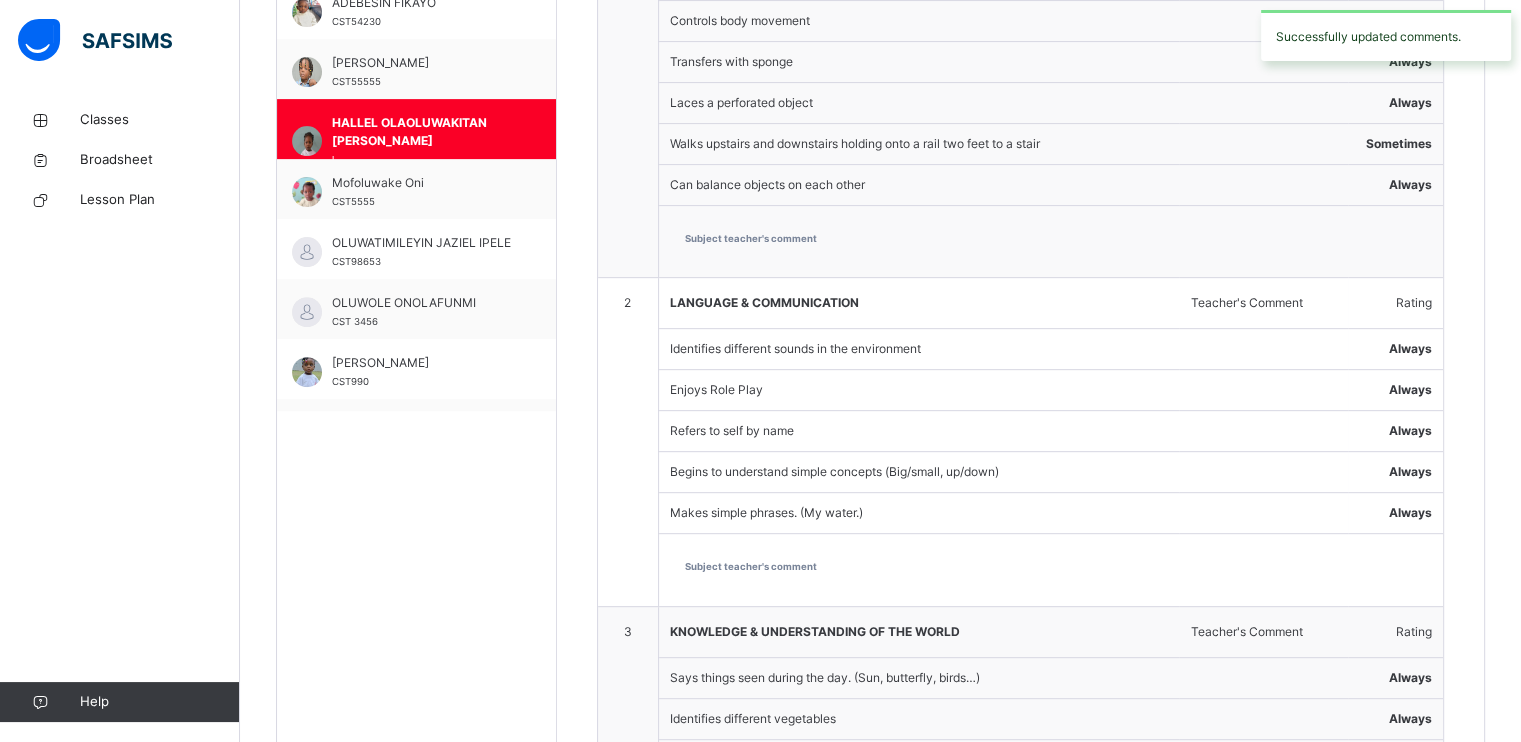 scroll, scrollTop: 690, scrollLeft: 0, axis: vertical 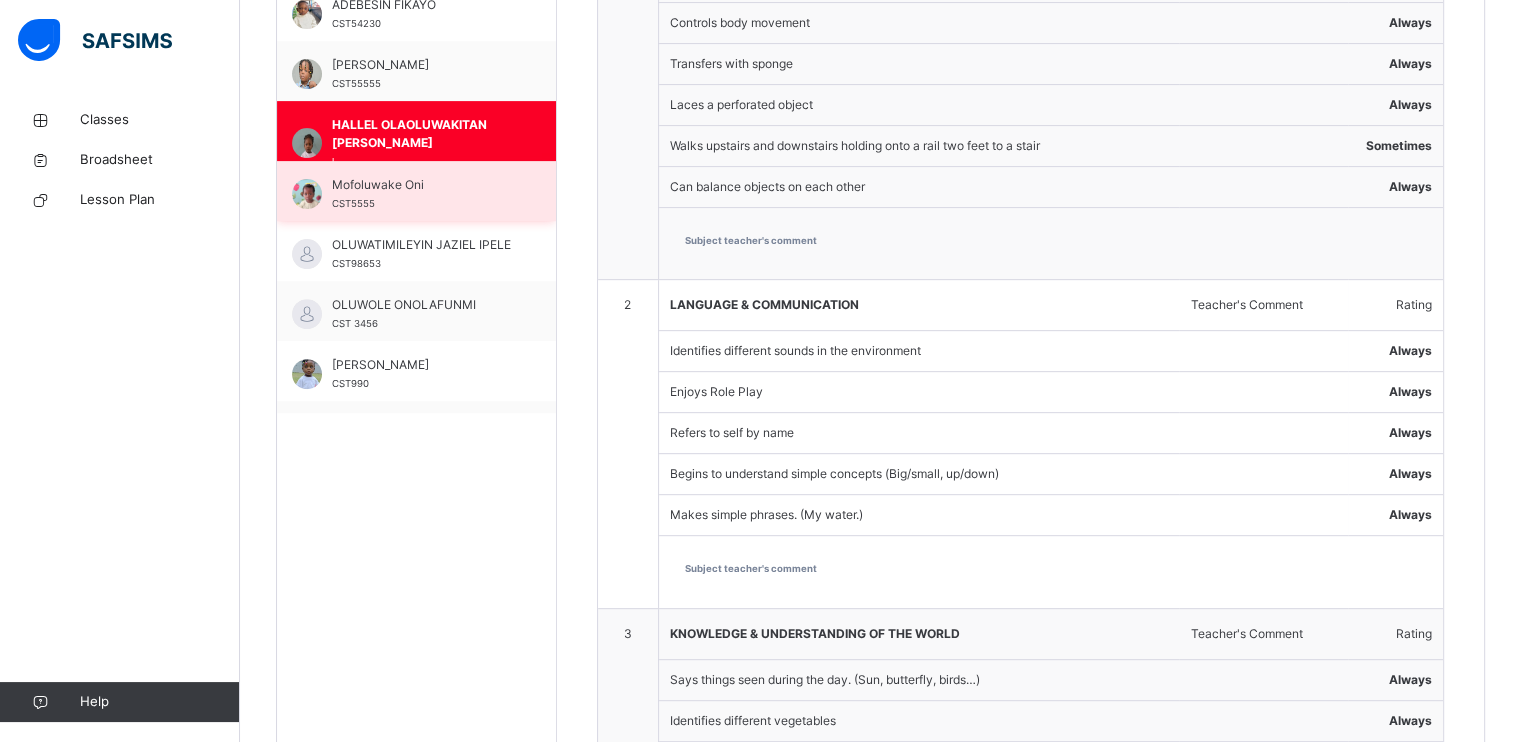 click on "Mofoluwake  Oni" at bounding box center [421, 185] 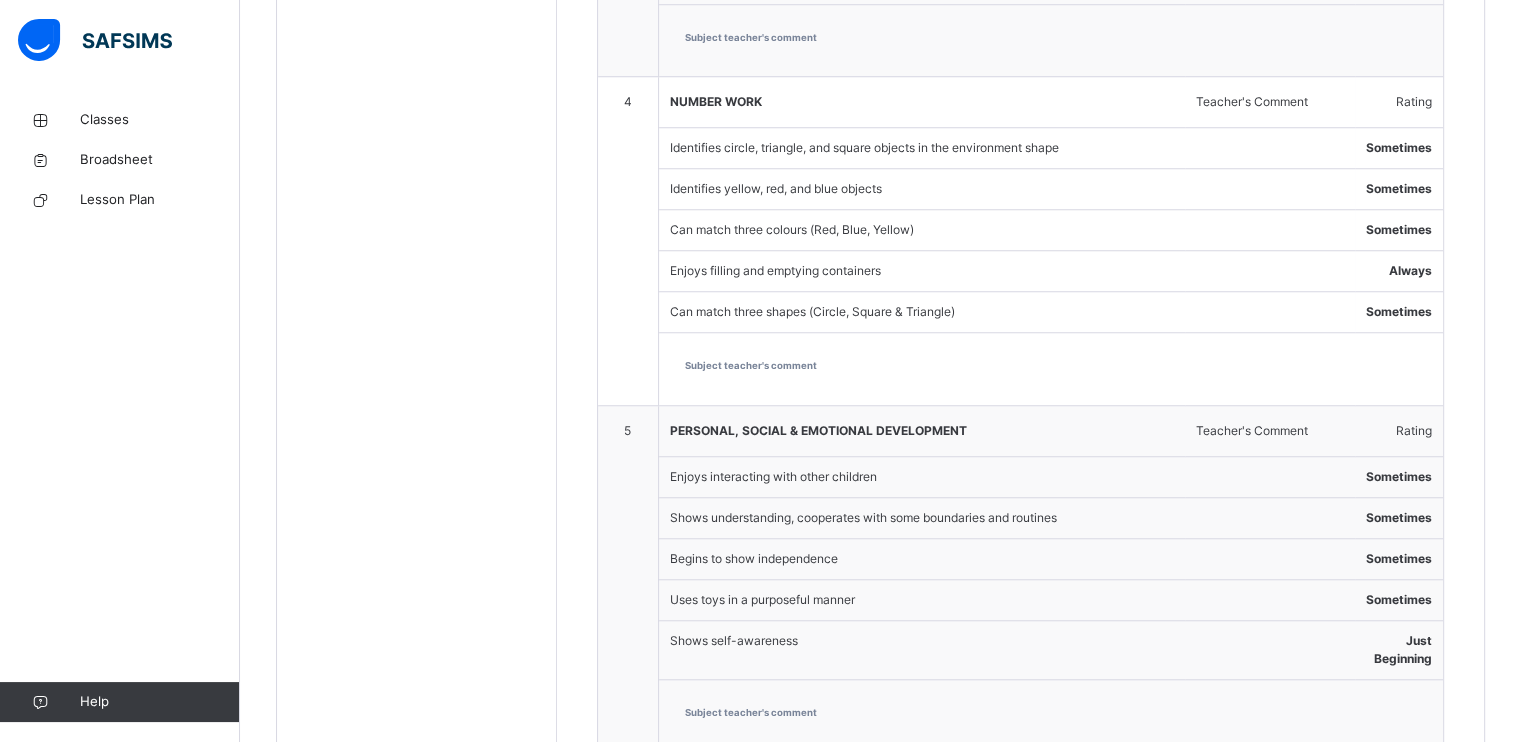 scroll, scrollTop: 1897, scrollLeft: 0, axis: vertical 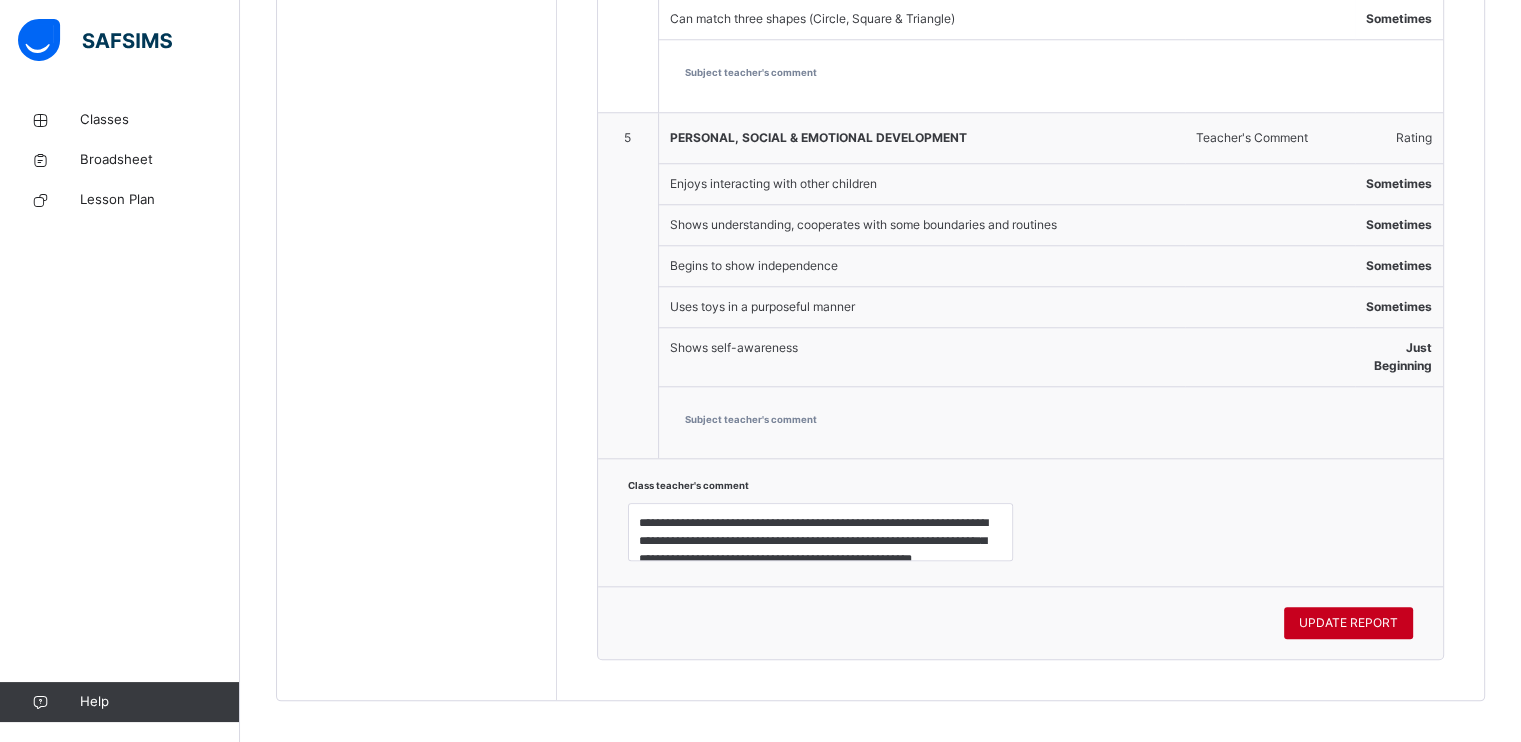 click on "UPDATE REPORT" at bounding box center (1348, 623) 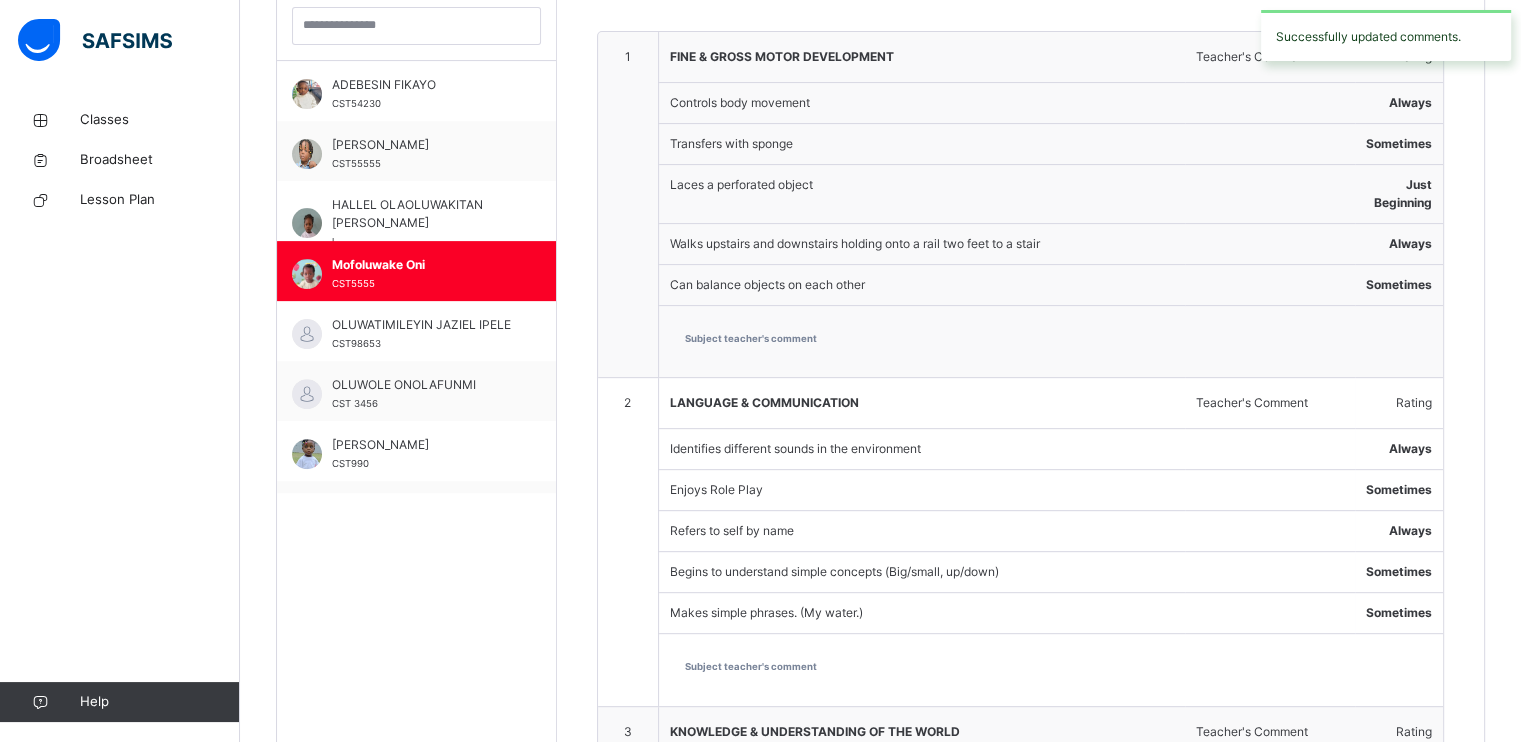 scroll, scrollTop: 609, scrollLeft: 0, axis: vertical 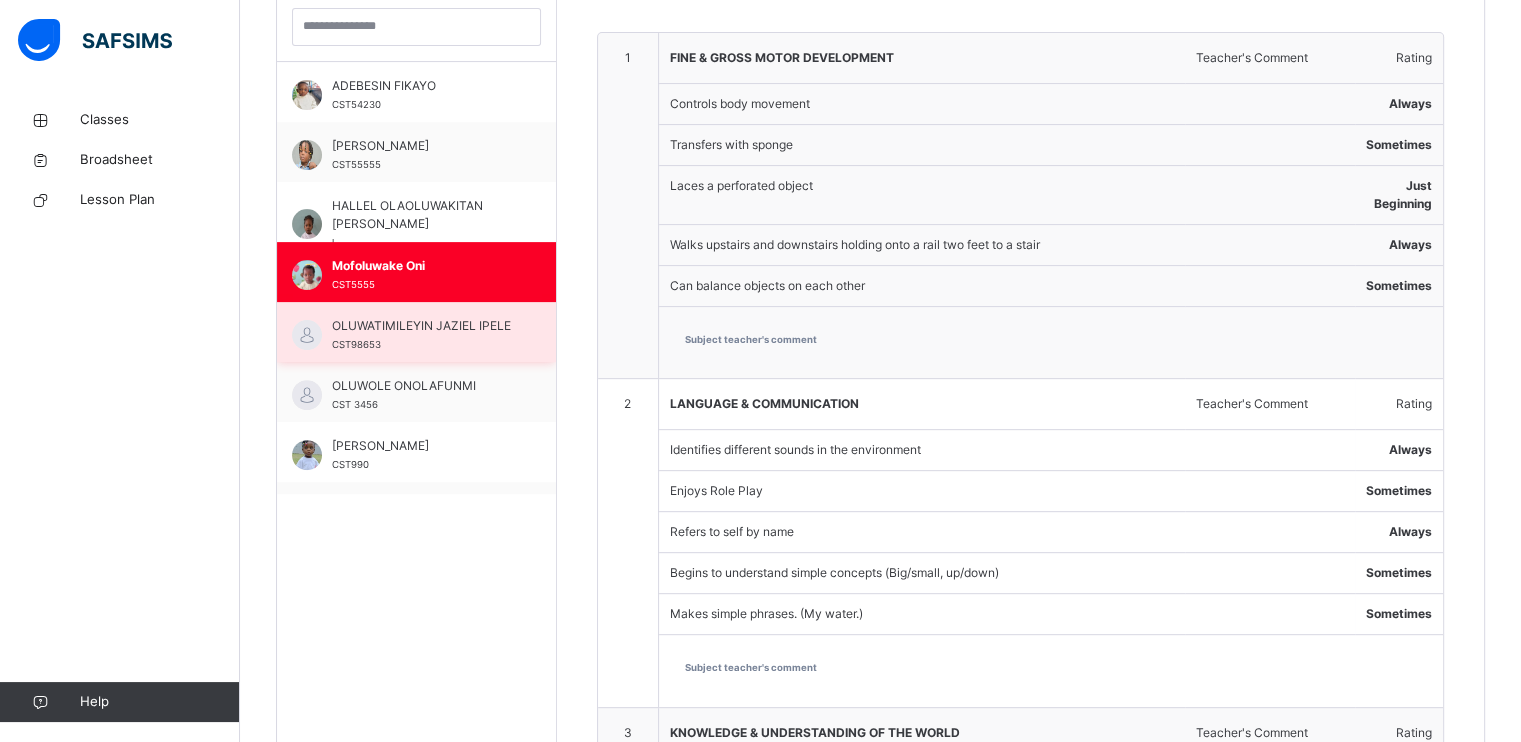 click on "OLUWATIMILEYIN JAZIEL IPELE" at bounding box center [421, 326] 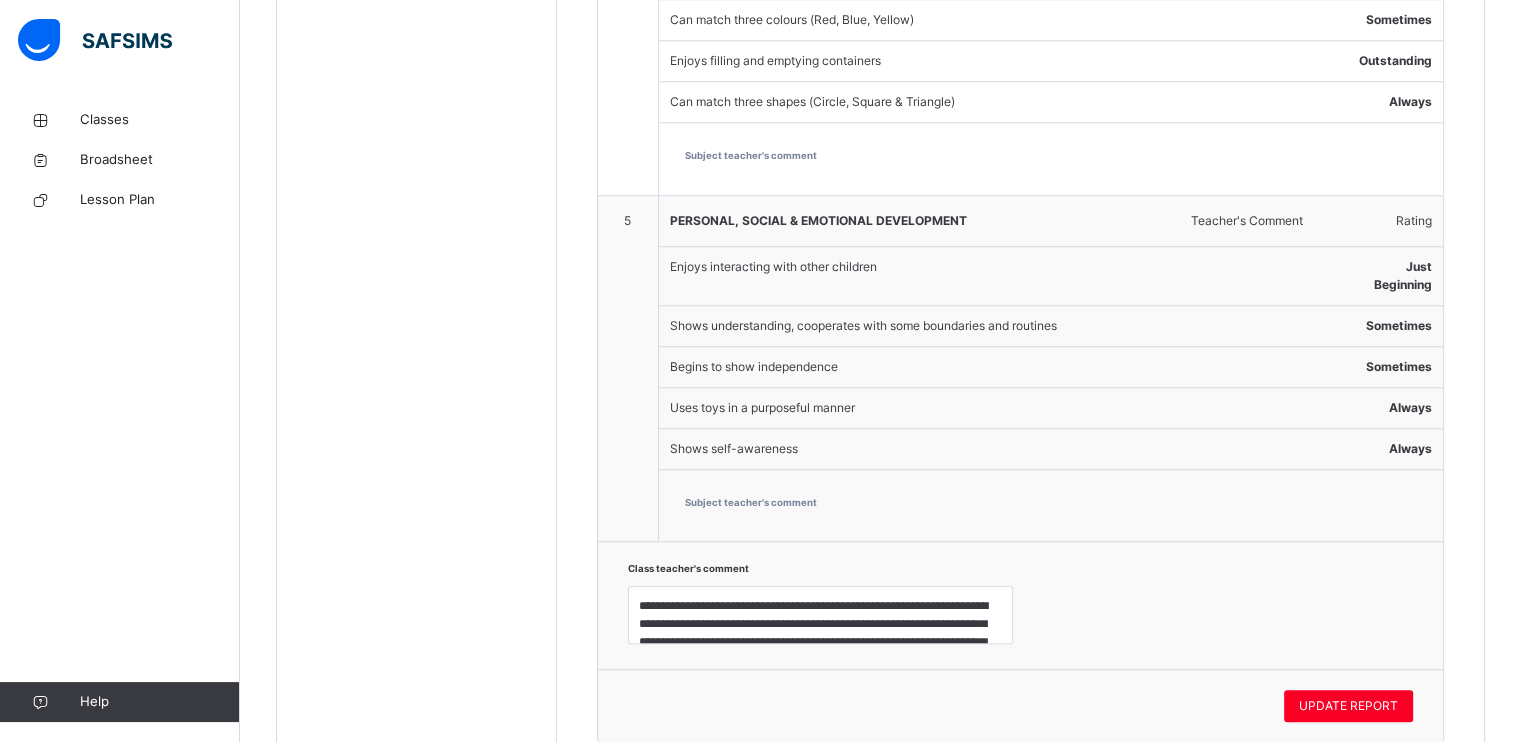 scroll, scrollTop: 1861, scrollLeft: 0, axis: vertical 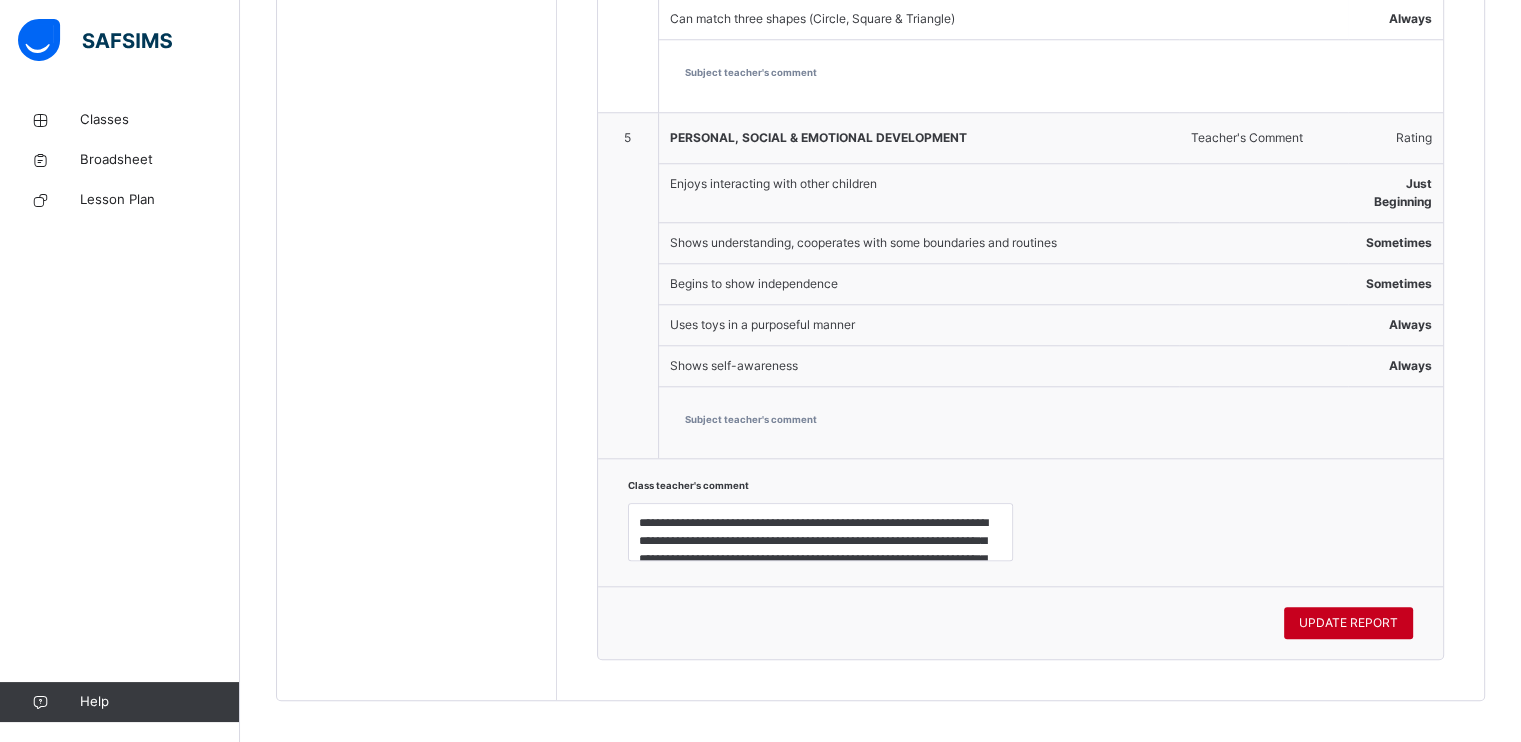 click on "UPDATE REPORT" at bounding box center [1348, 623] 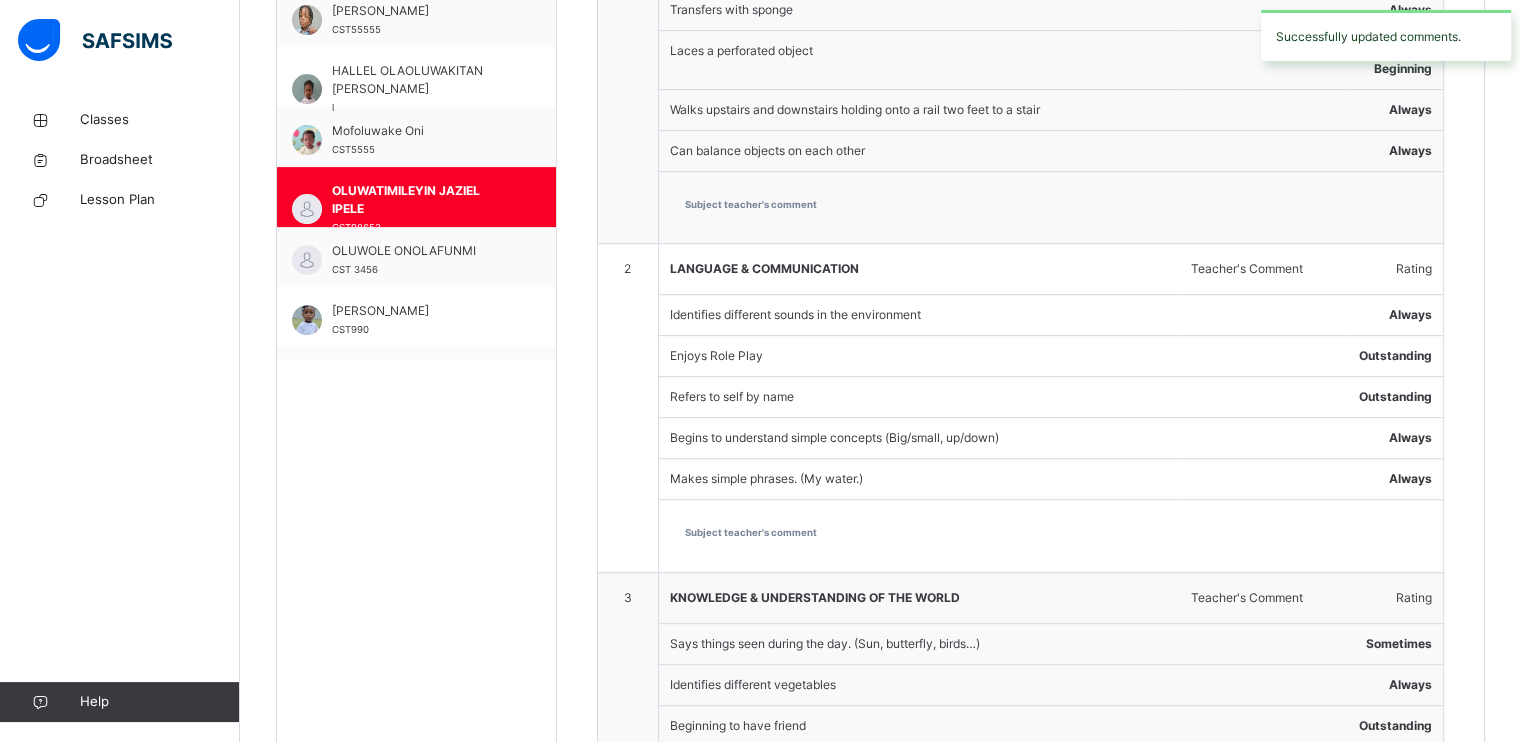 scroll, scrollTop: 740, scrollLeft: 0, axis: vertical 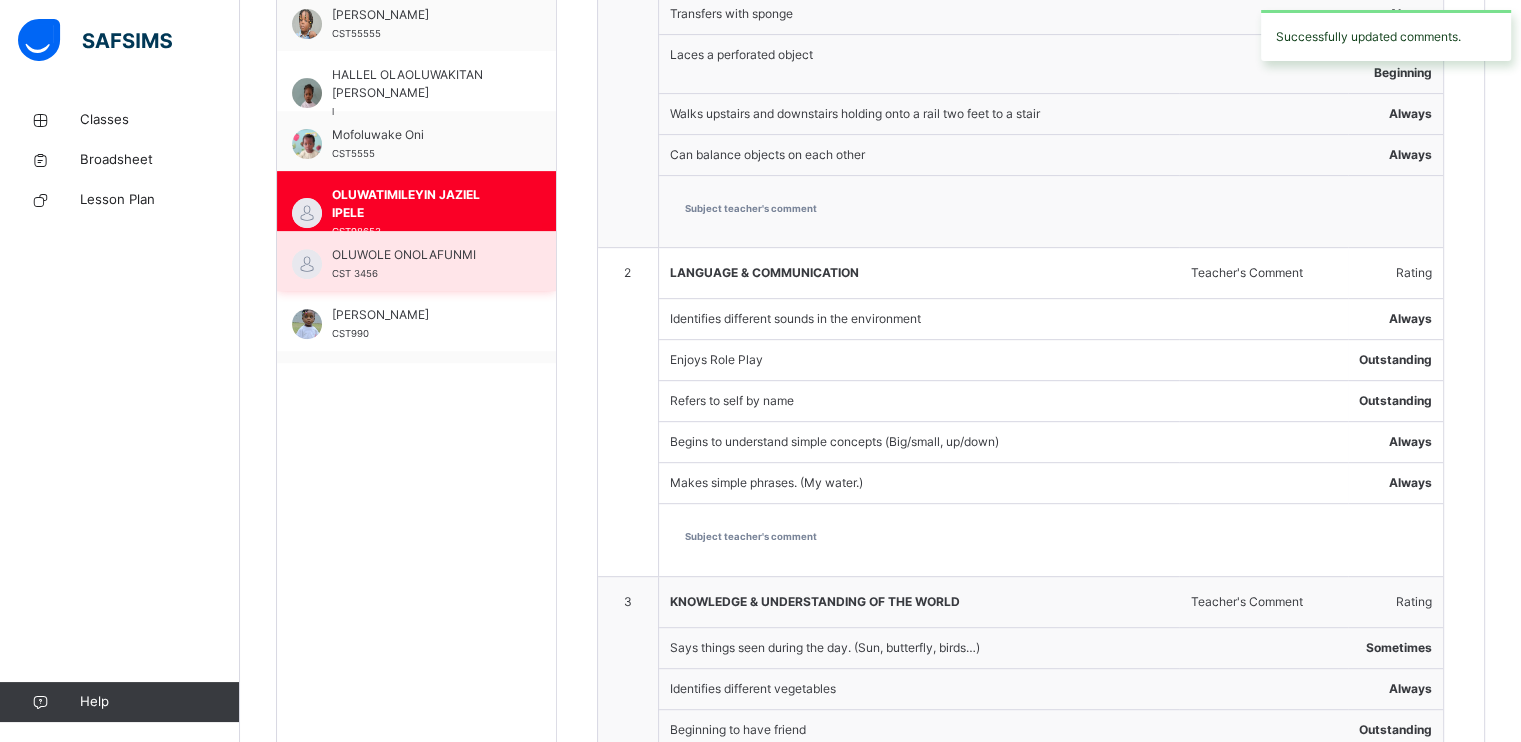 click on "OLUWOLE  ONOLAFUNMI" at bounding box center [421, 255] 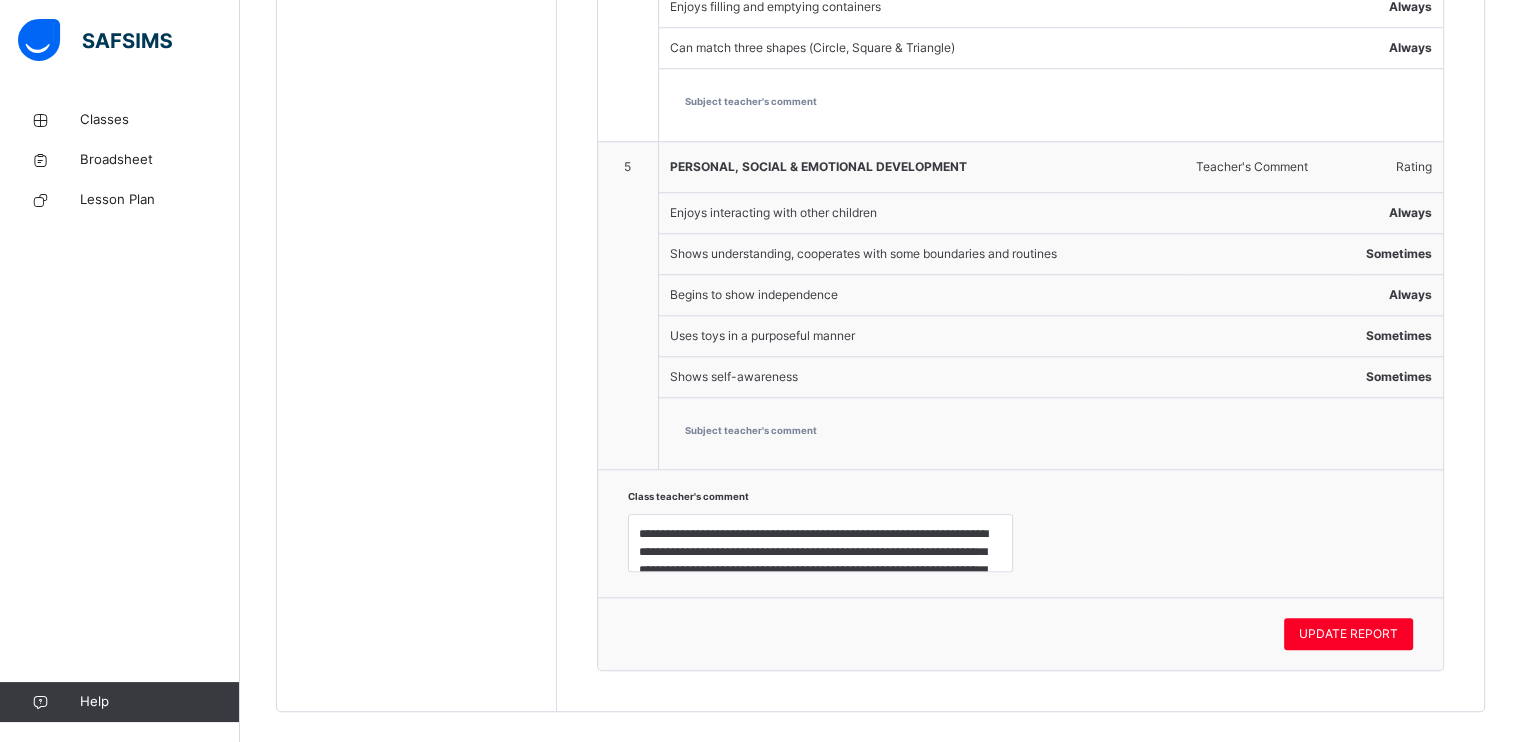 scroll, scrollTop: 1844, scrollLeft: 0, axis: vertical 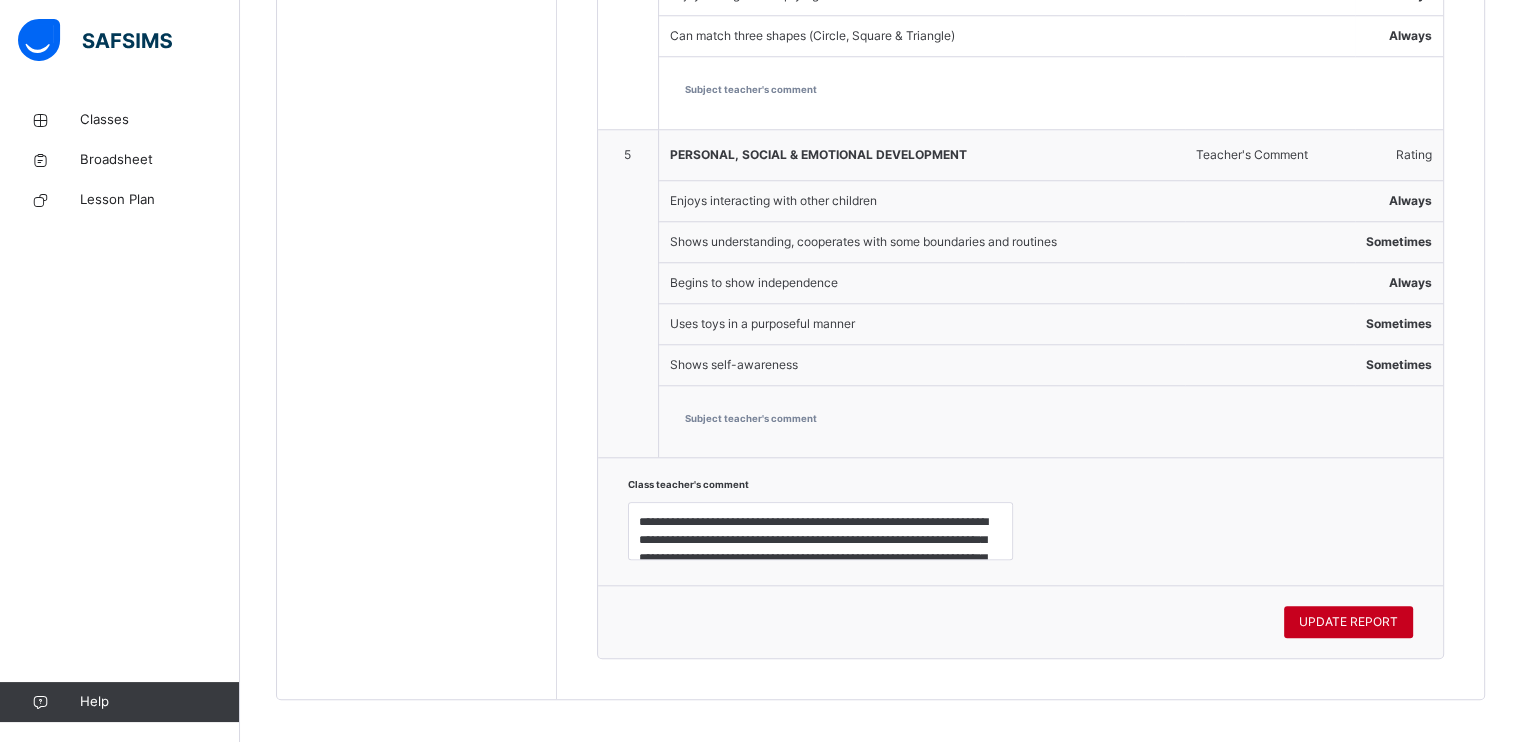 click on "UPDATE REPORT" at bounding box center [1348, 622] 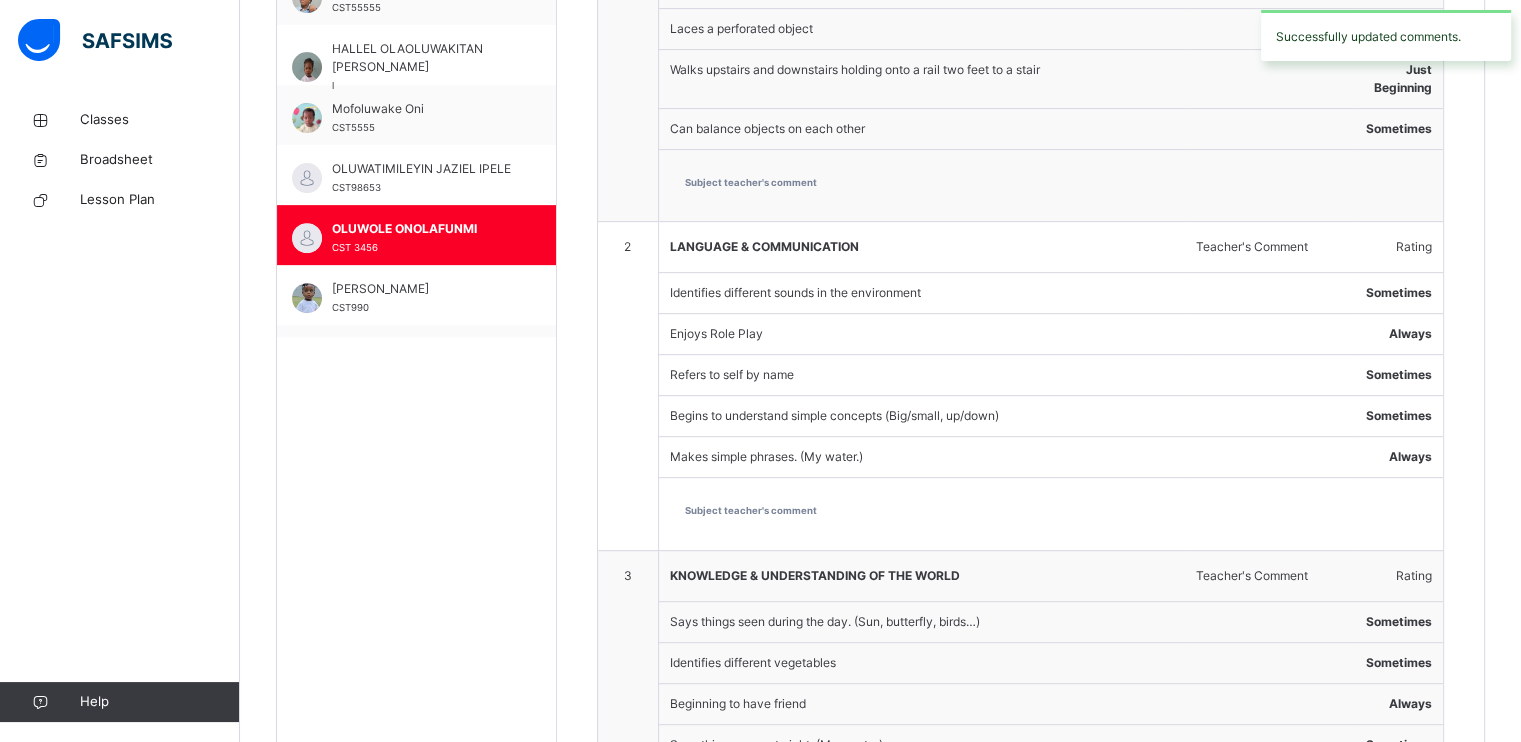 scroll, scrollTop: 764, scrollLeft: 0, axis: vertical 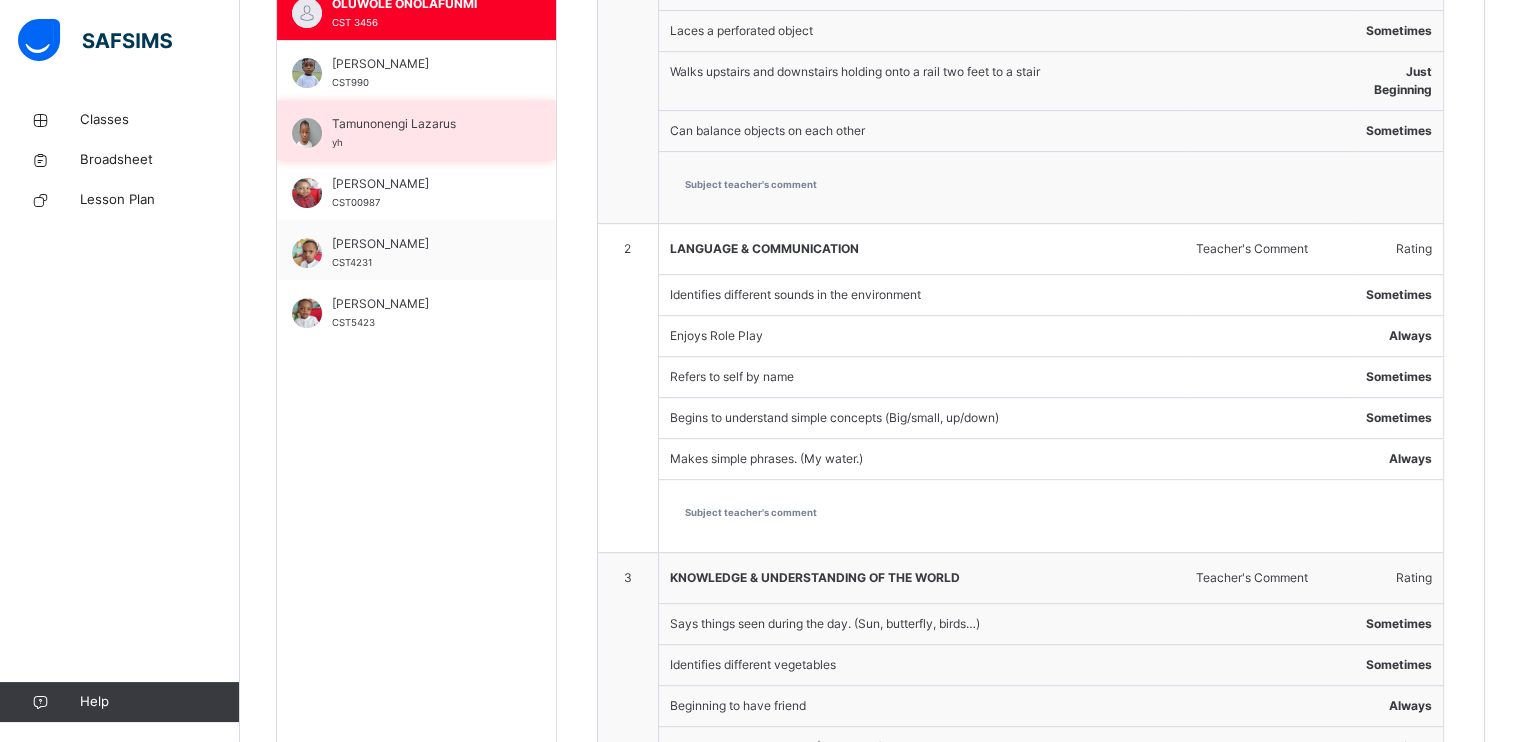 click on "Tamunonengi  Lazarus" at bounding box center (421, 124) 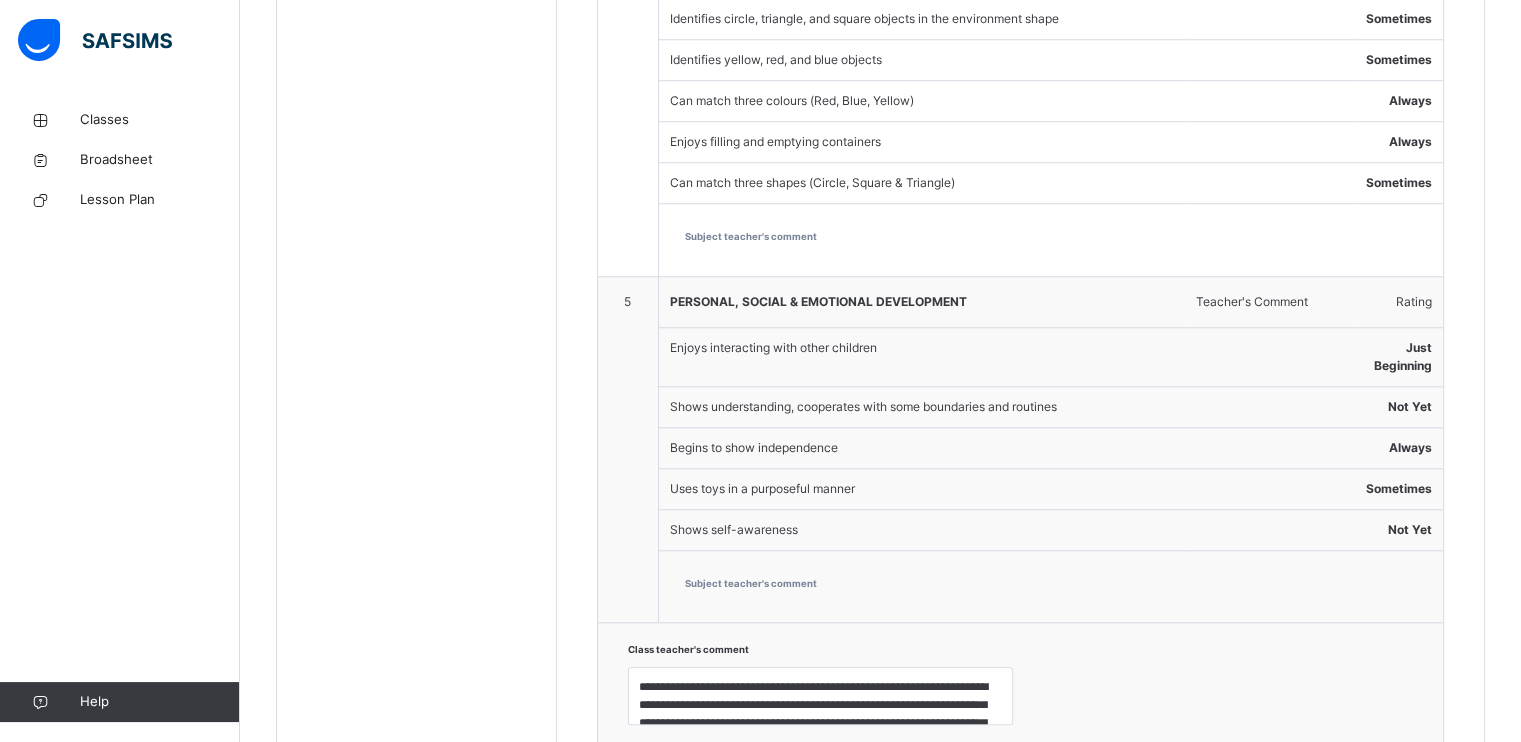 scroll, scrollTop: 1916, scrollLeft: 0, axis: vertical 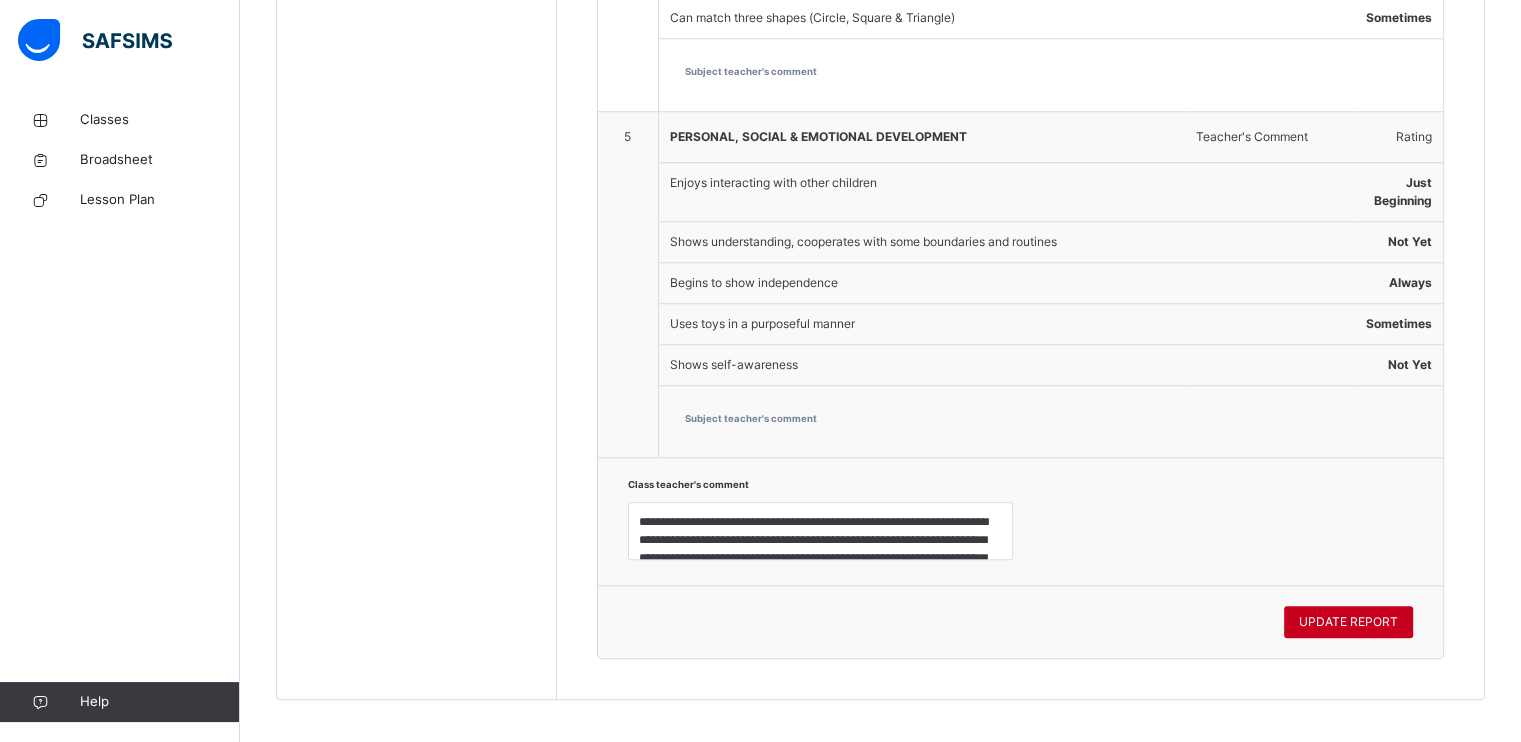 click on "UPDATE REPORT" at bounding box center (1348, 622) 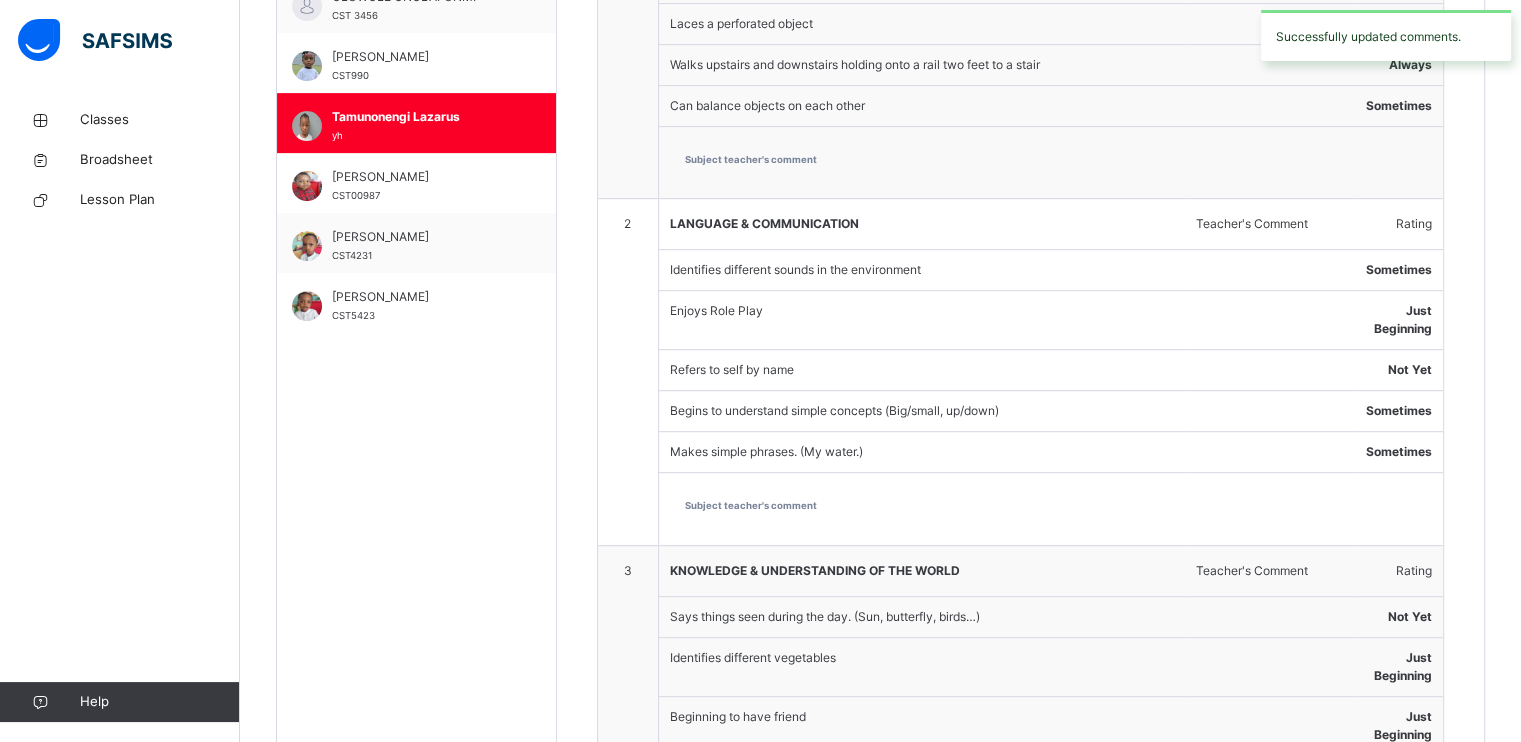 scroll, scrollTop: 764, scrollLeft: 0, axis: vertical 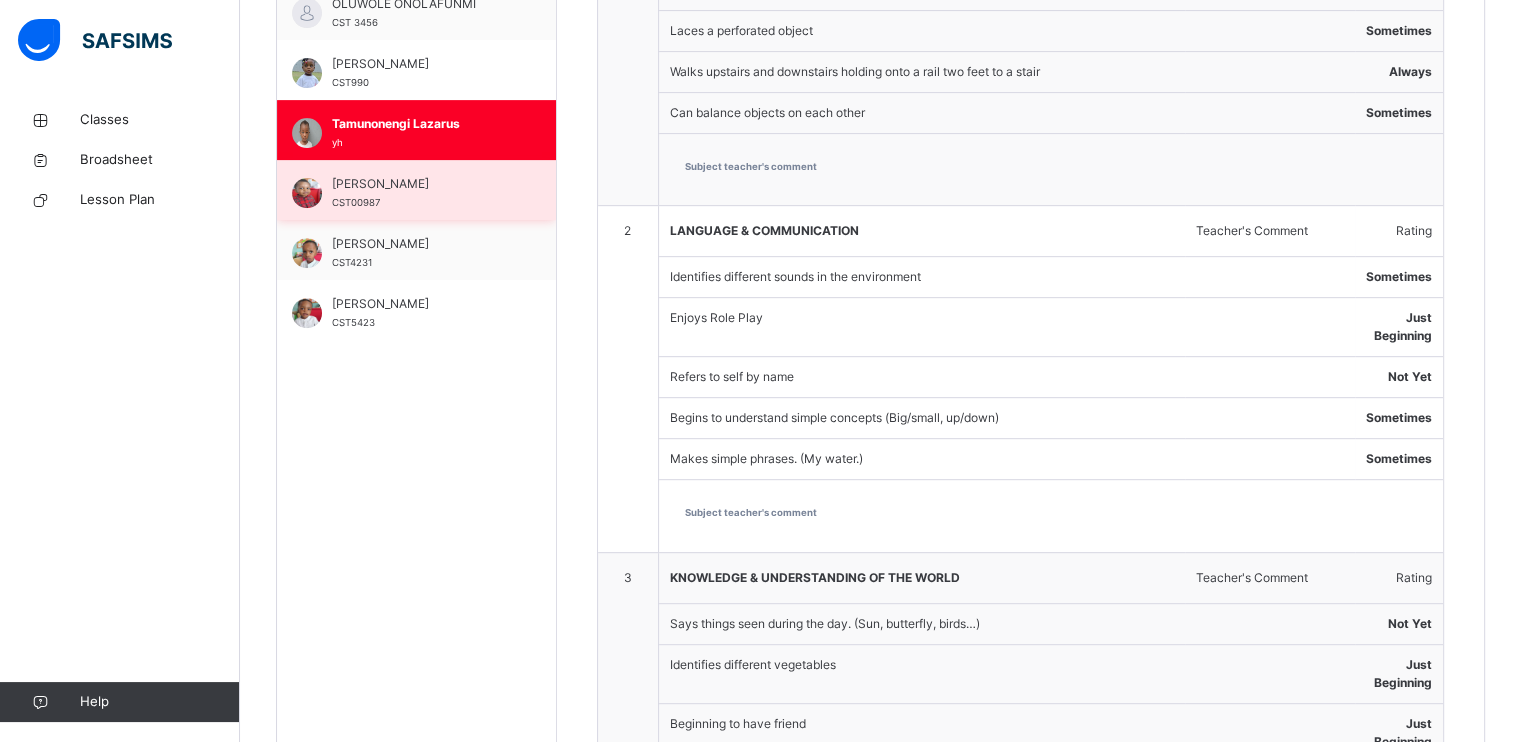 click on "[PERSON_NAME] CST00987" at bounding box center [416, 190] 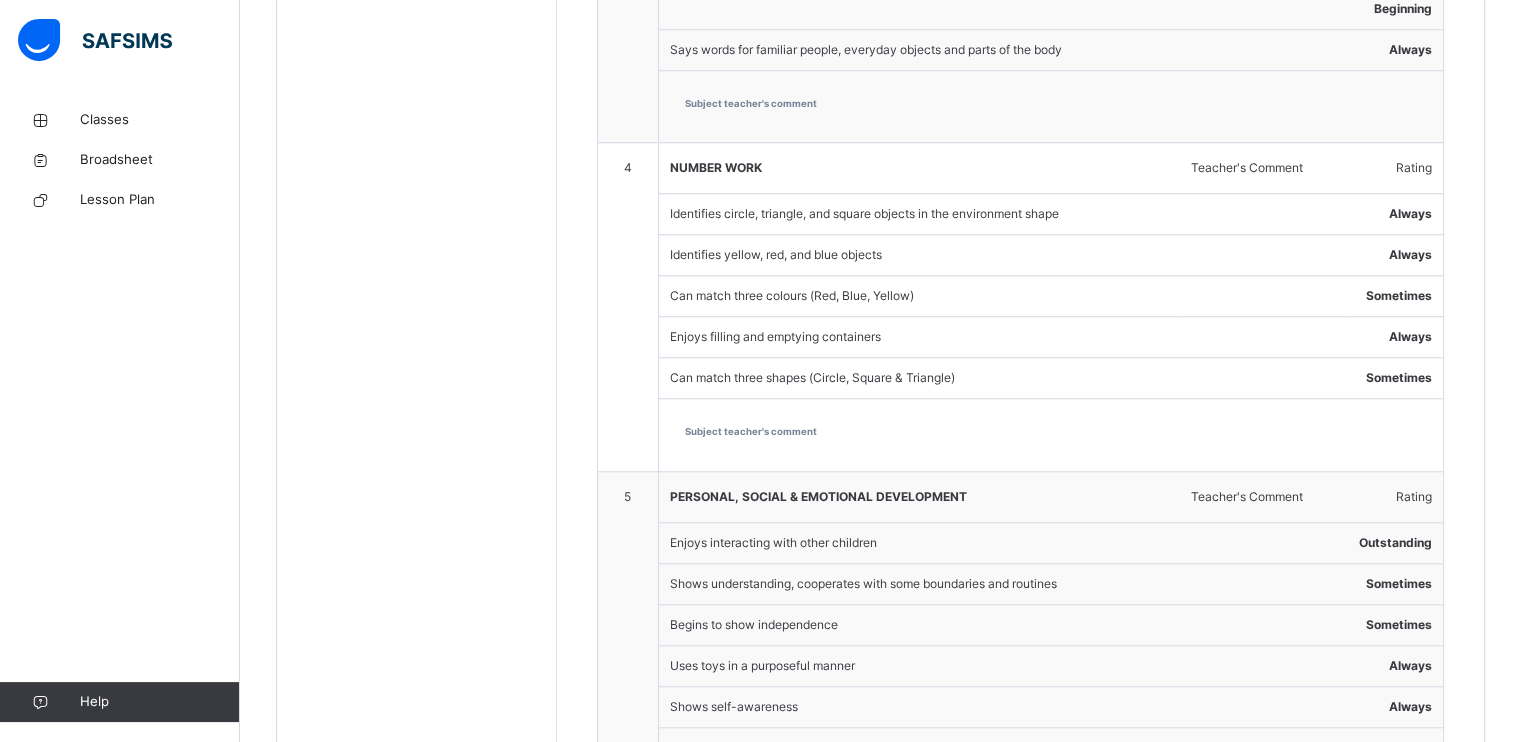 scroll, scrollTop: 1932, scrollLeft: 0, axis: vertical 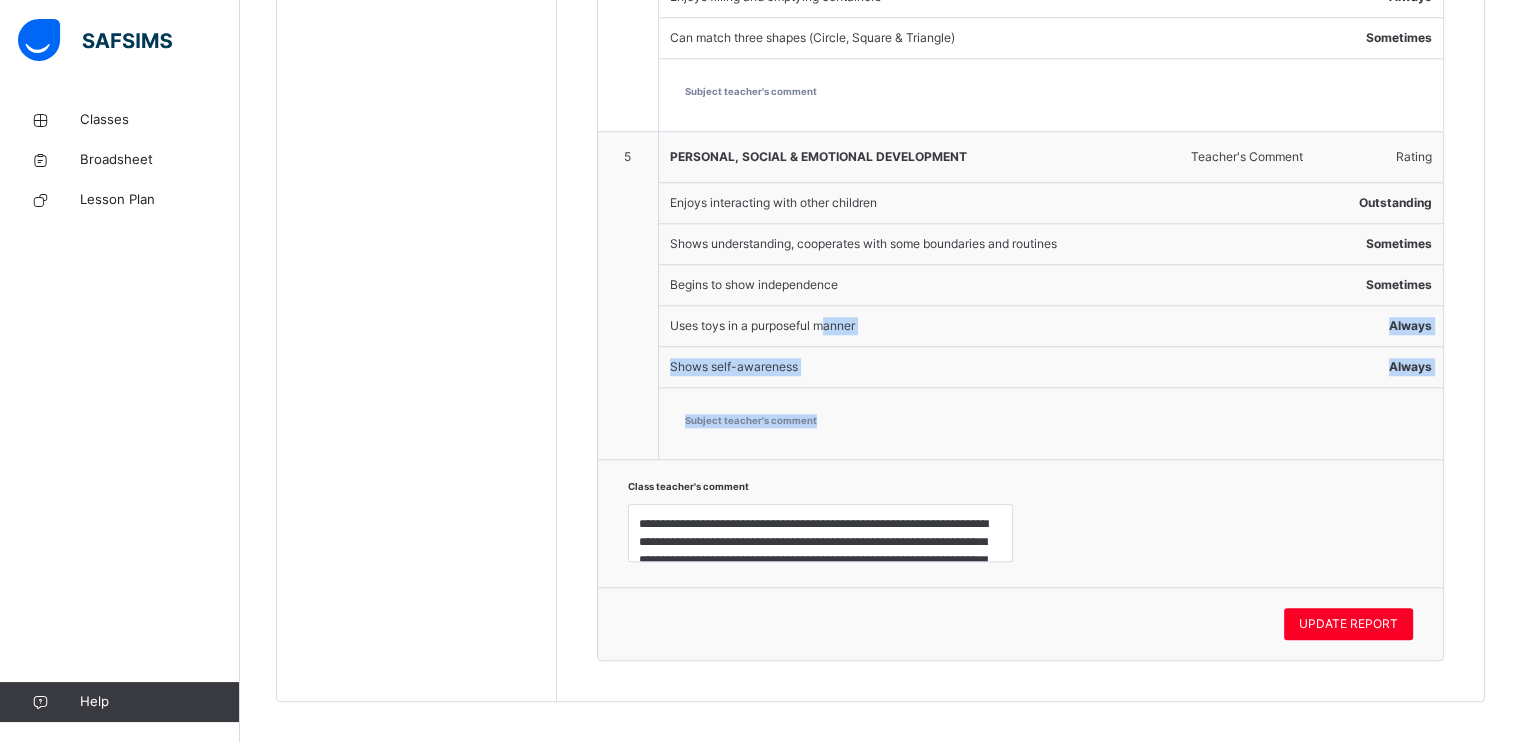 drag, startPoint x: 824, startPoint y: 326, endPoint x: 1095, endPoint y: 476, distance: 309.74344 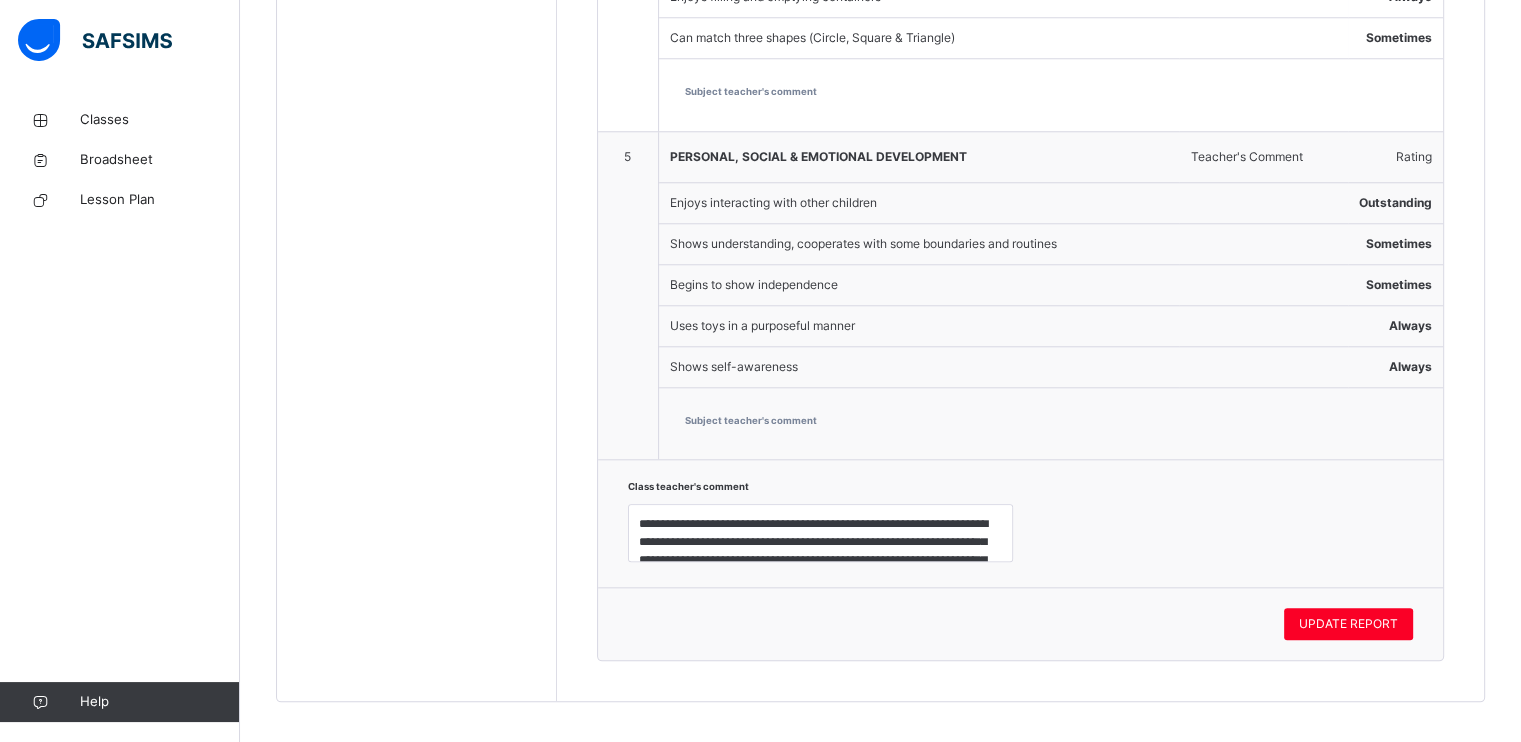 click on "UPDATE REPORT" at bounding box center (1020, 624) 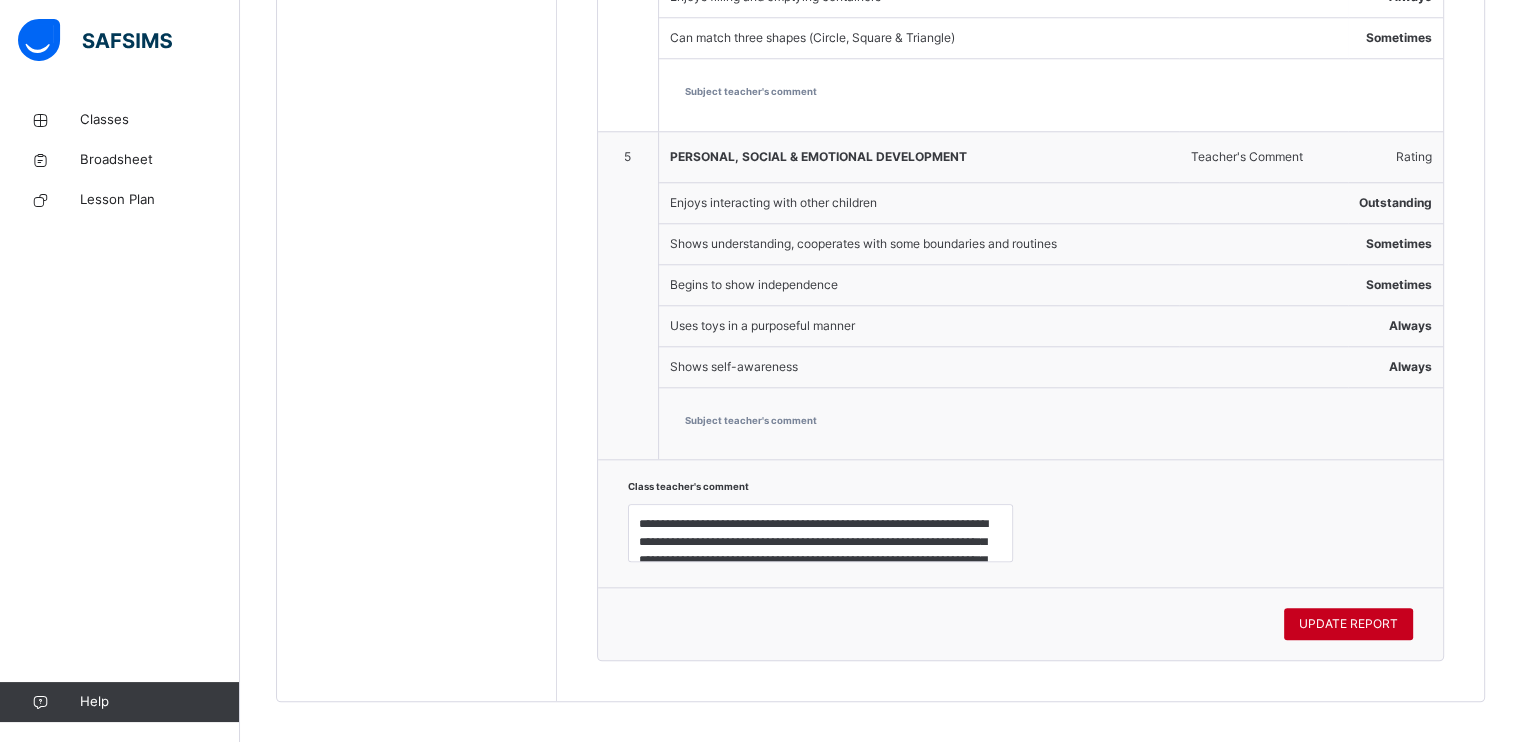 click on "UPDATE REPORT" at bounding box center (1348, 624) 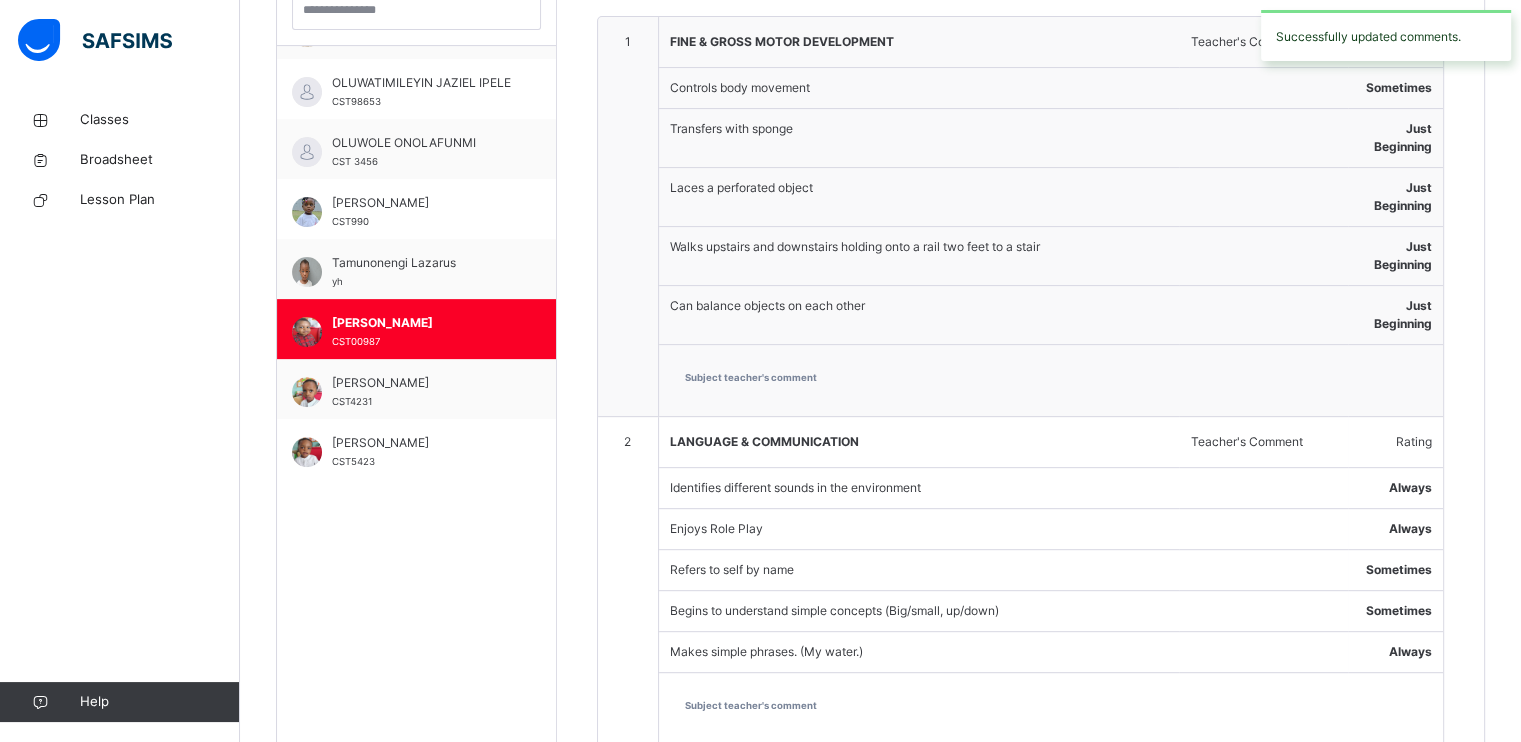 scroll, scrollTop: 624, scrollLeft: 0, axis: vertical 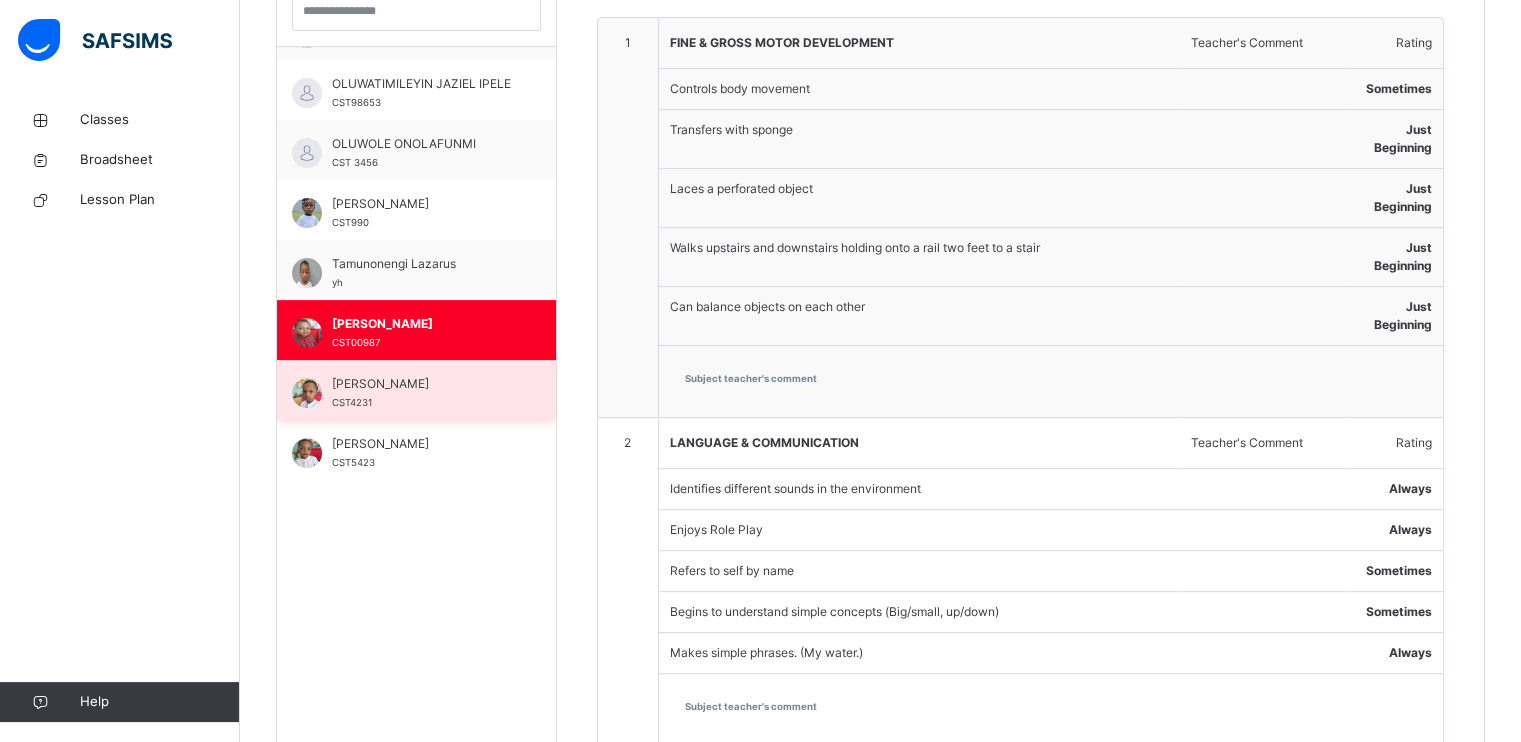 click on "[PERSON_NAME]" at bounding box center (421, 384) 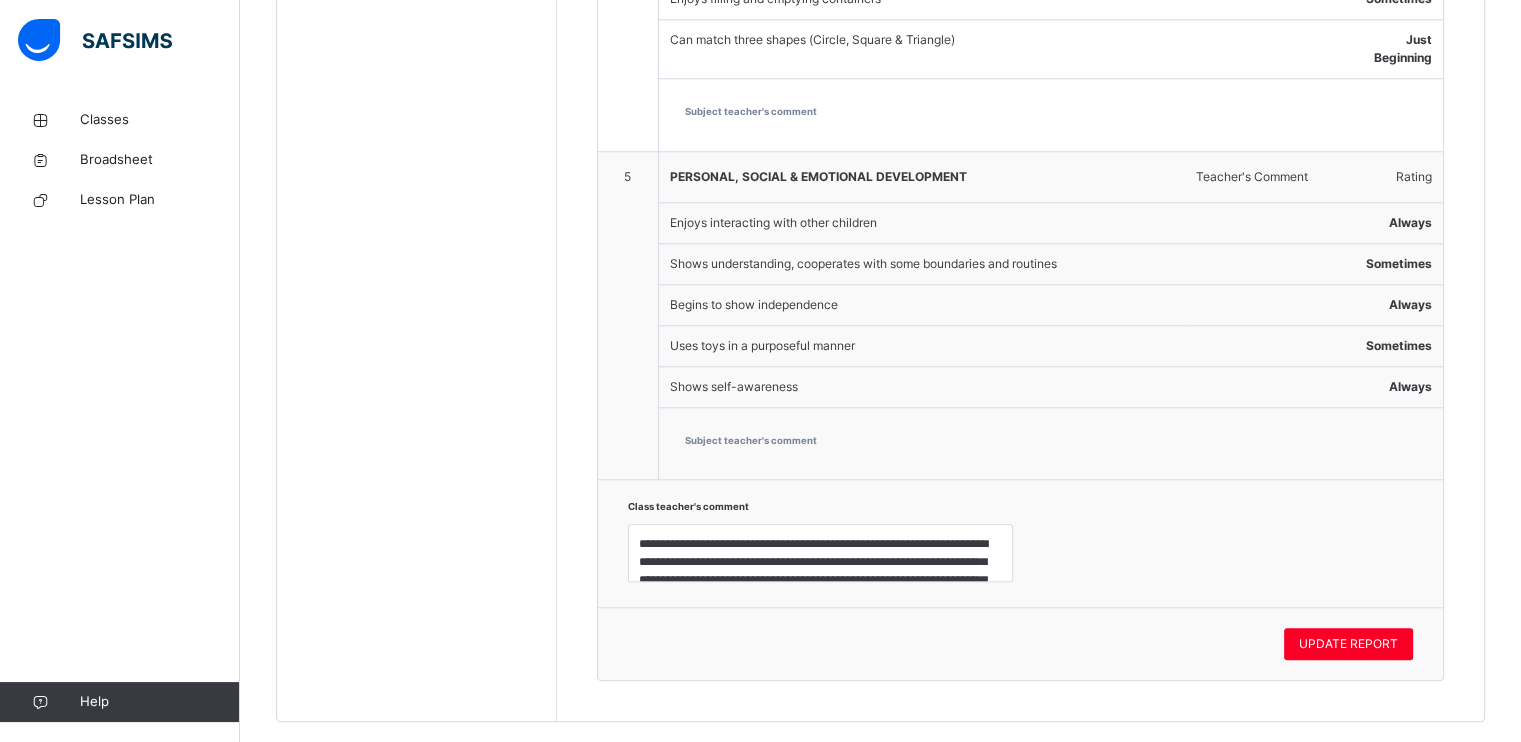 scroll, scrollTop: 1941, scrollLeft: 0, axis: vertical 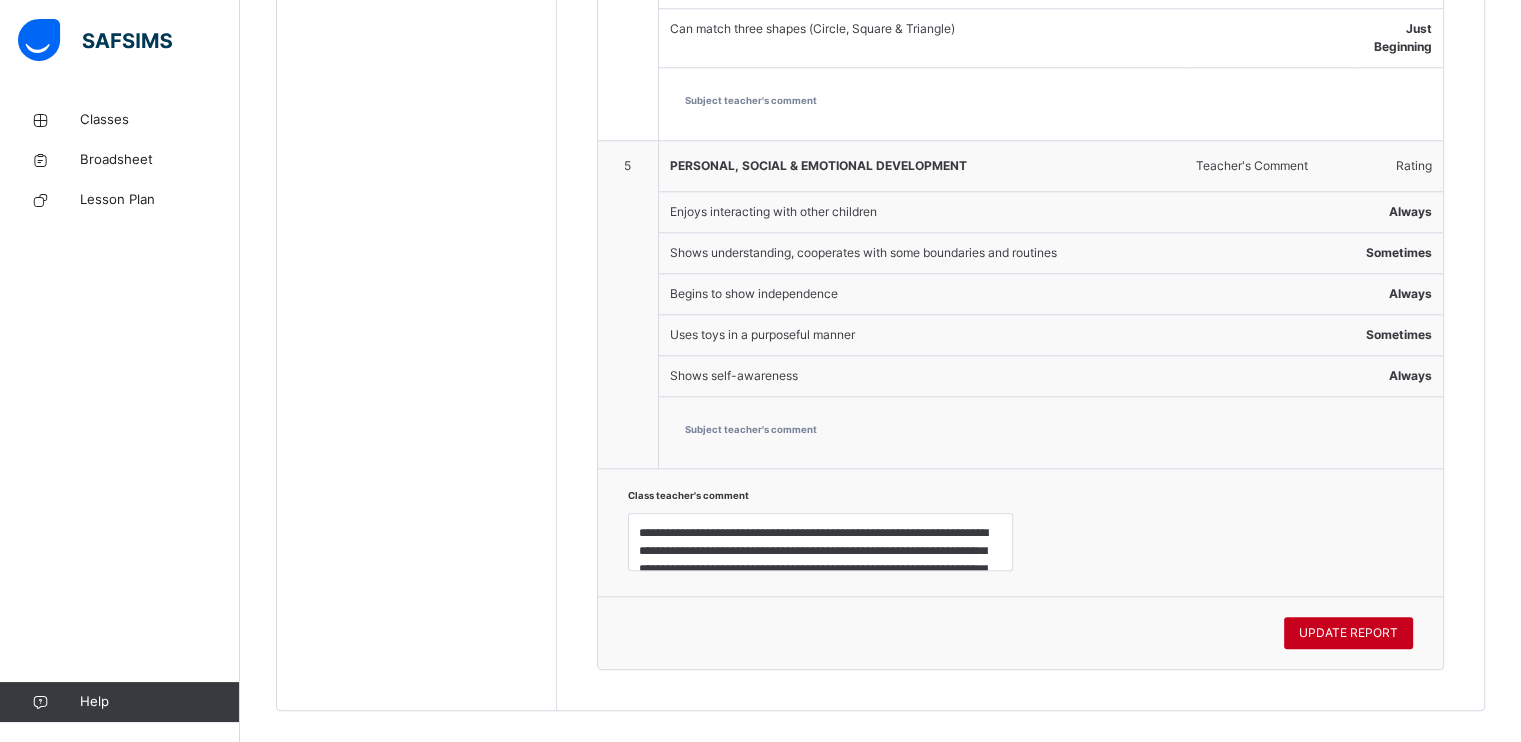 click on "UPDATE REPORT" at bounding box center (1348, 633) 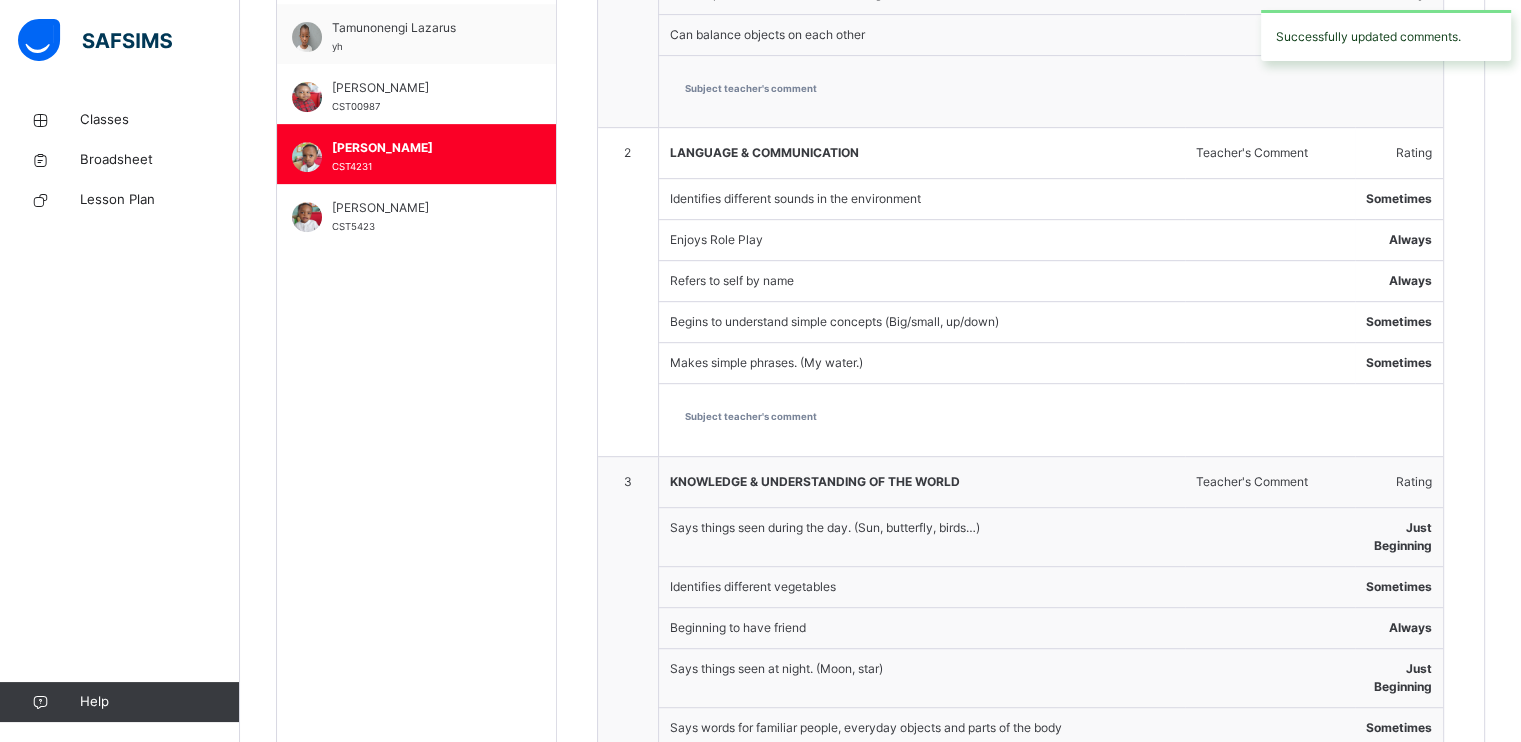 scroll, scrollTop: 853, scrollLeft: 0, axis: vertical 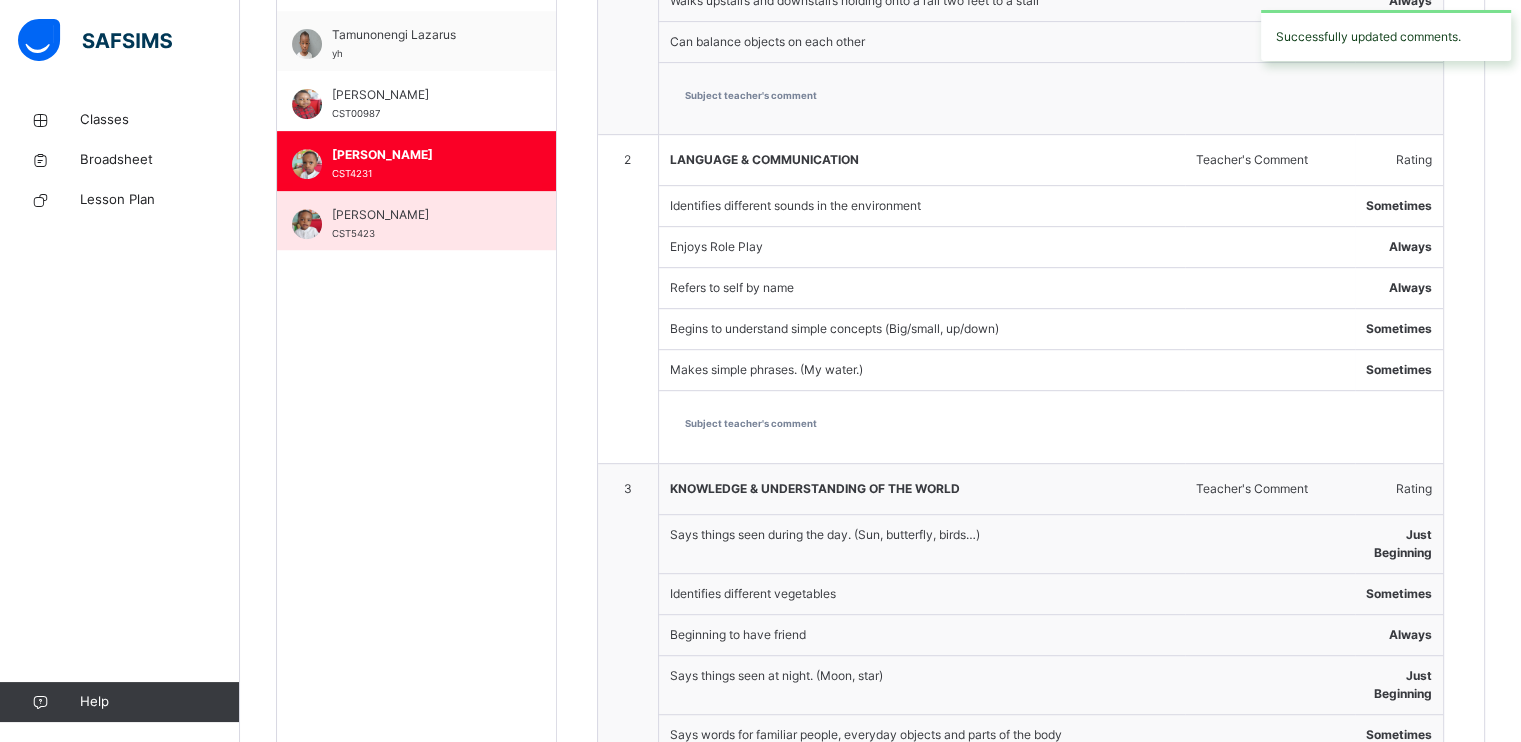 click on "CST5423" at bounding box center (353, 233) 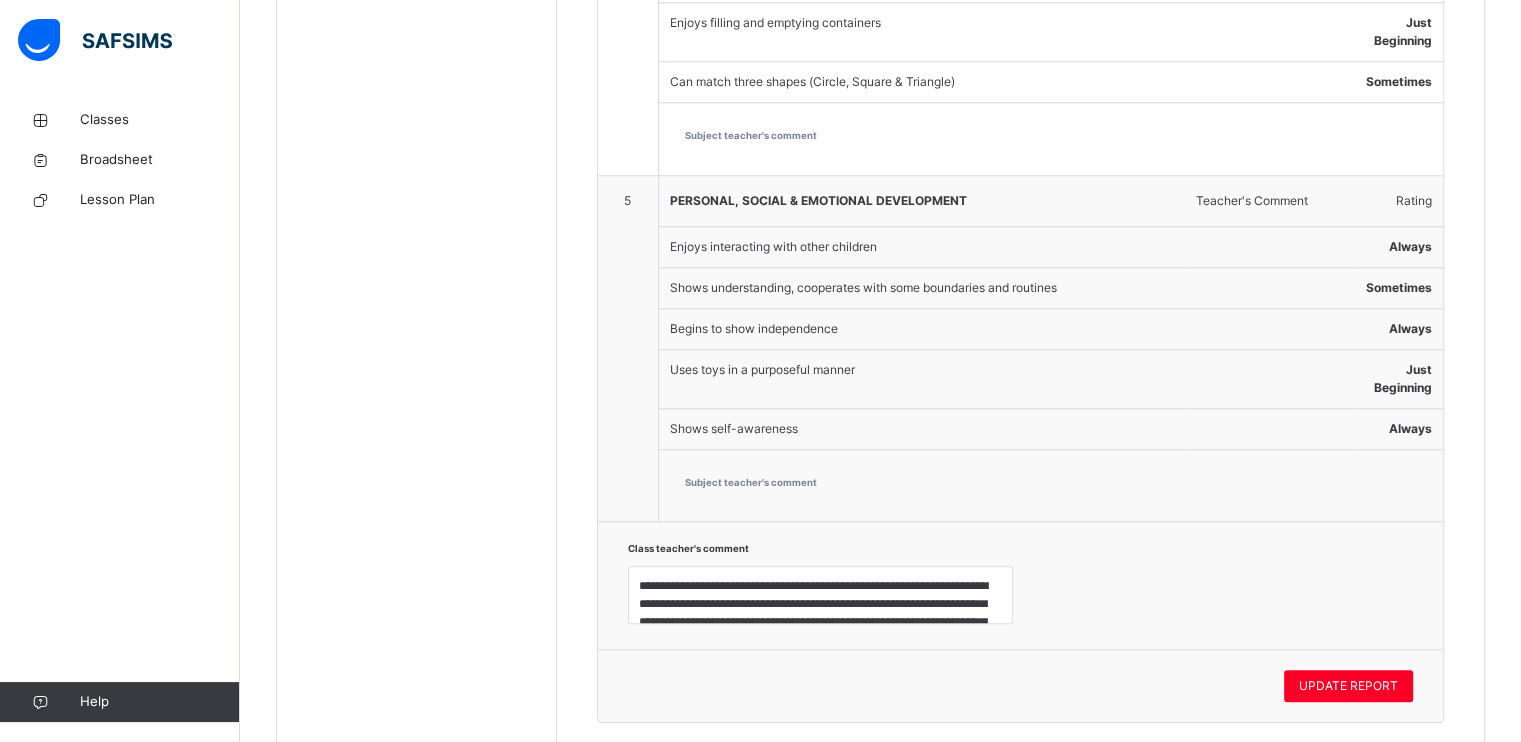 scroll, scrollTop: 1890, scrollLeft: 0, axis: vertical 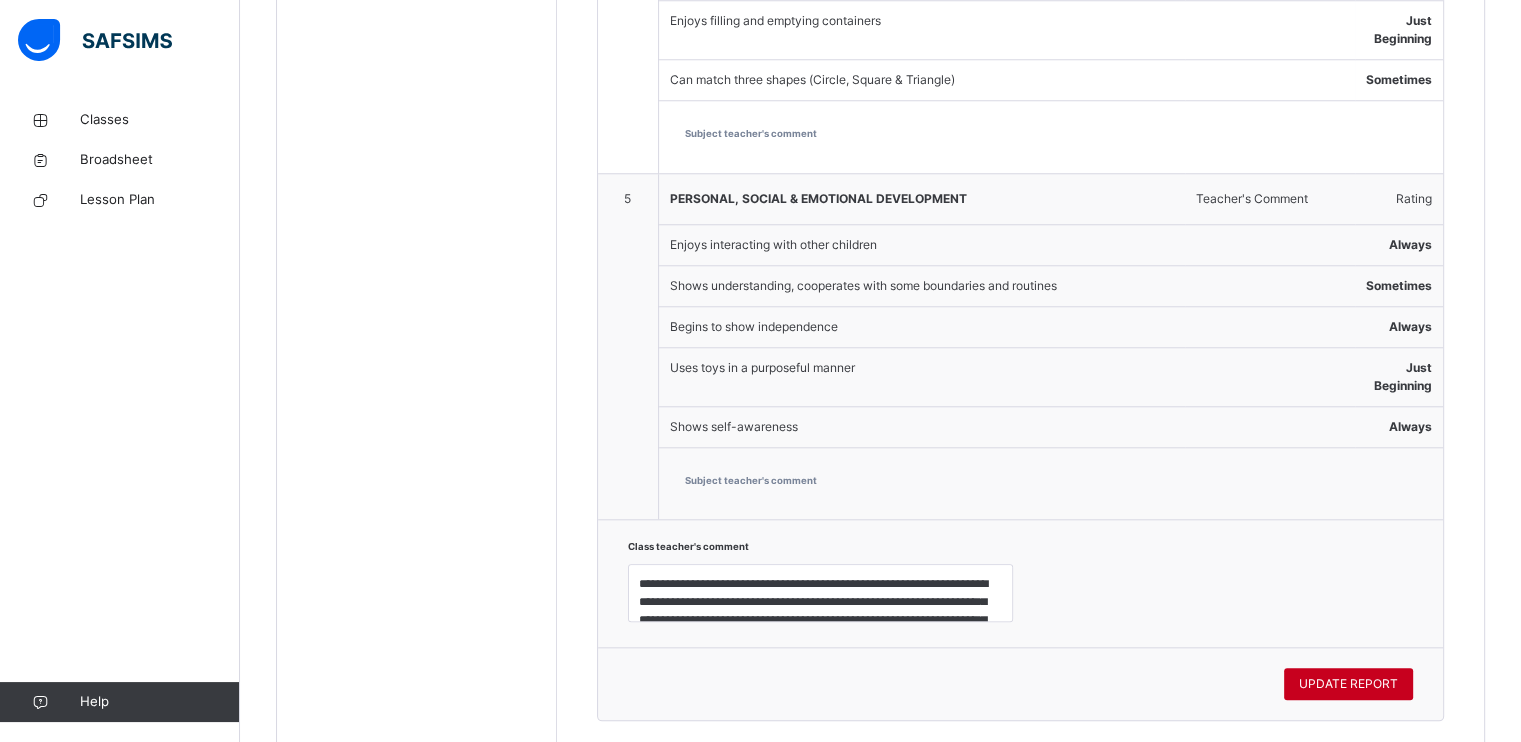 click on "UPDATE REPORT" at bounding box center [1348, 684] 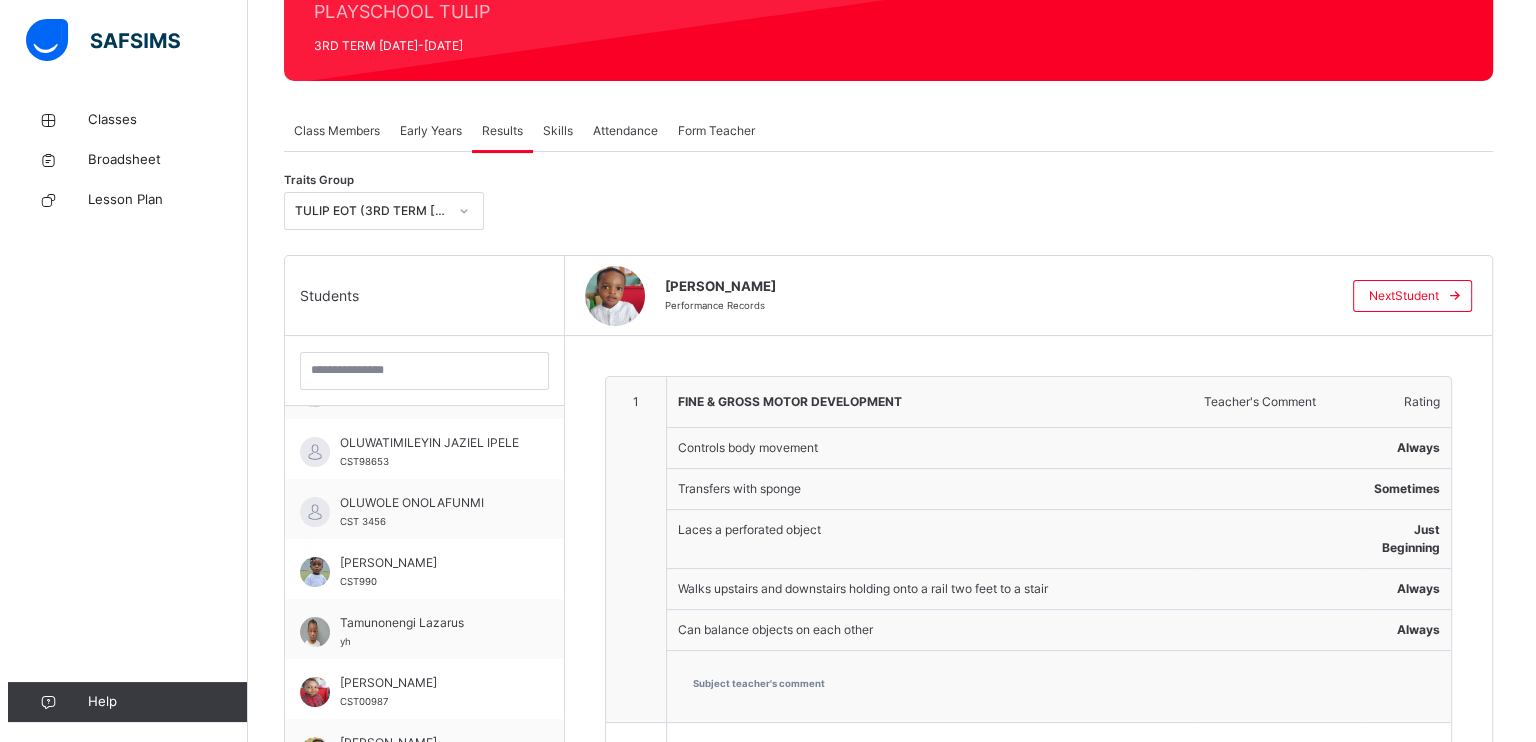 scroll, scrollTop: 0, scrollLeft: 0, axis: both 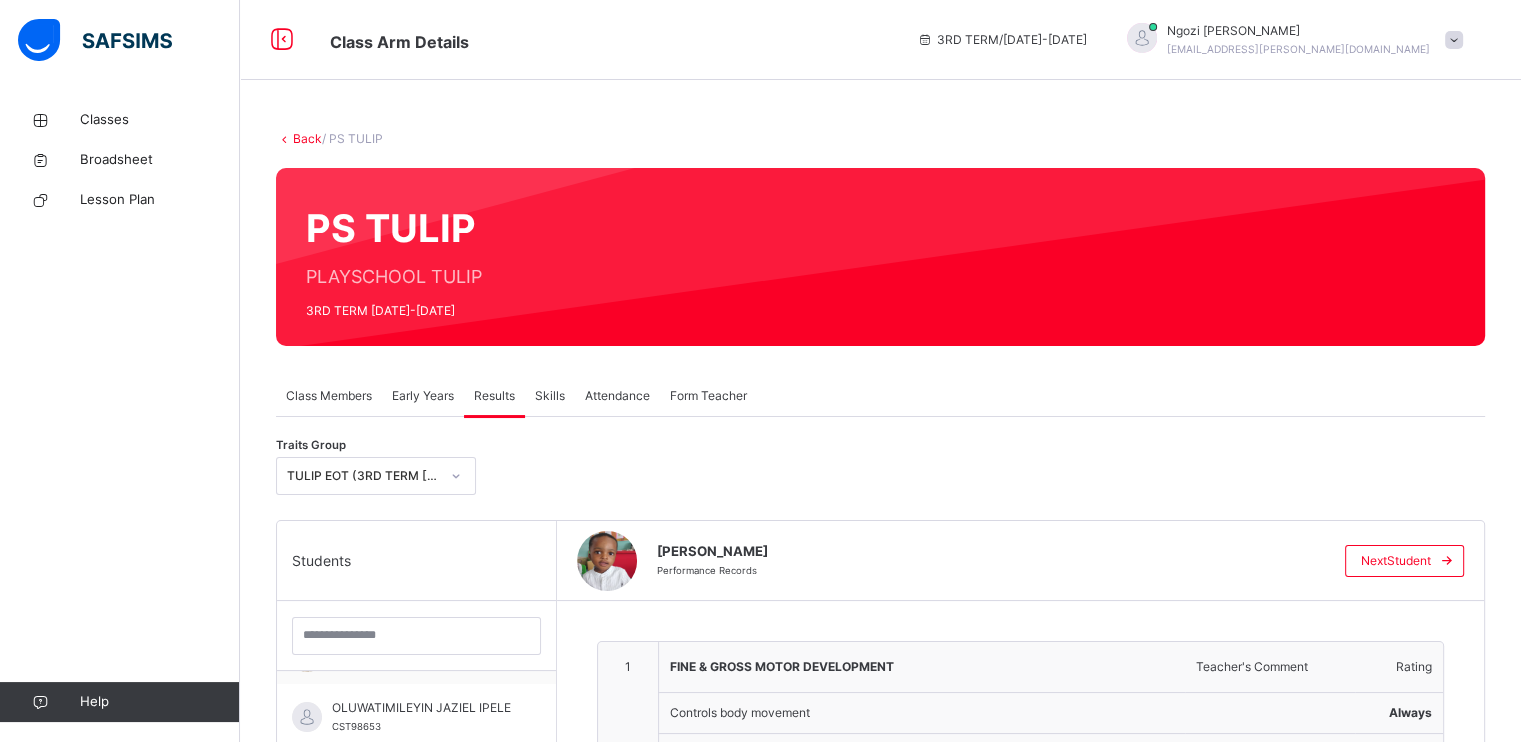click on "Class Members" at bounding box center (329, 396) 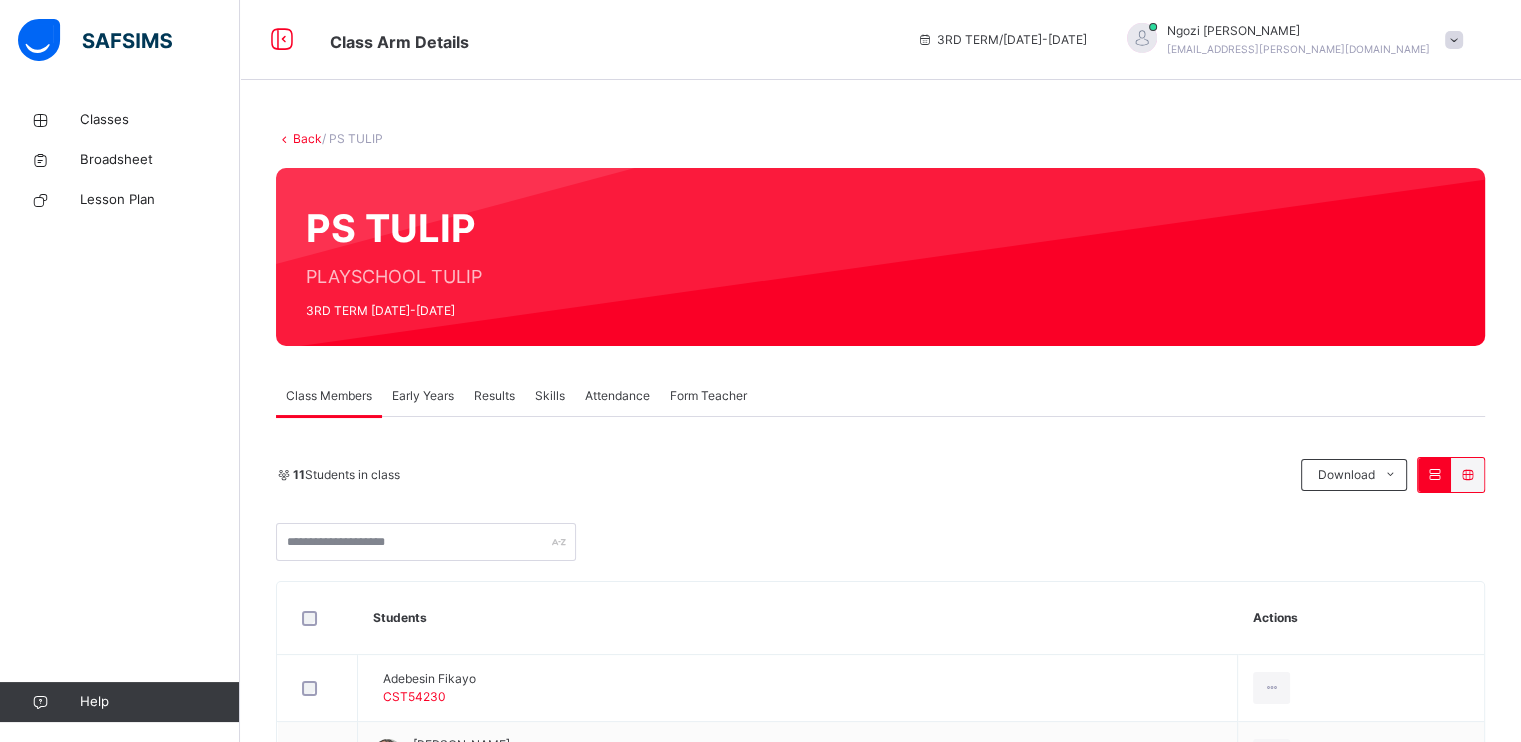 click at bounding box center (1454, 40) 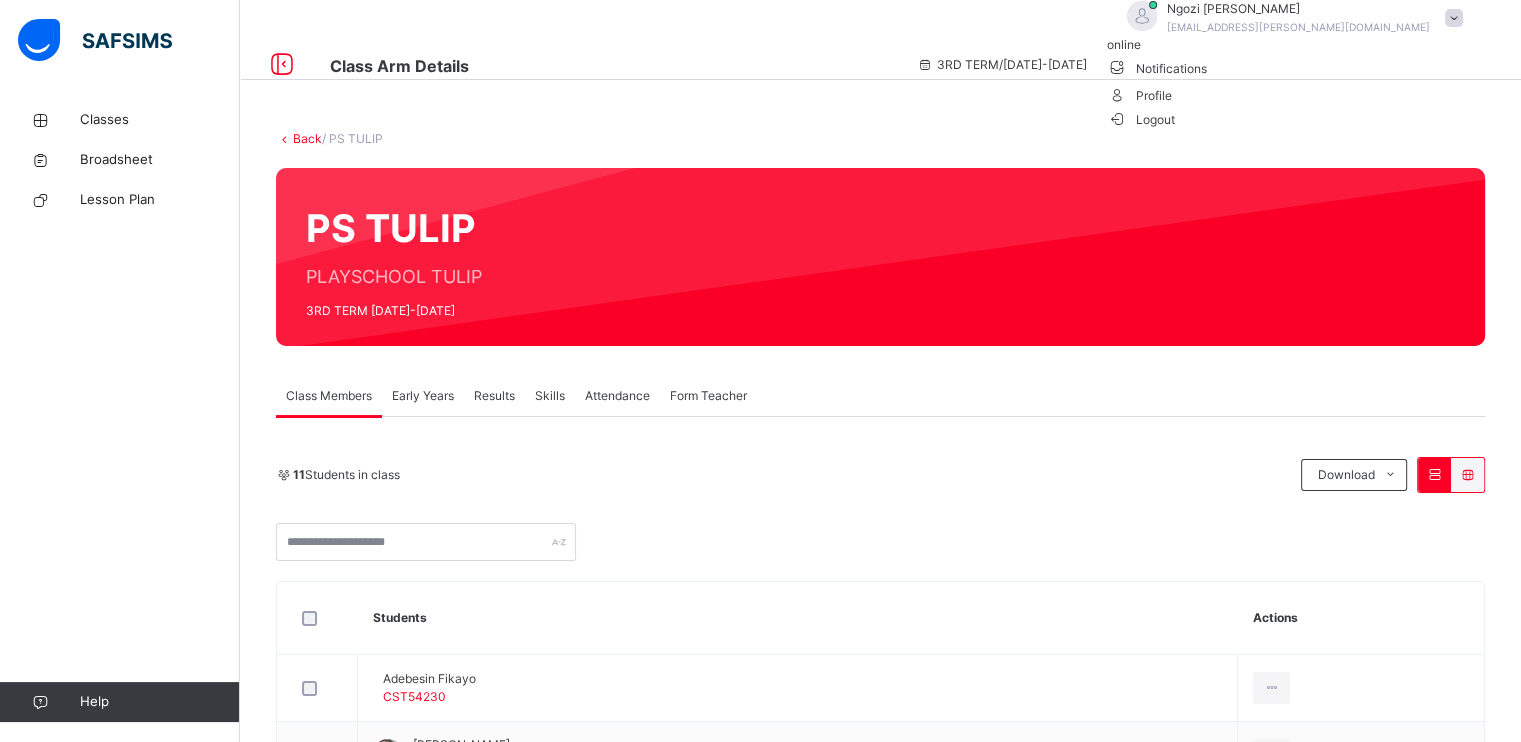click on "Logout" at bounding box center (1141, 119) 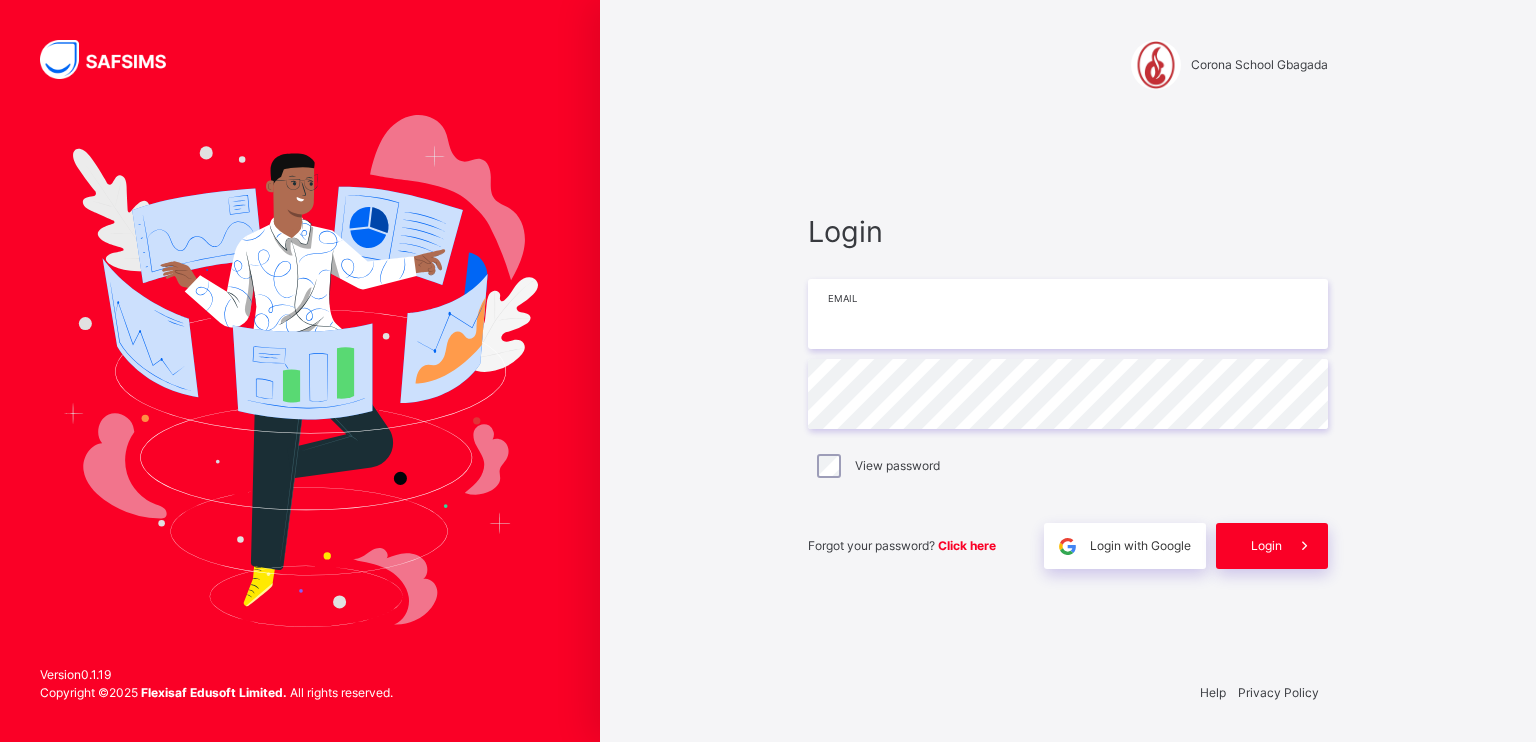 type on "**********" 